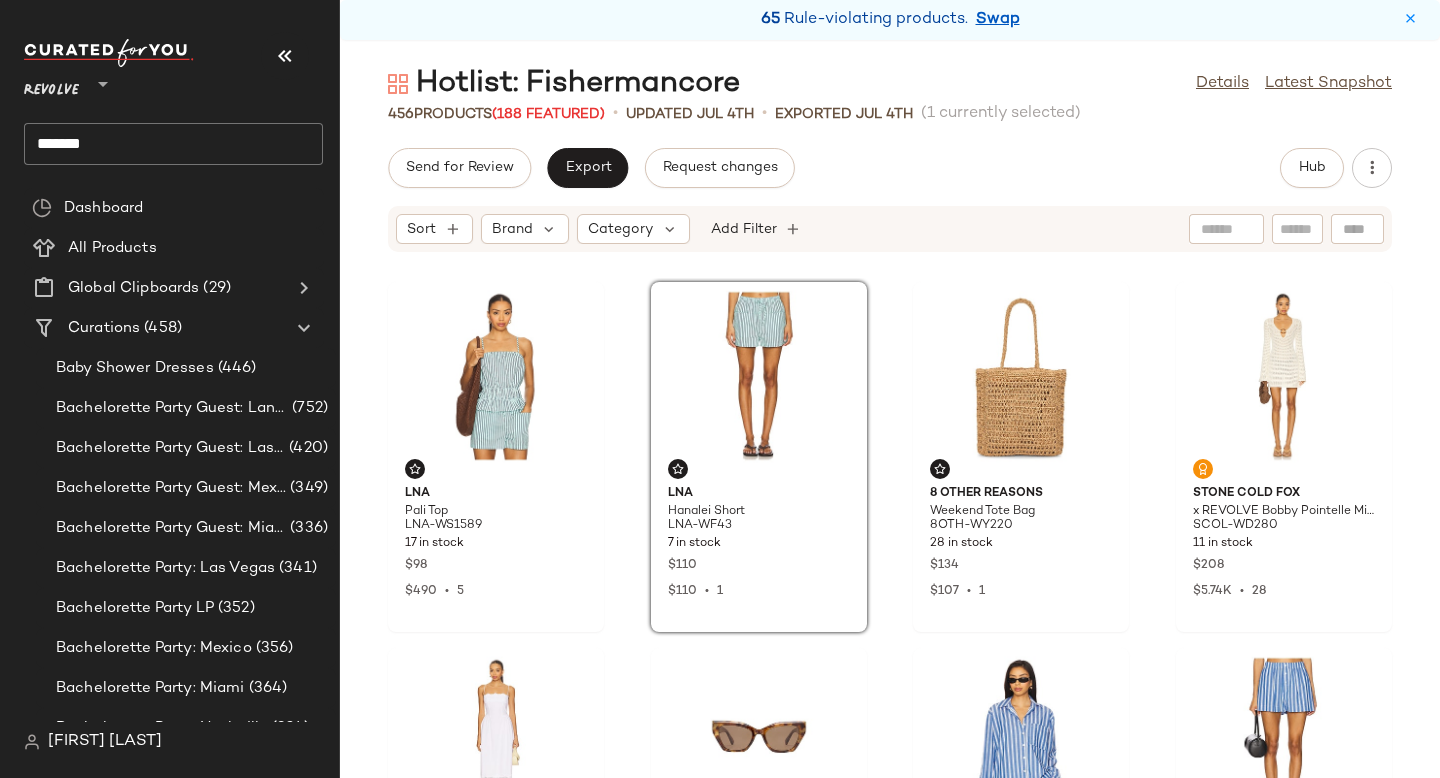 scroll, scrollTop: 0, scrollLeft: 0, axis: both 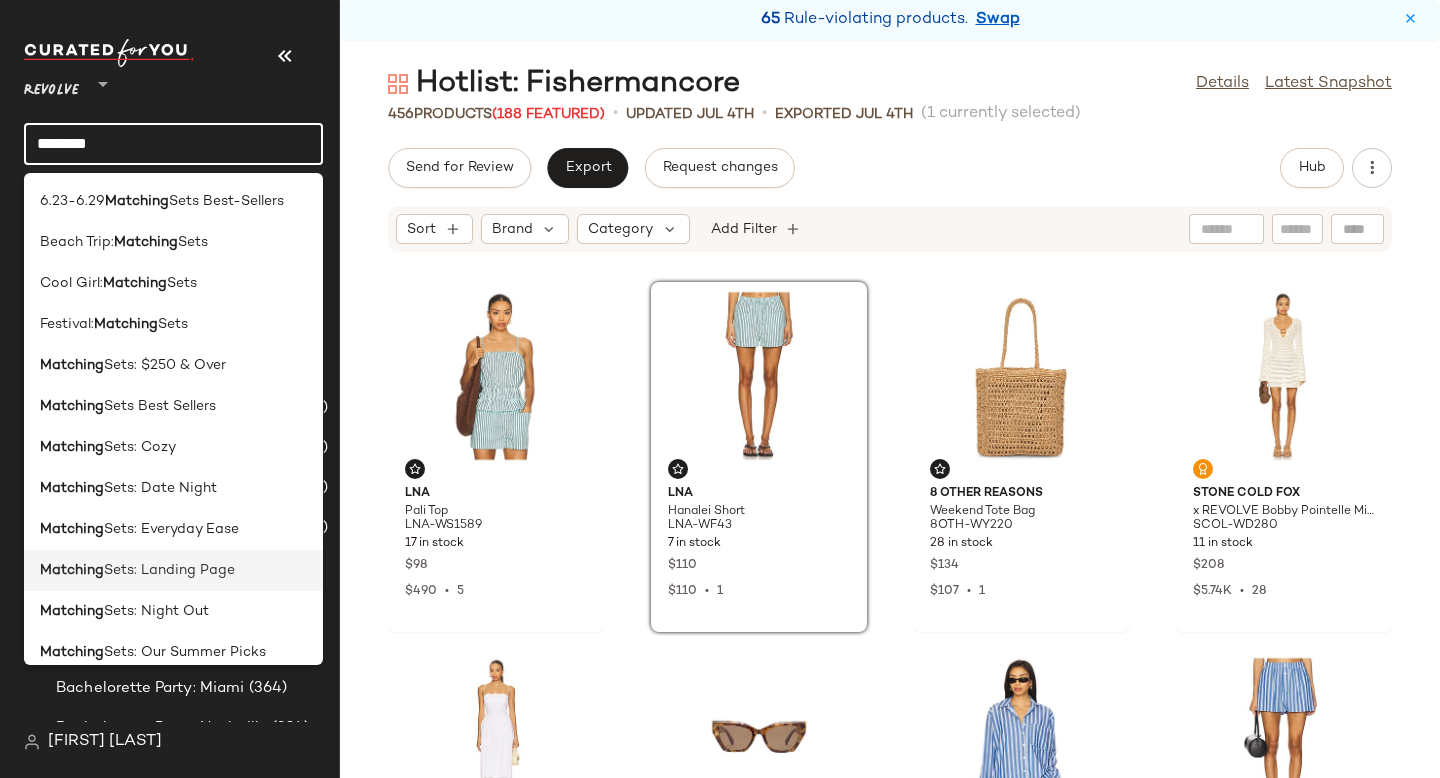 type on "********" 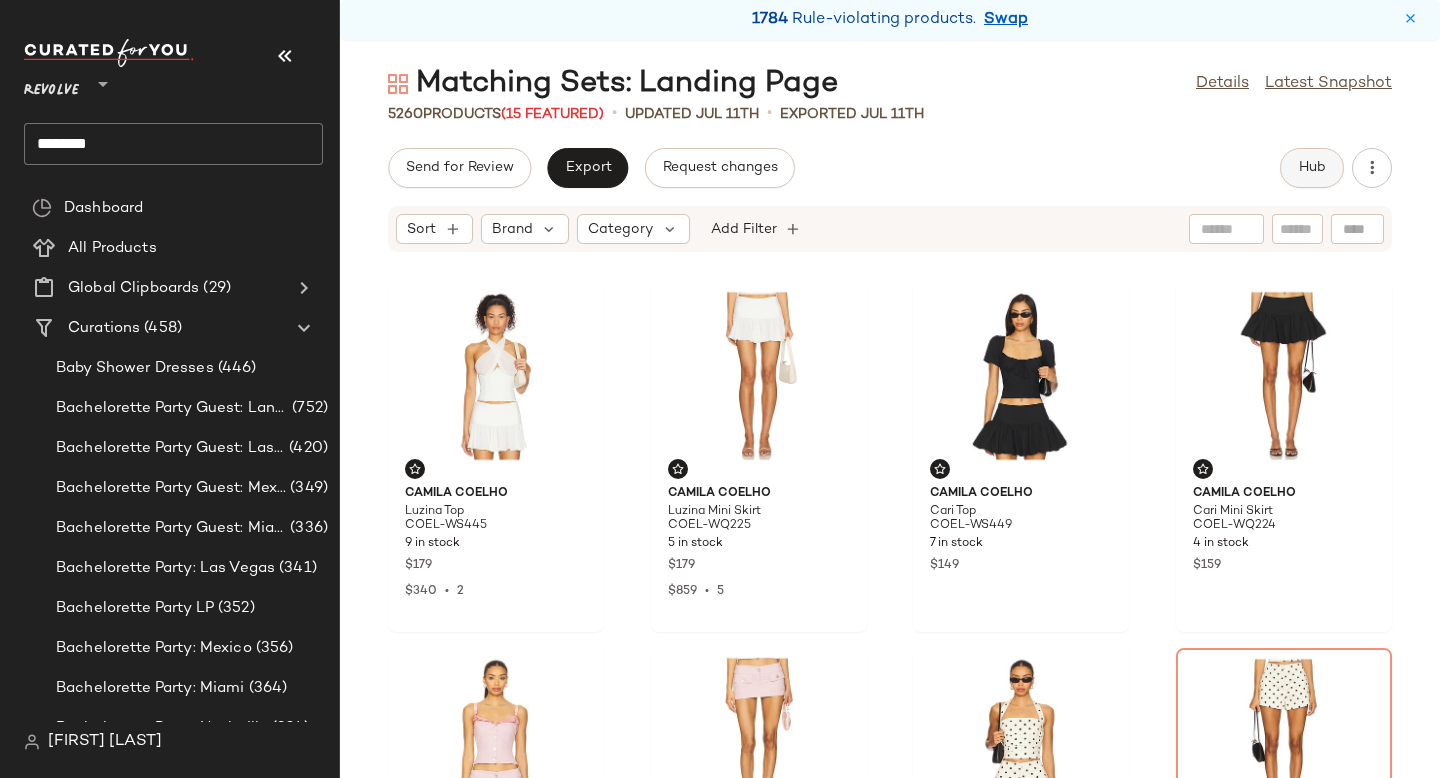 click on "Hub" at bounding box center (1312, 168) 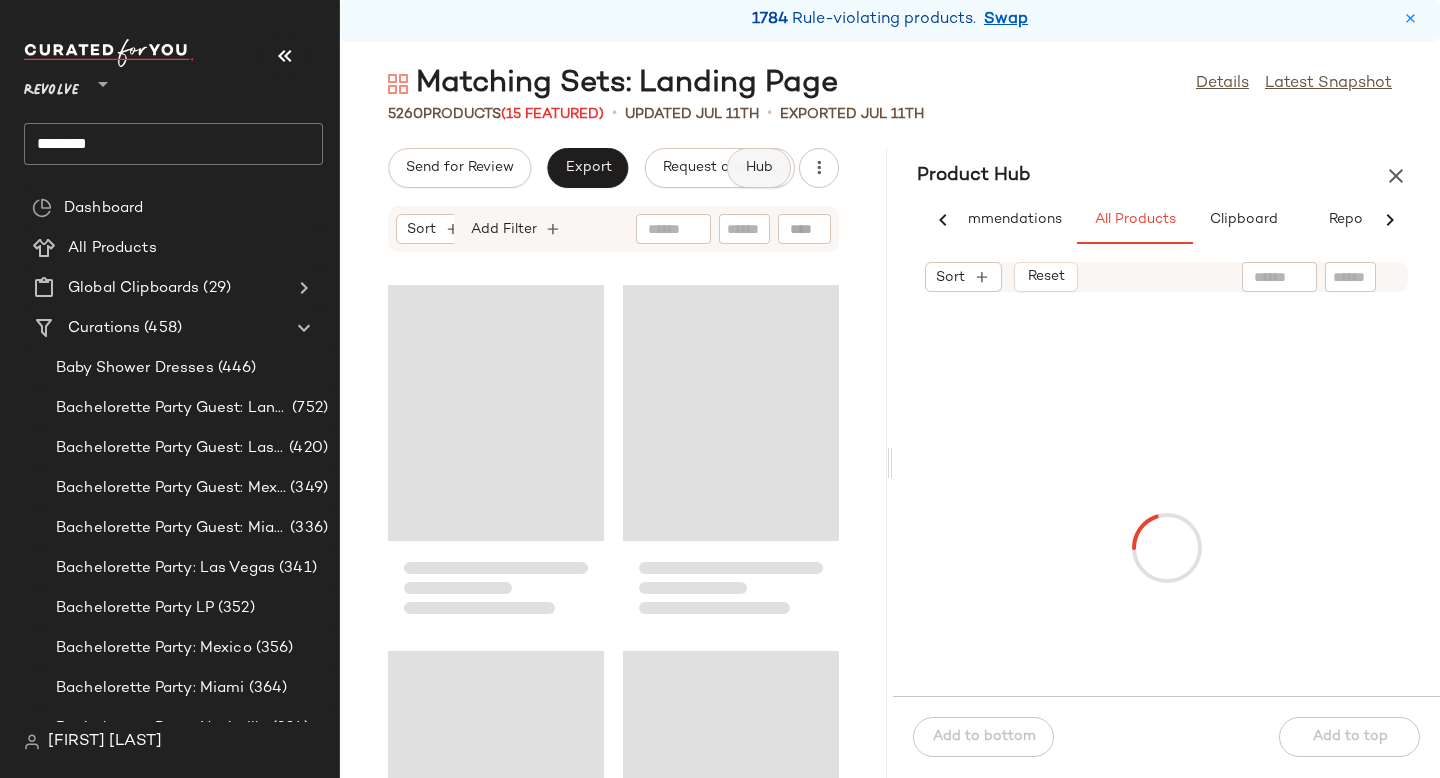 scroll, scrollTop: 0, scrollLeft: 73, axis: horizontal 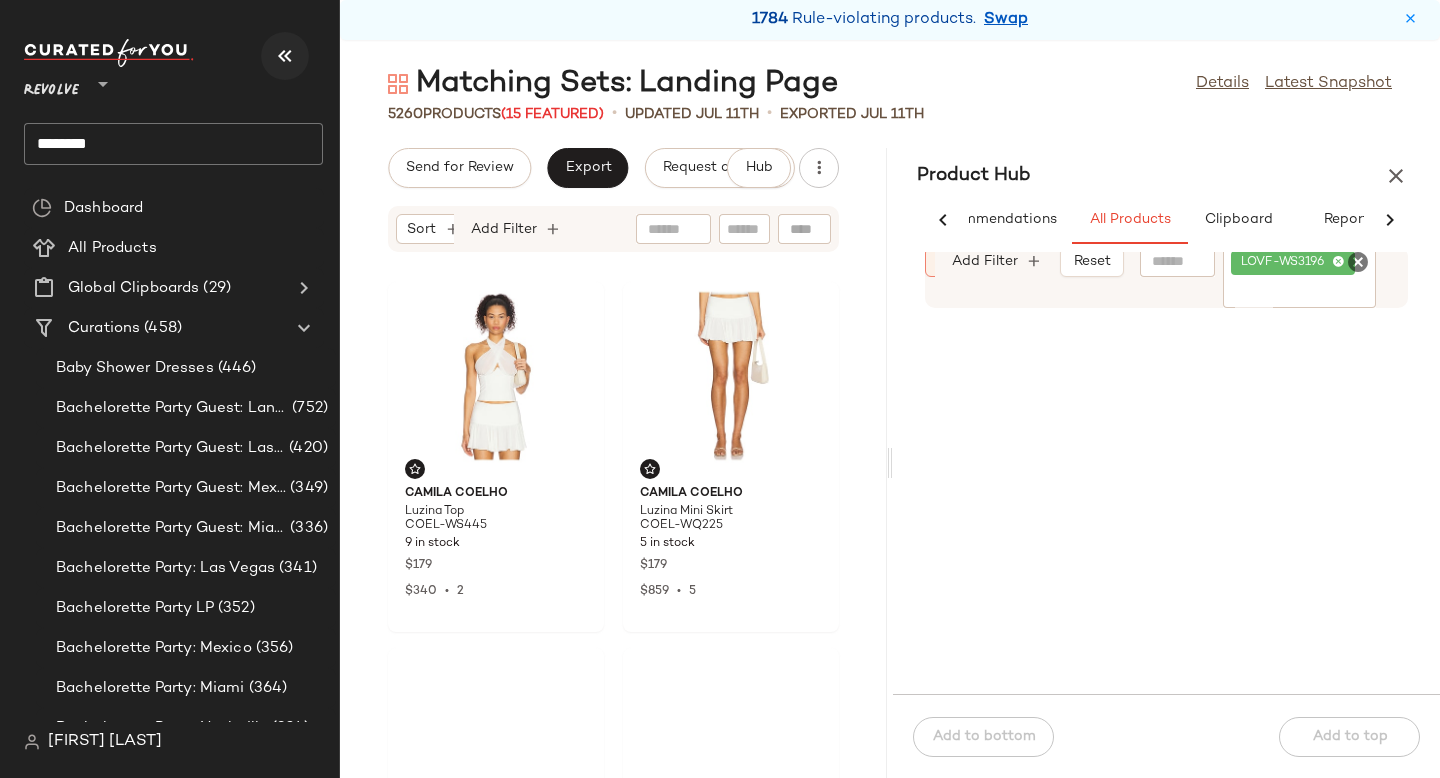 click at bounding box center [285, 56] 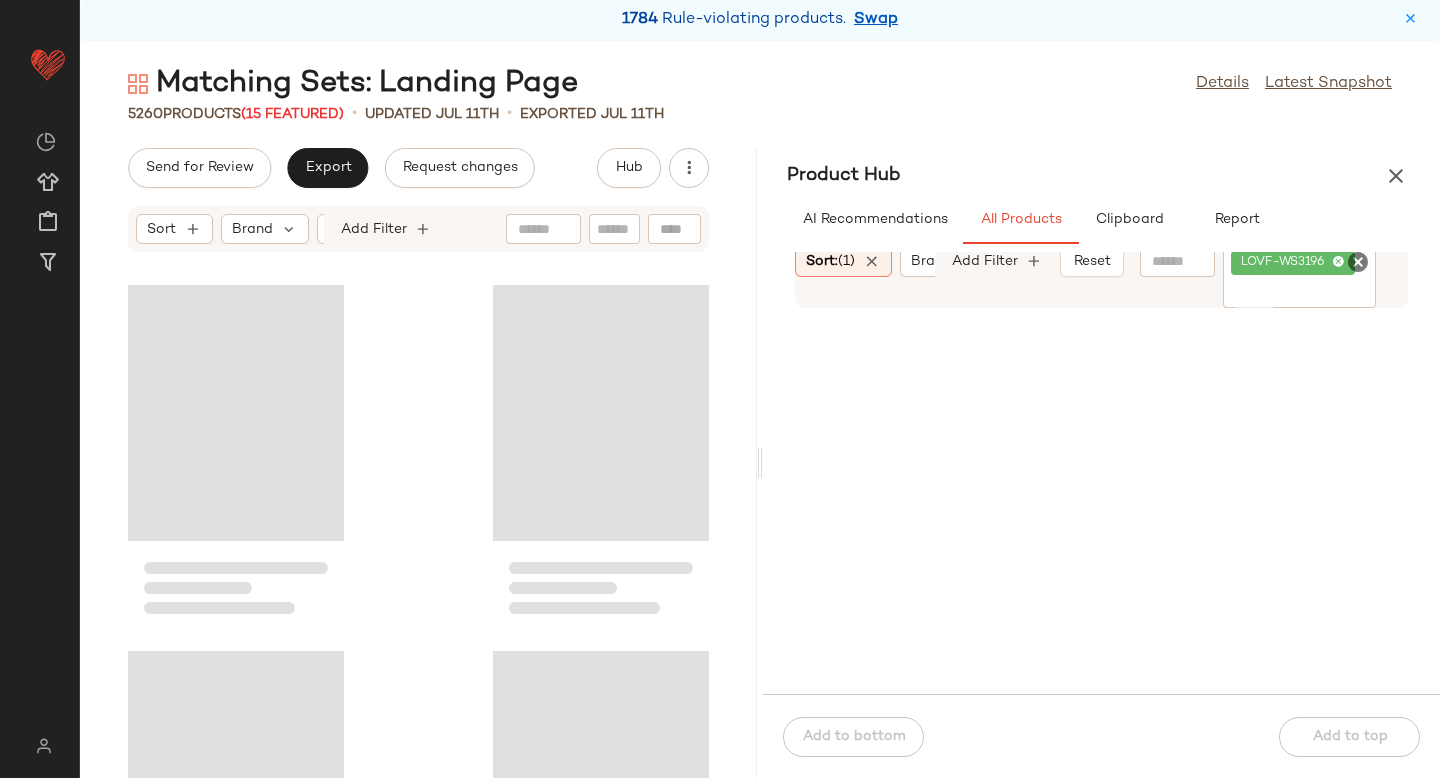 click on "1784 Rule-violating products. Swap" at bounding box center [760, 26] 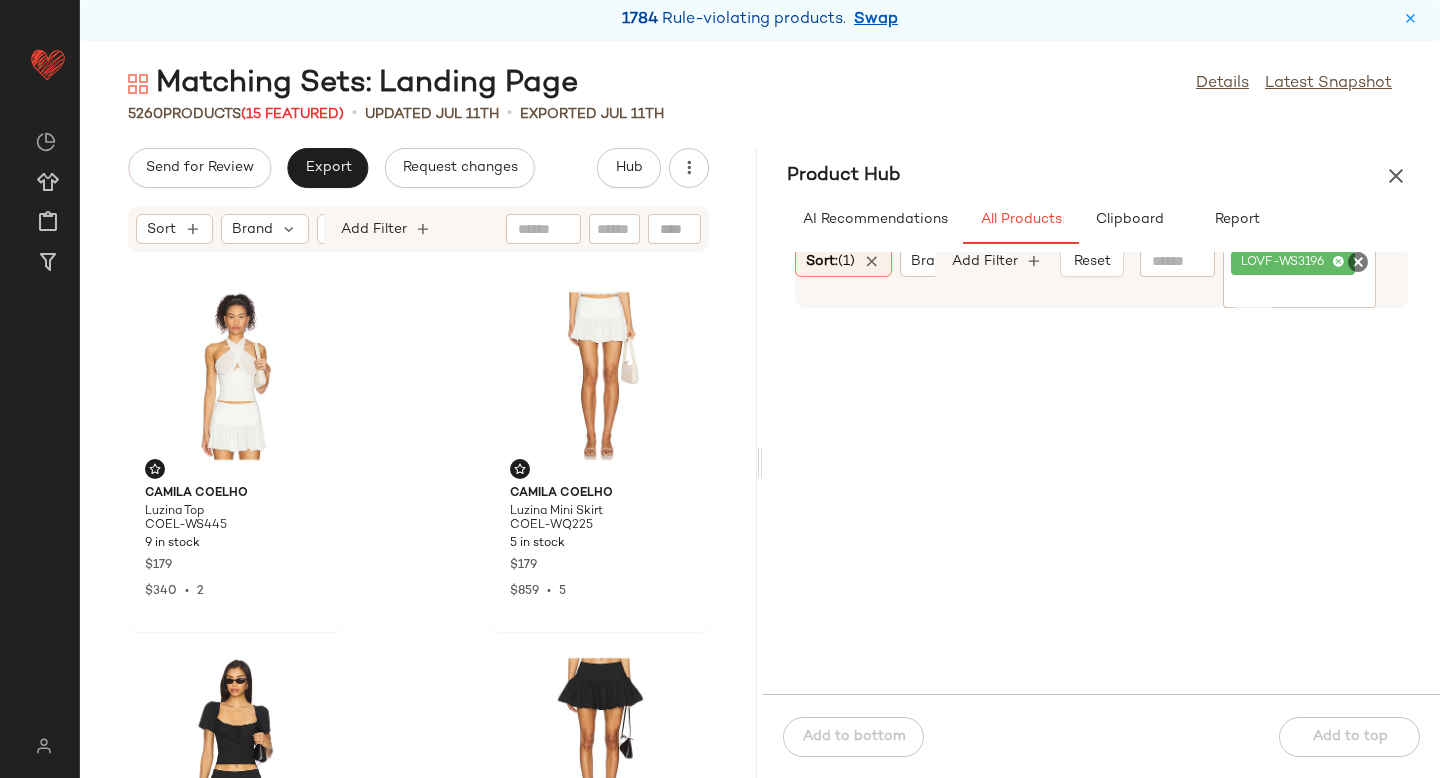 click 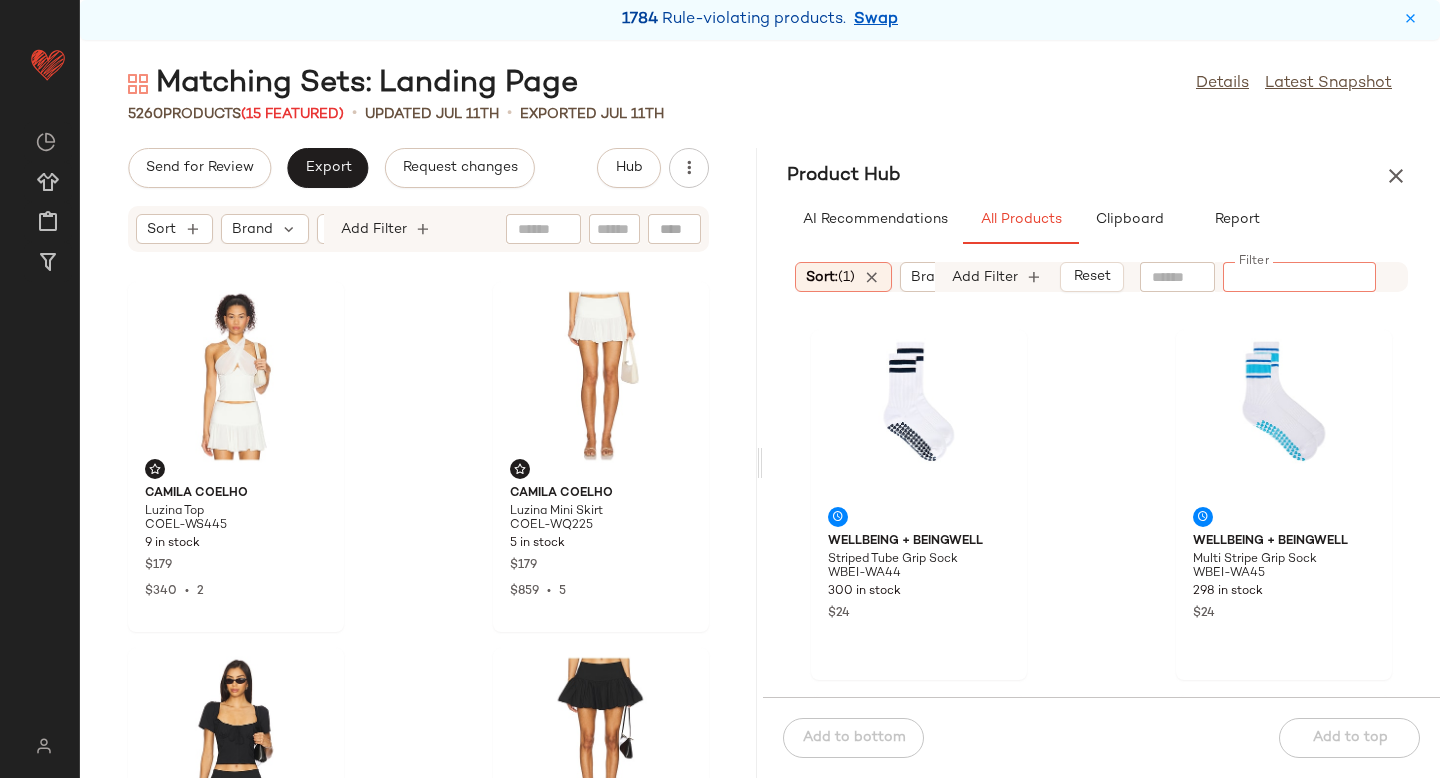 paste on "*********" 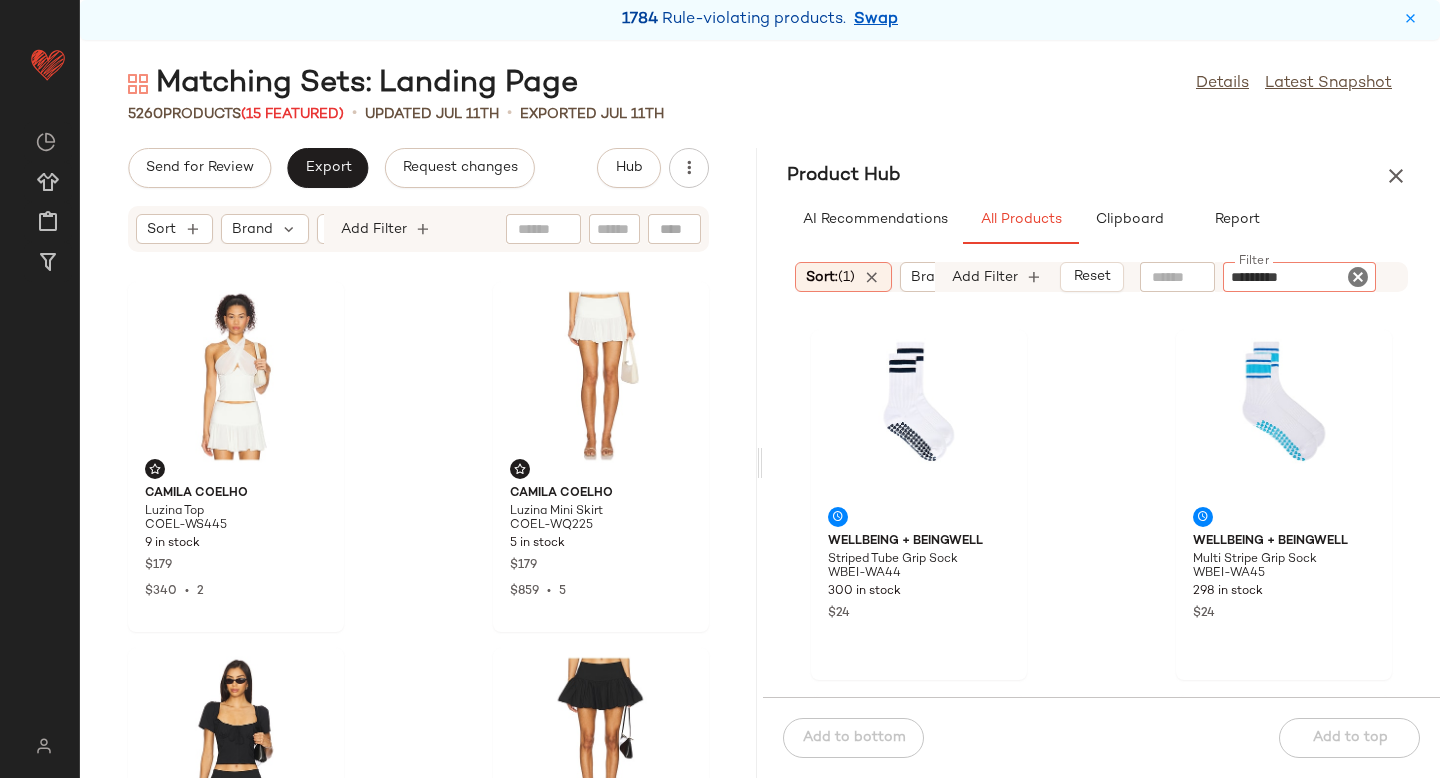 type 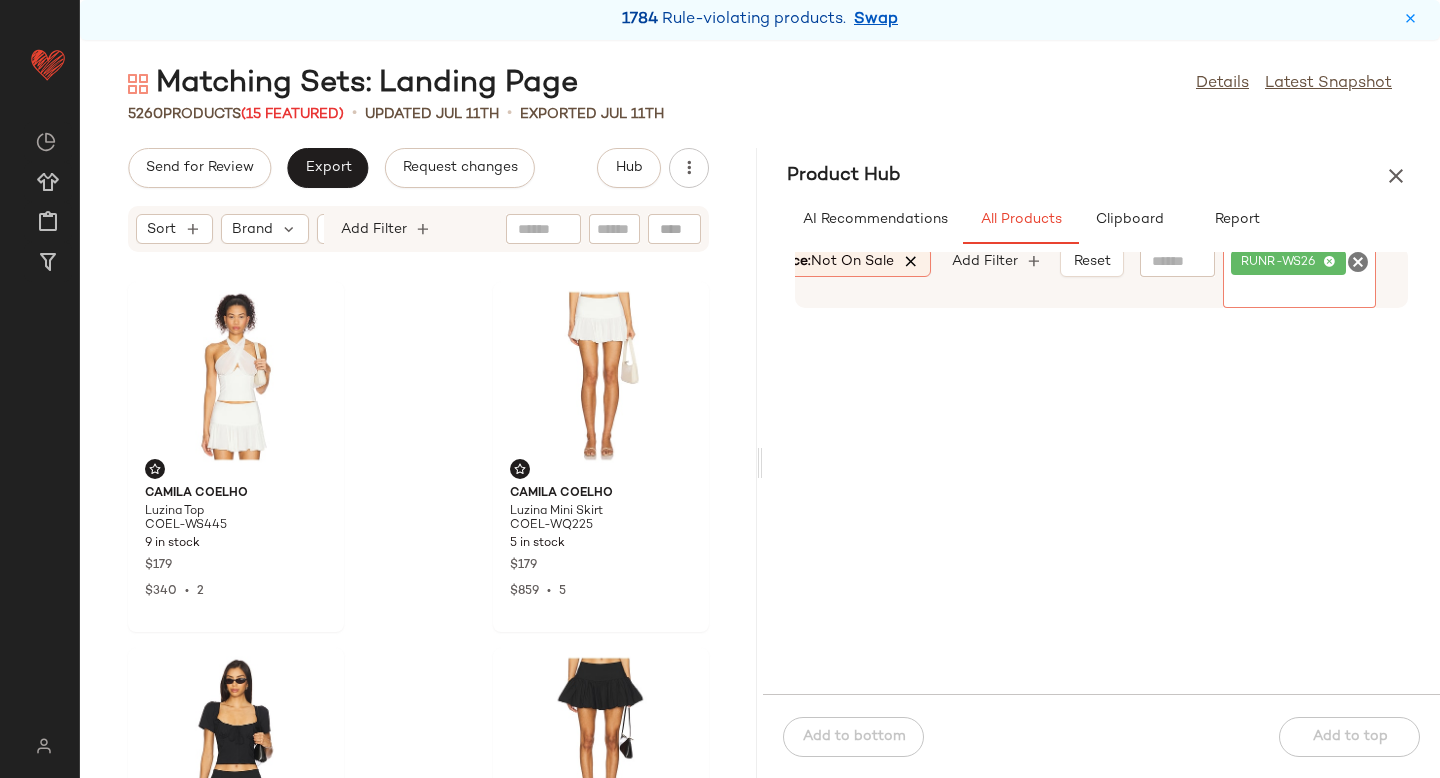 click at bounding box center [911, 262] 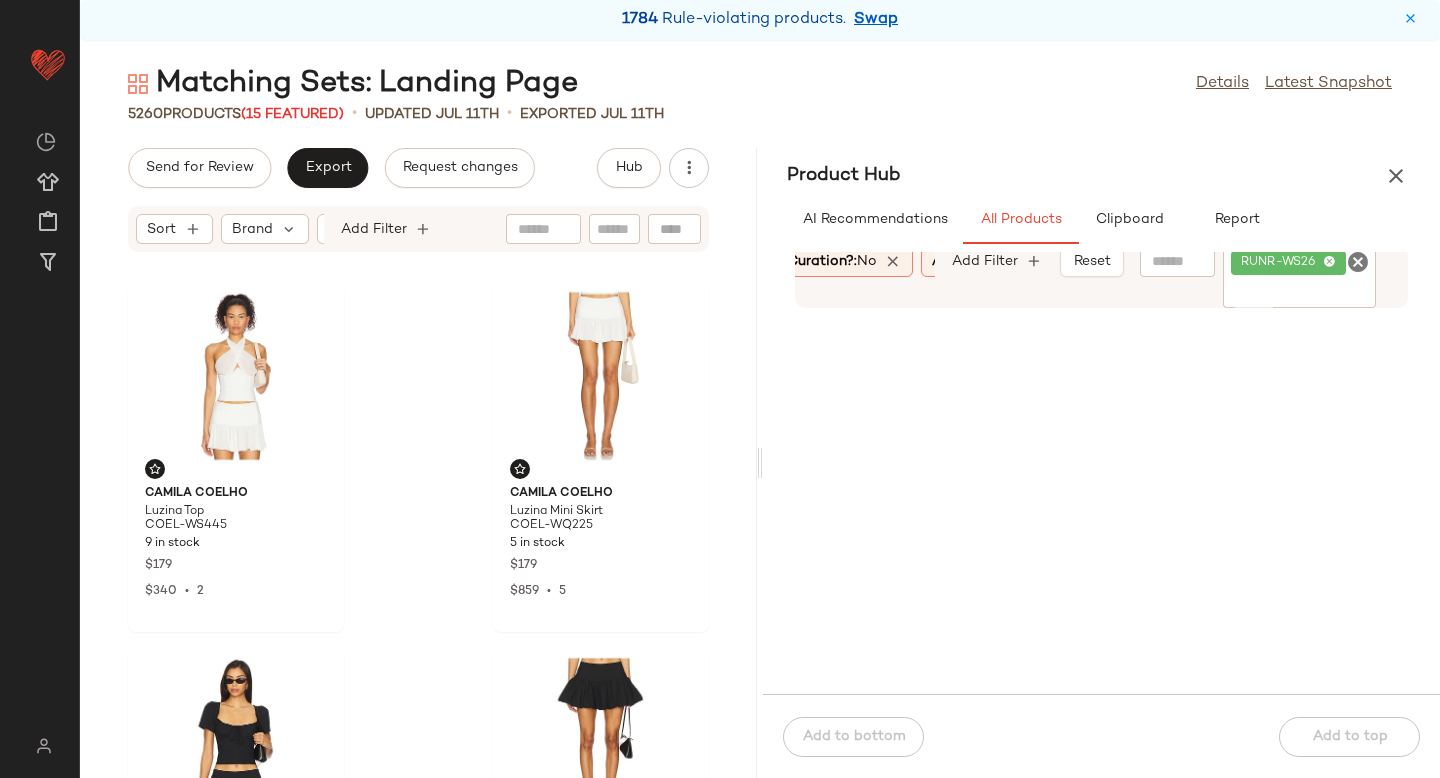 scroll, scrollTop: 0, scrollLeft: 374, axis: horizontal 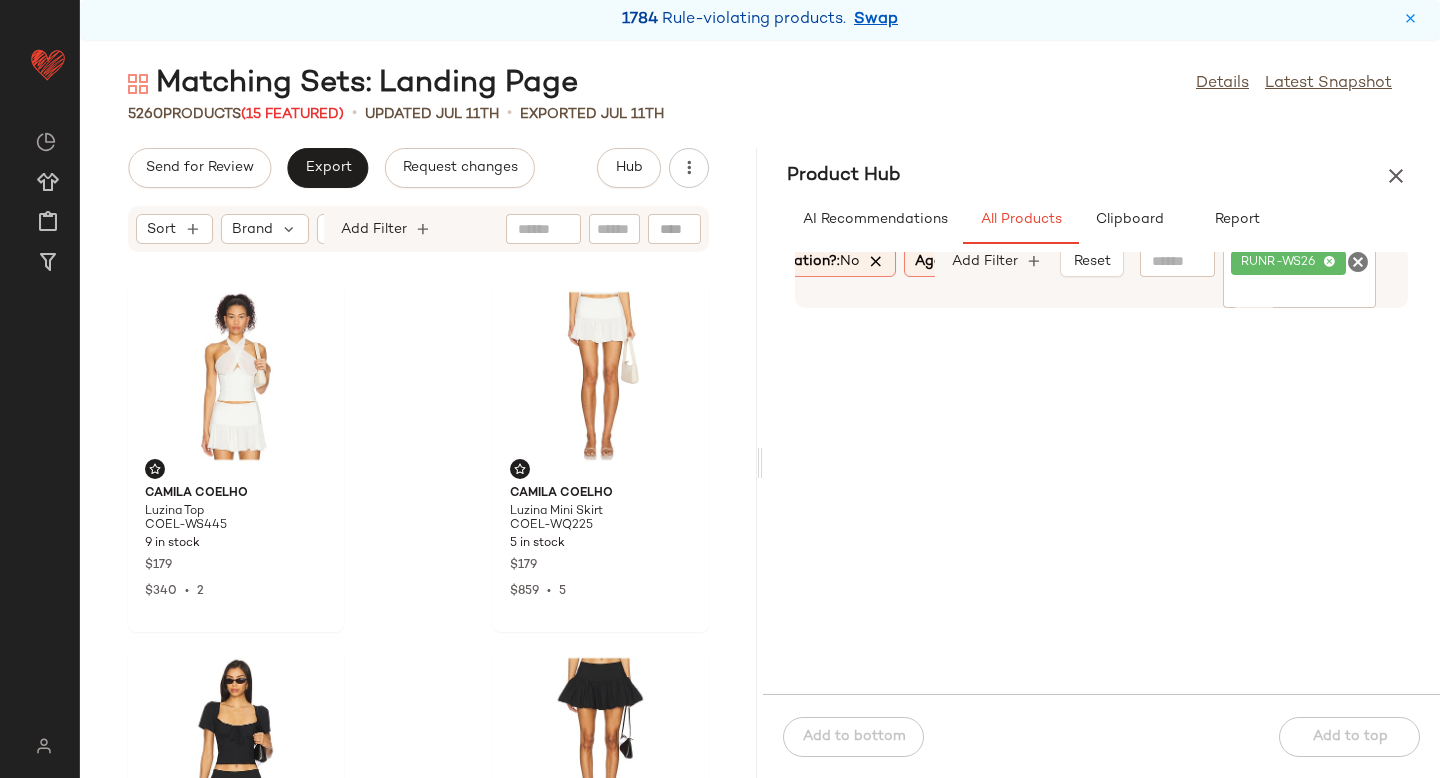 click at bounding box center [877, 262] 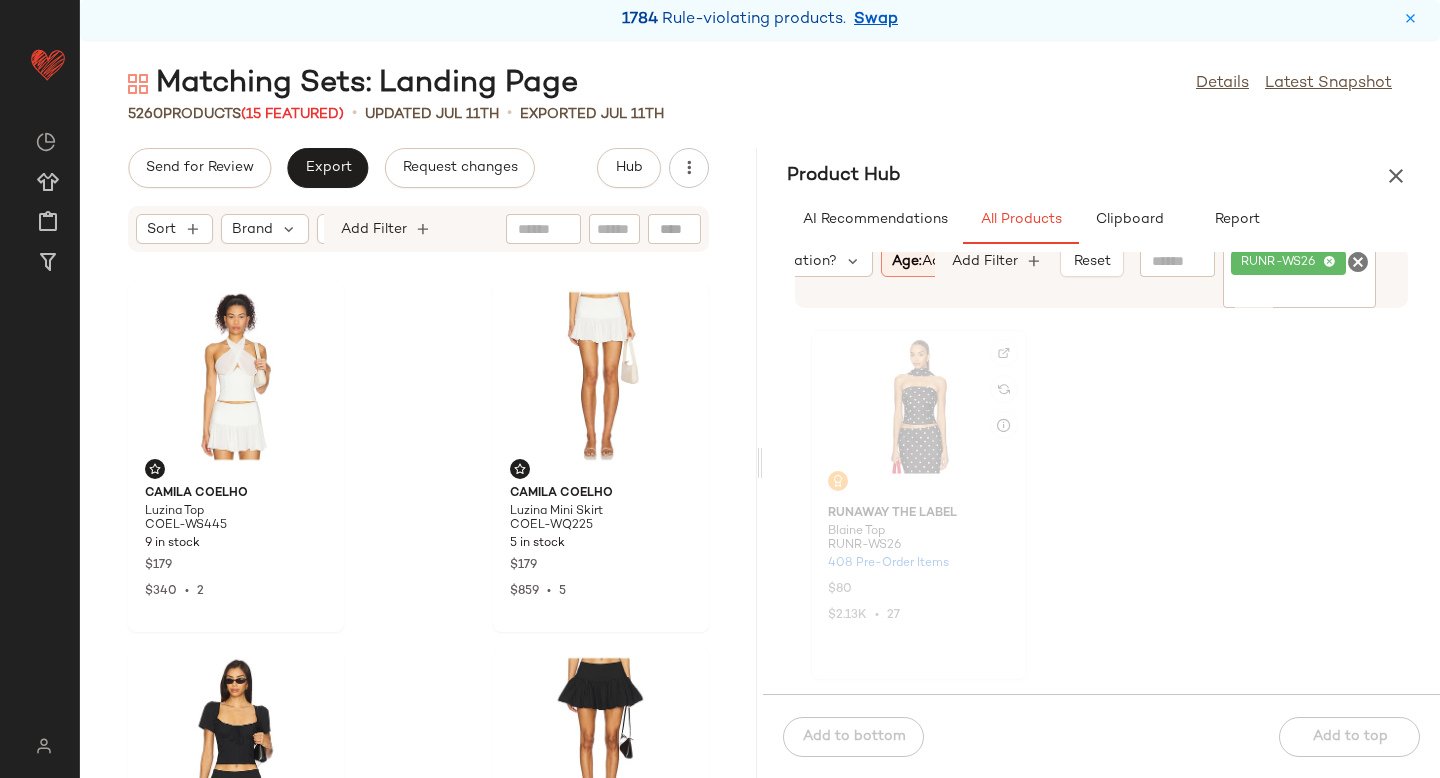 click 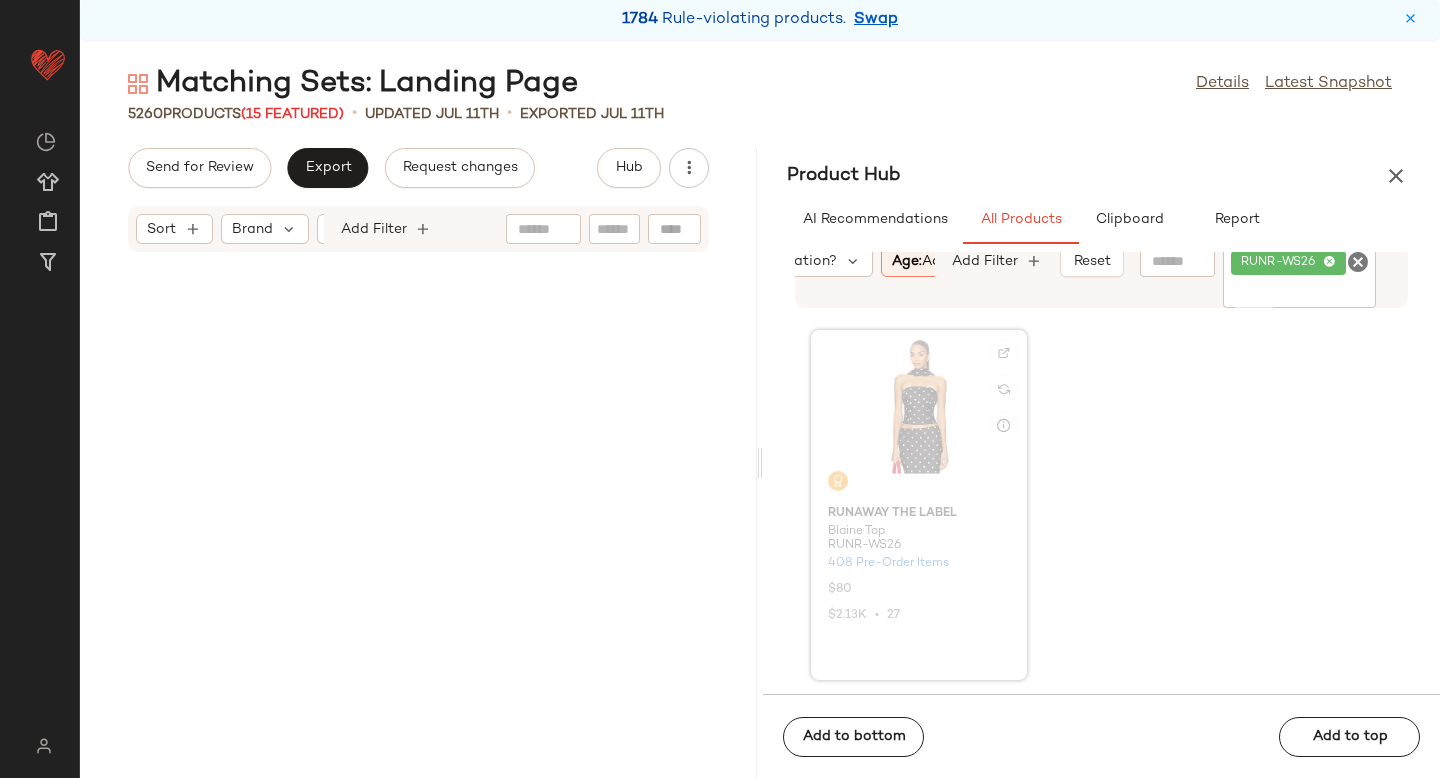 scroll, scrollTop: 1464, scrollLeft: 0, axis: vertical 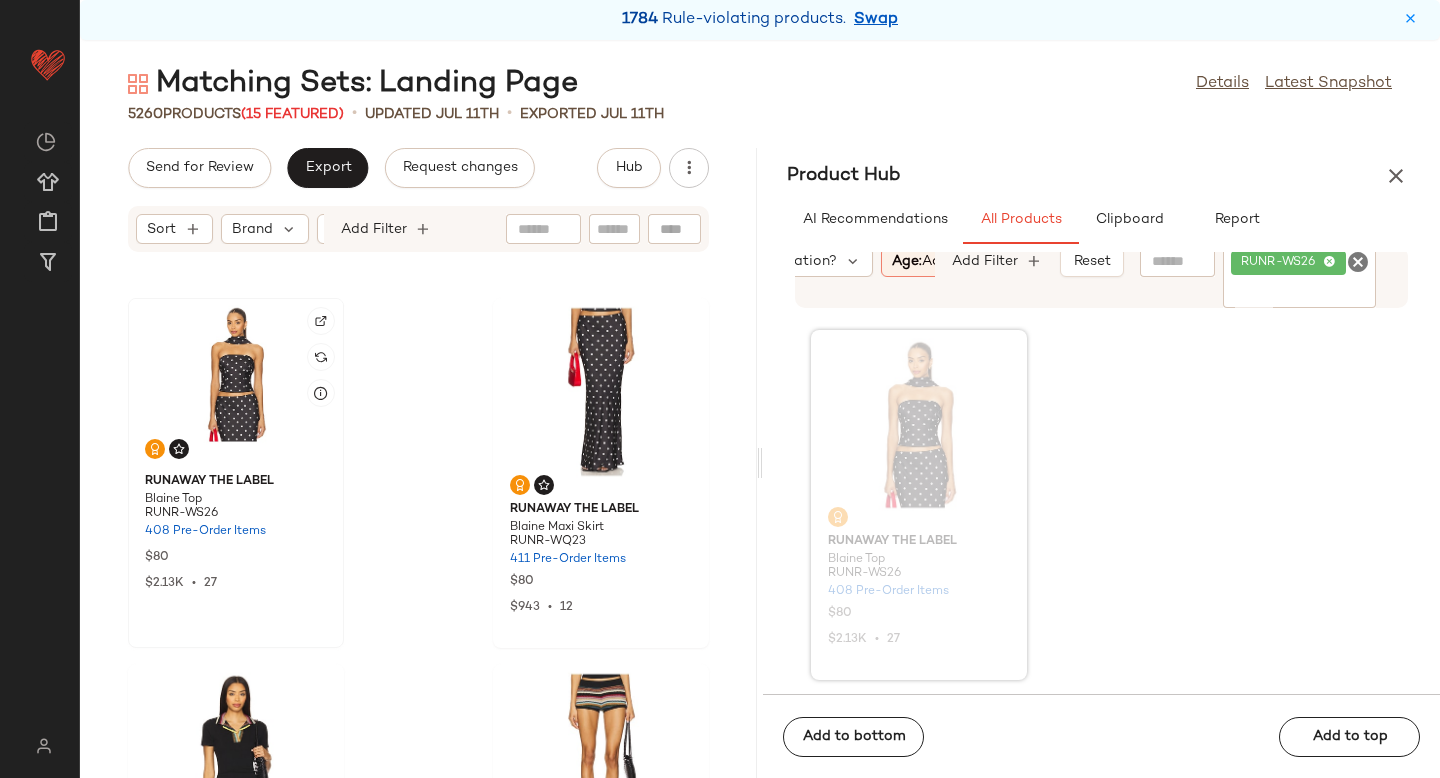 click 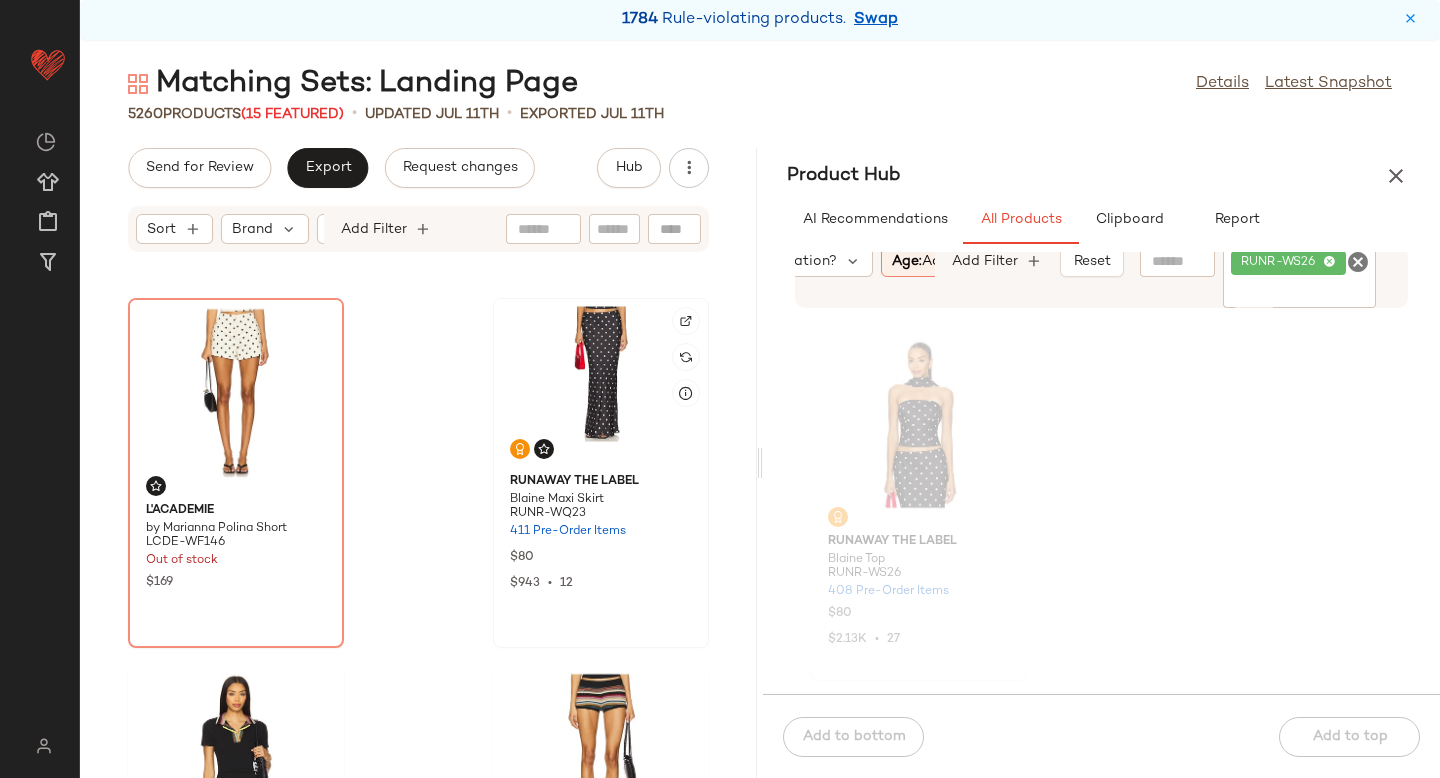 click 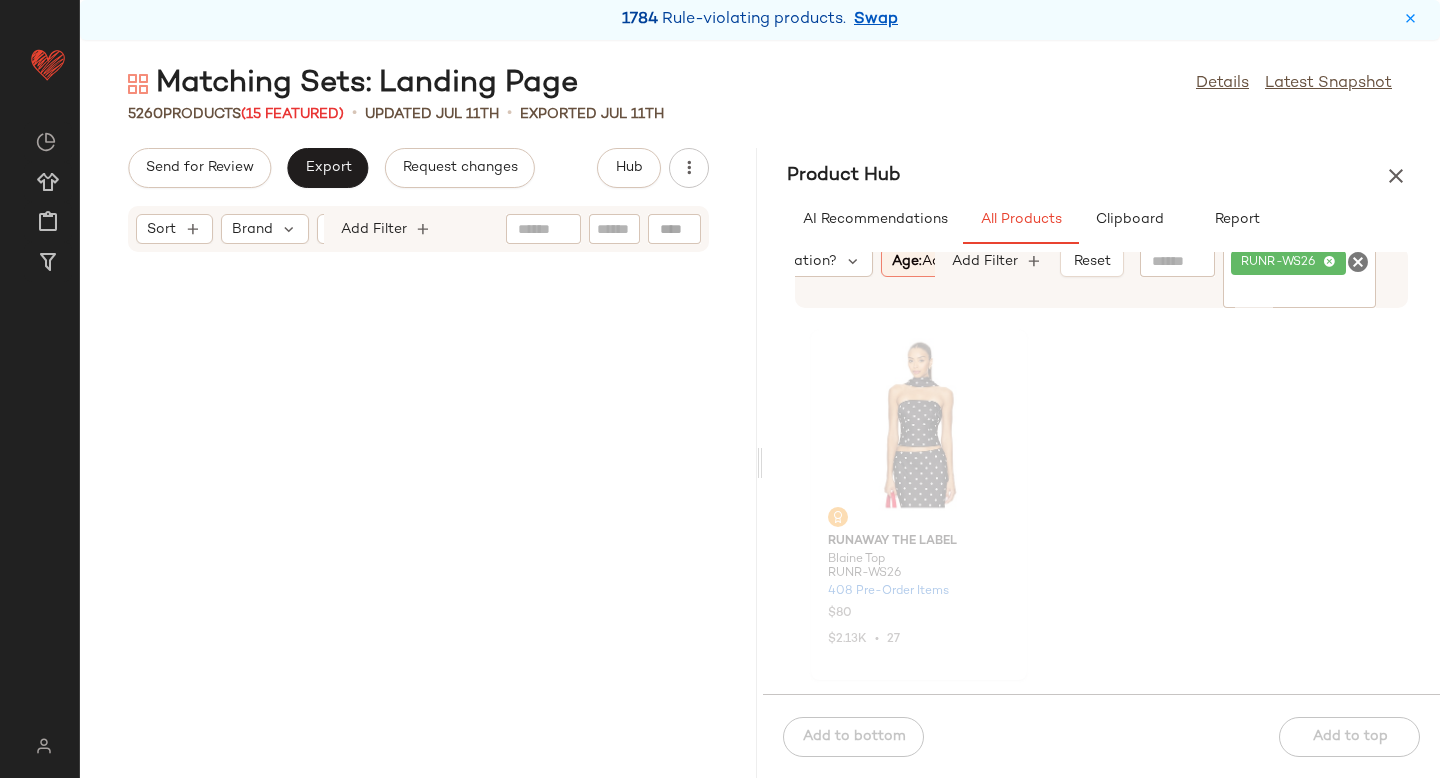scroll, scrollTop: 0, scrollLeft: 0, axis: both 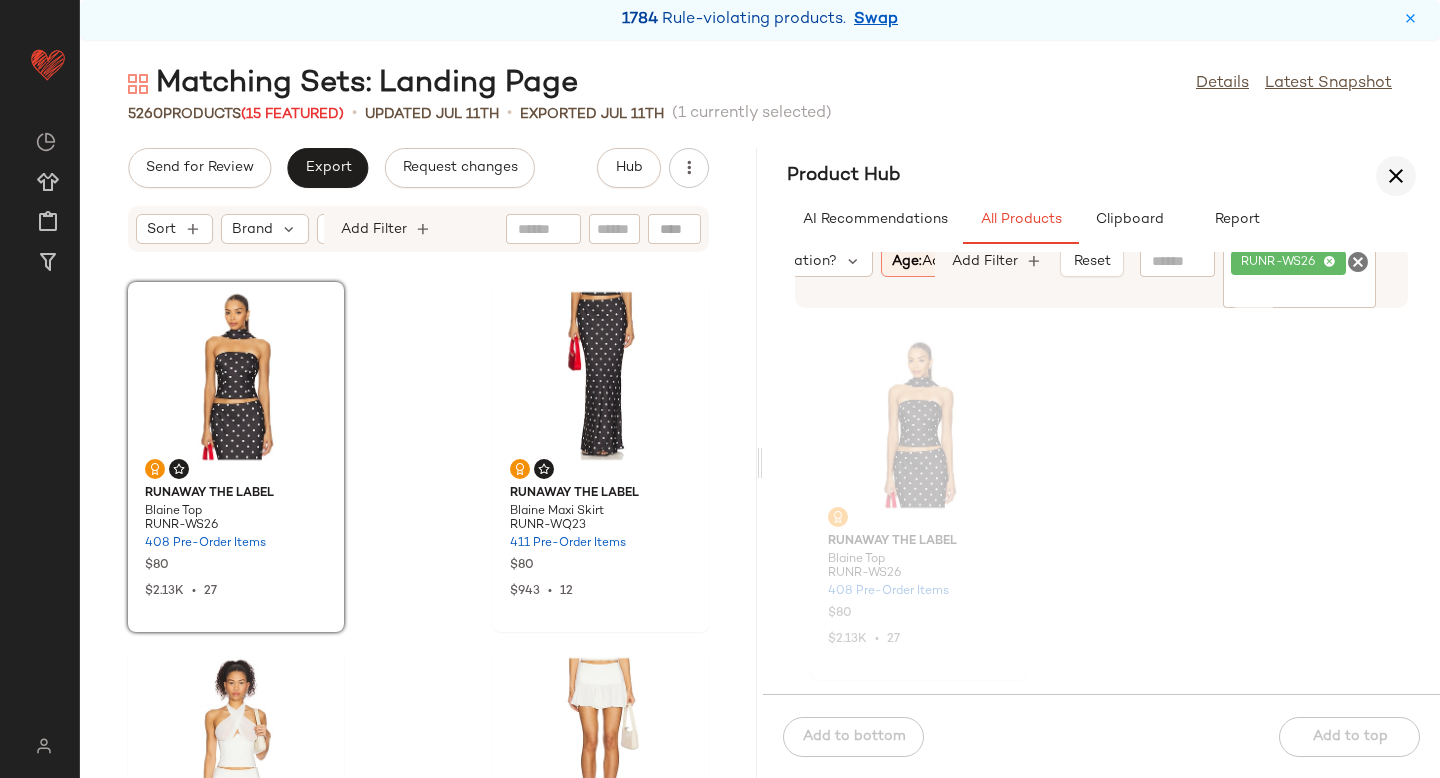 click at bounding box center [1396, 176] 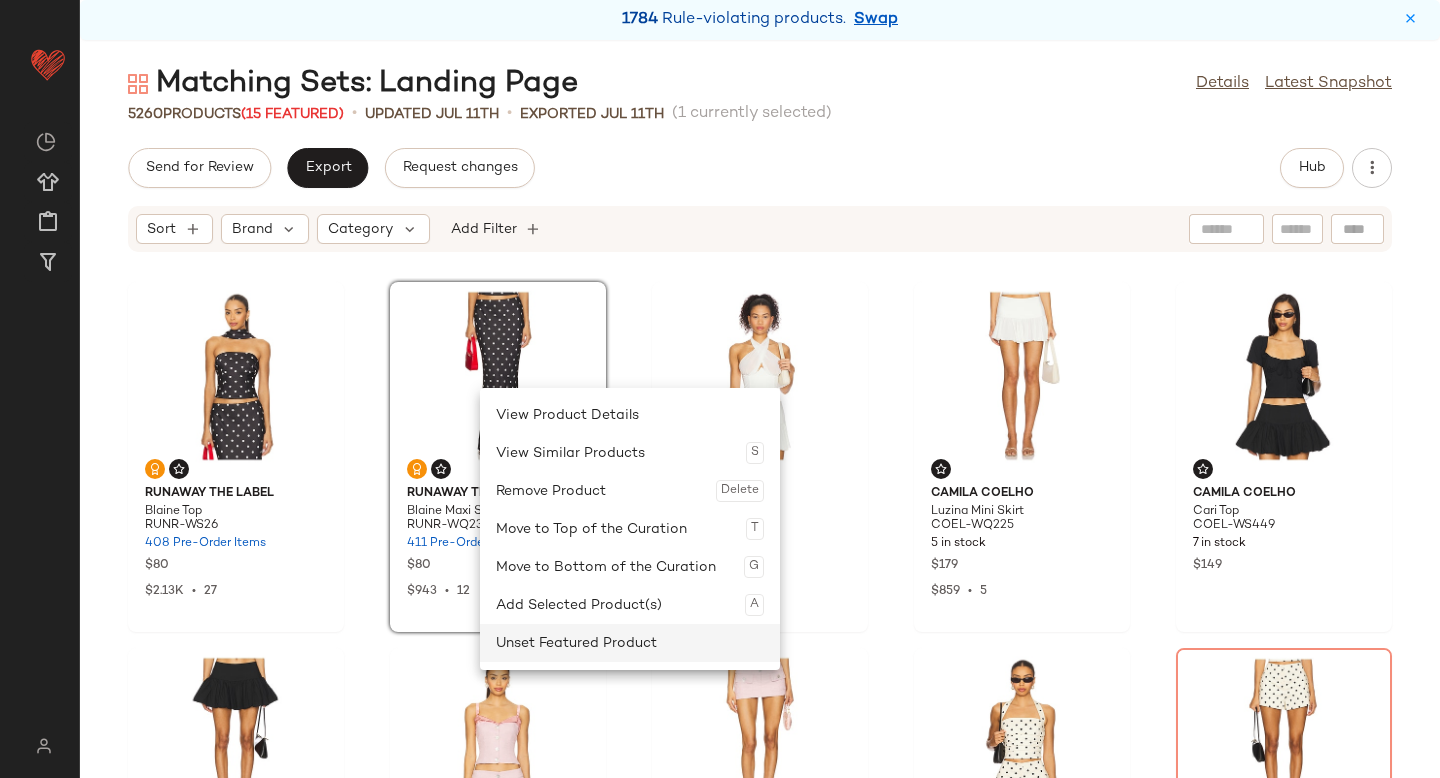 click on "Unset Featured Product" 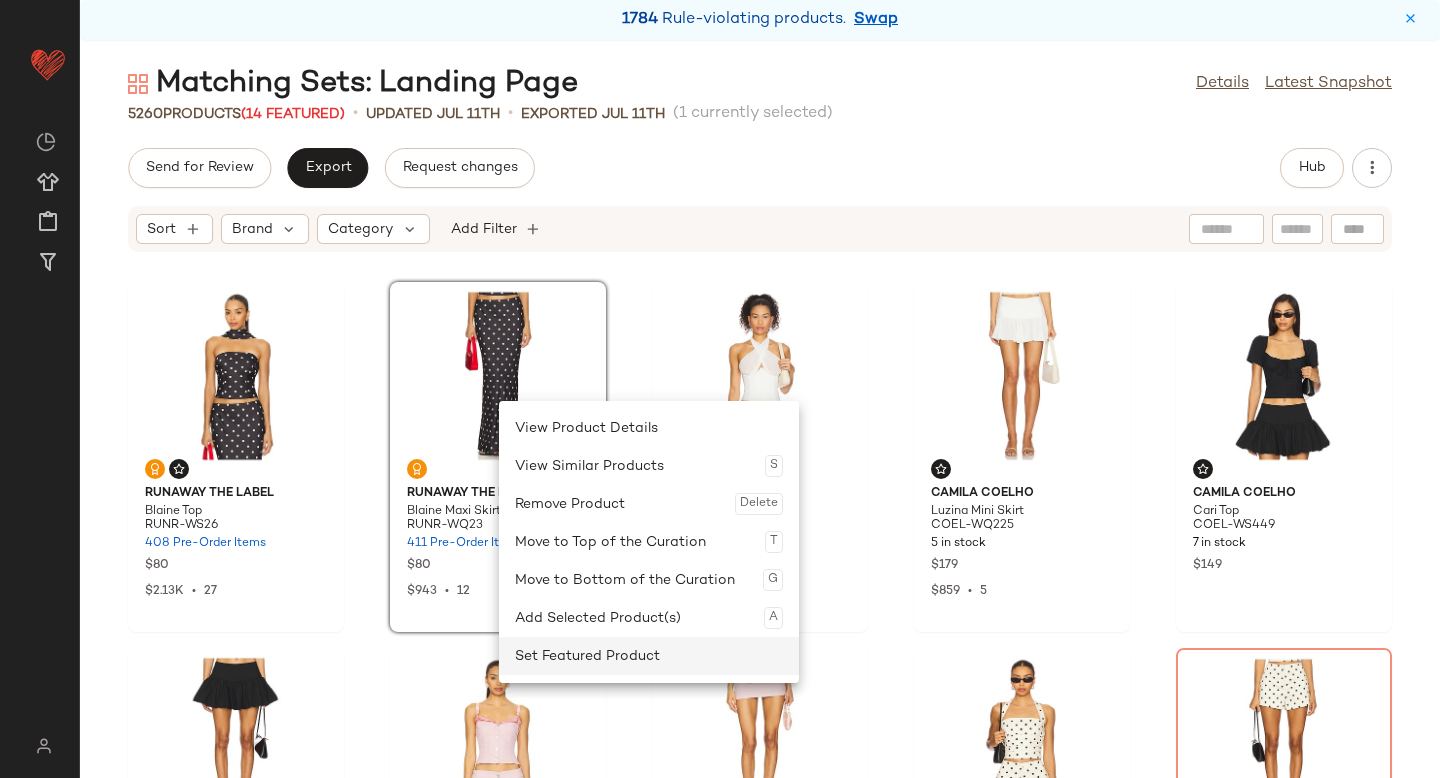 click on "Set Featured Product" 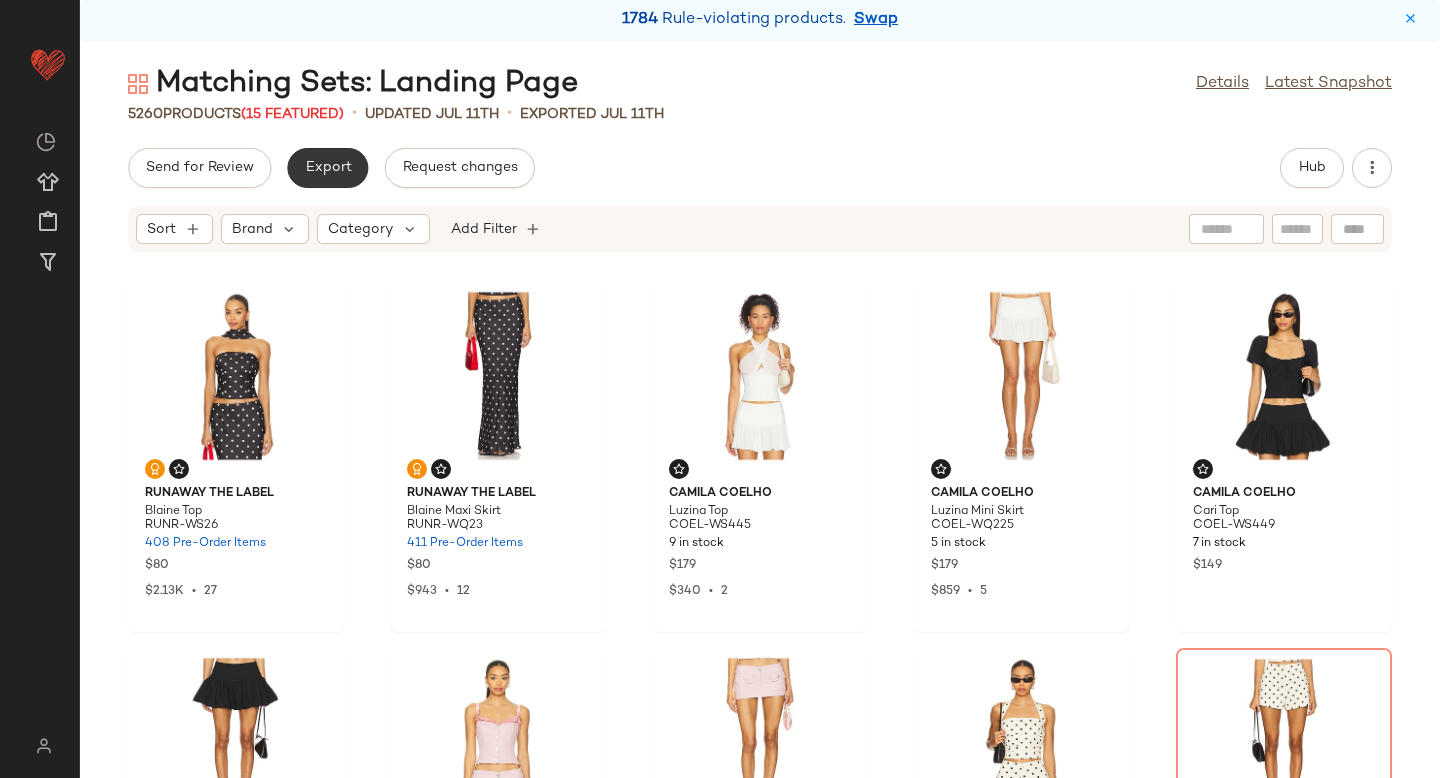 click on "Export" 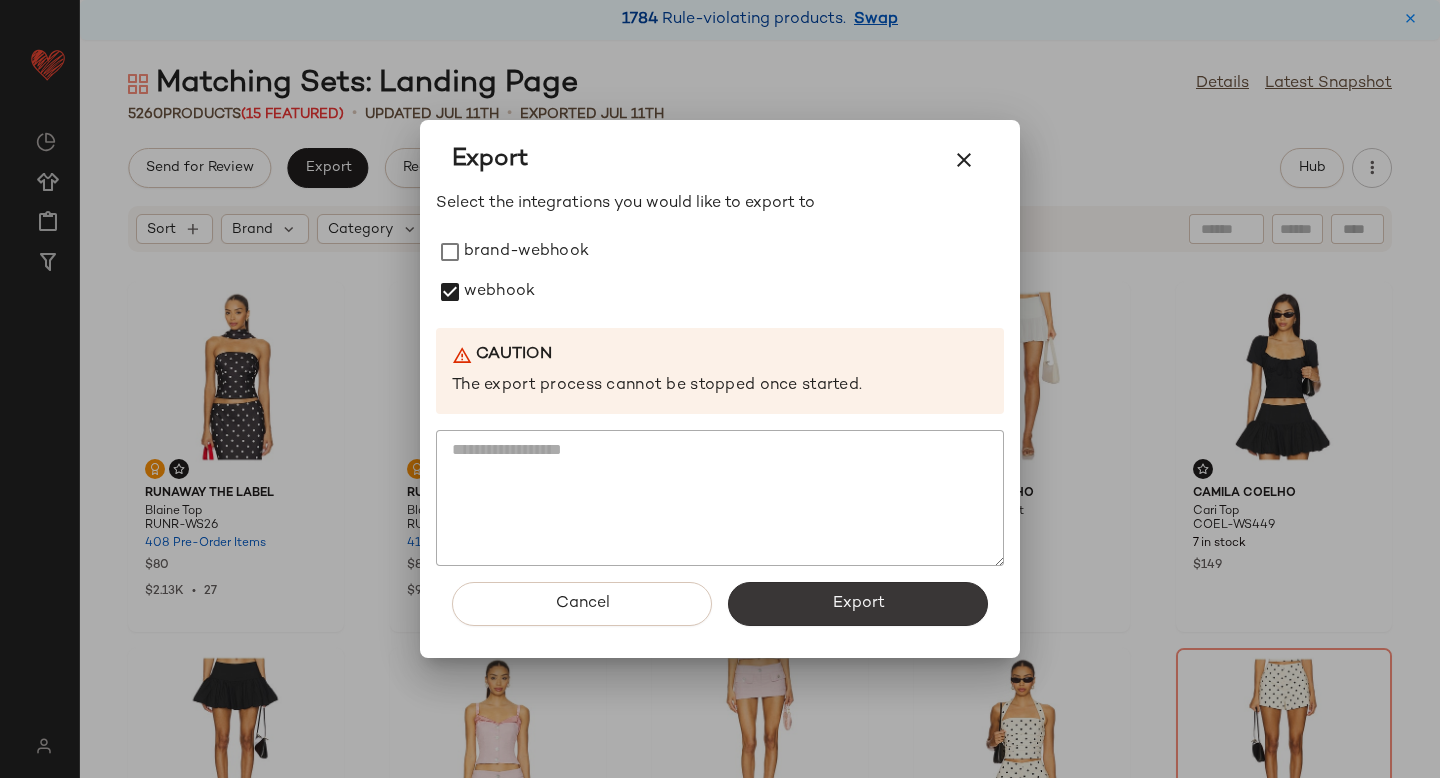 click on "Export" 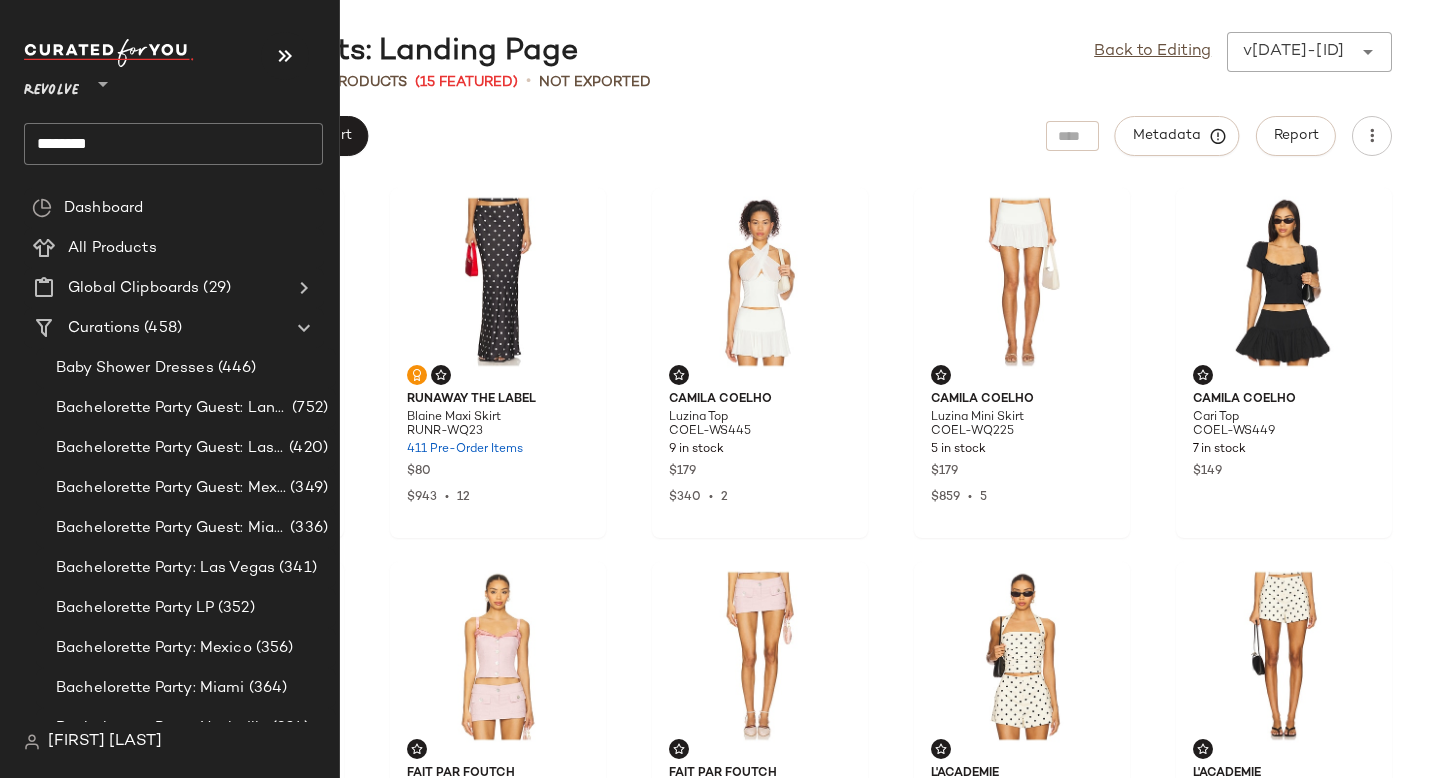 click on "********" 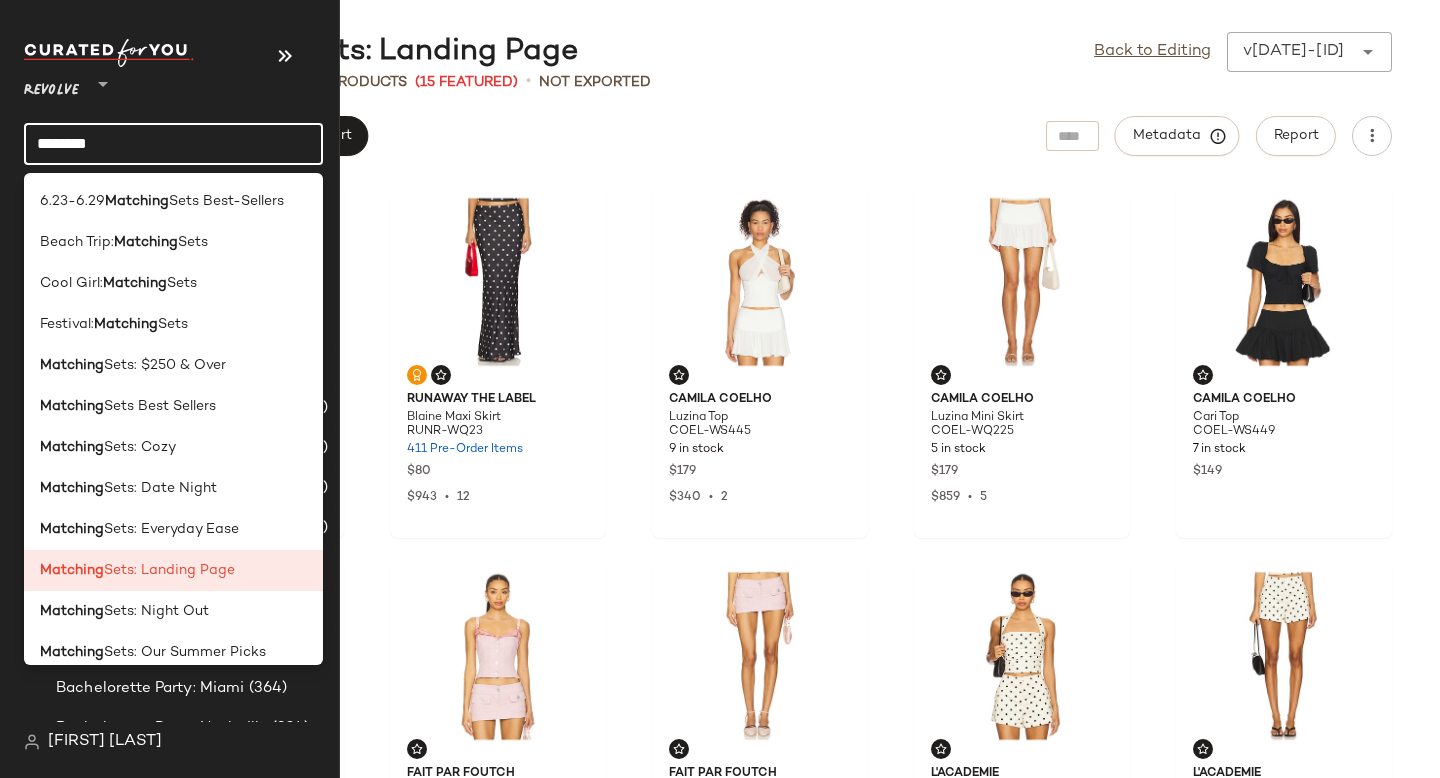 click on "********" 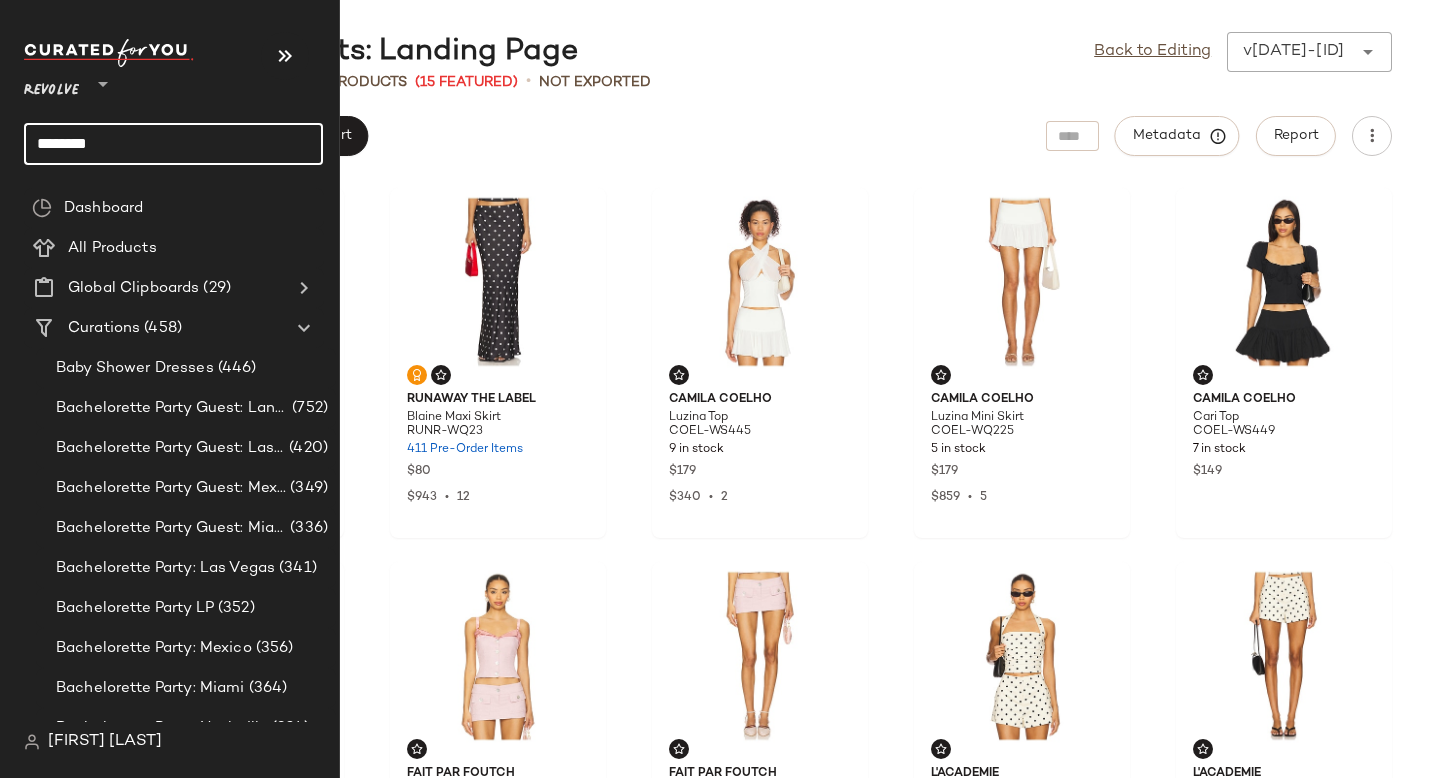 click on "********" 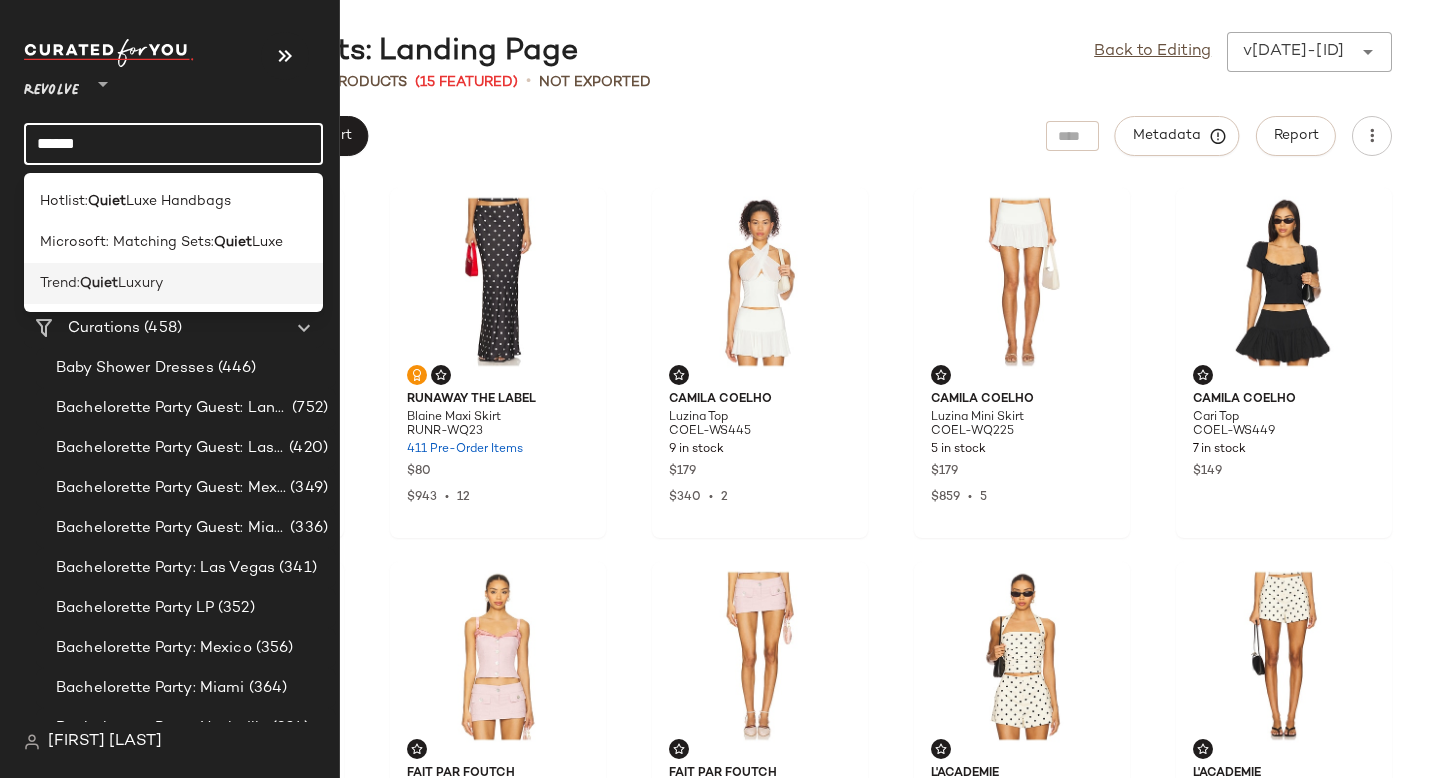 type on "*****" 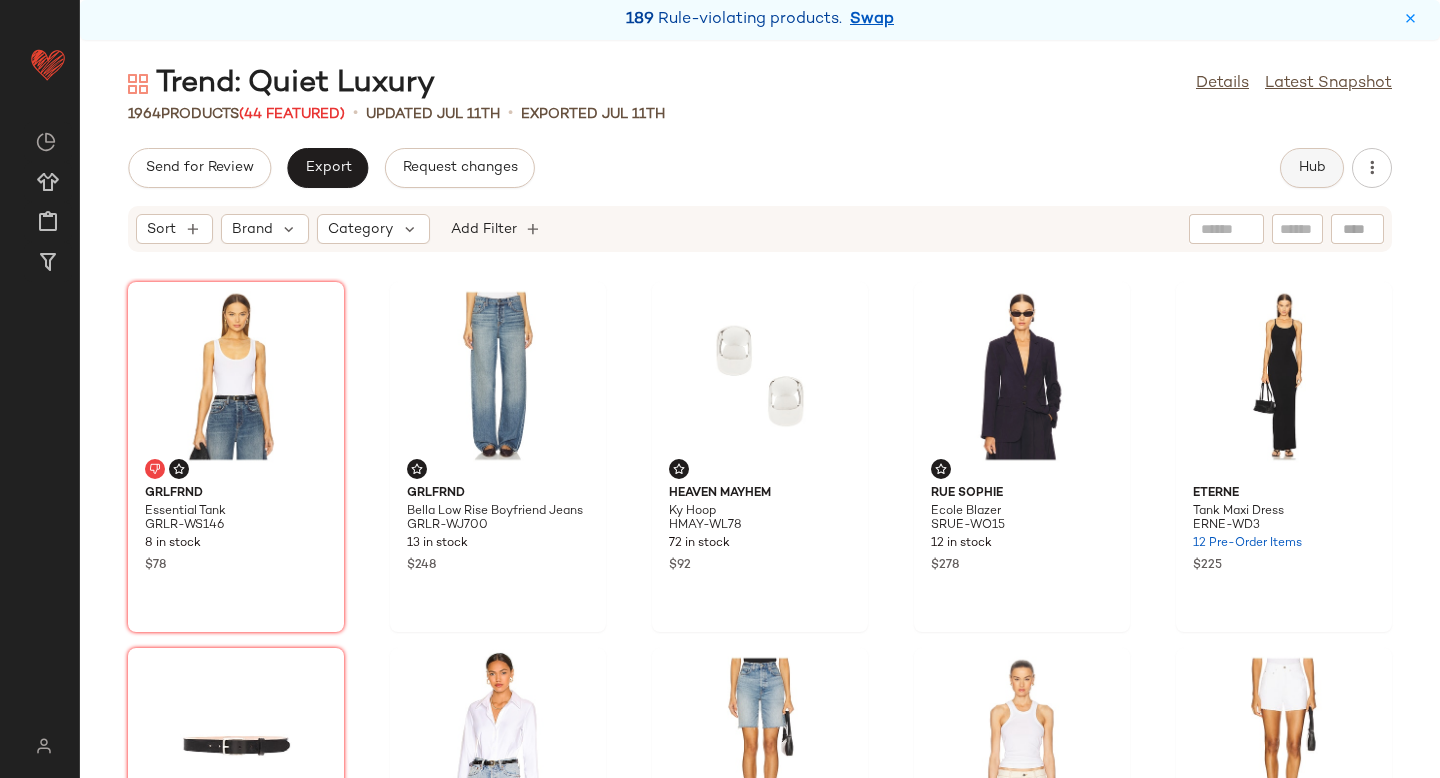 click on "Hub" 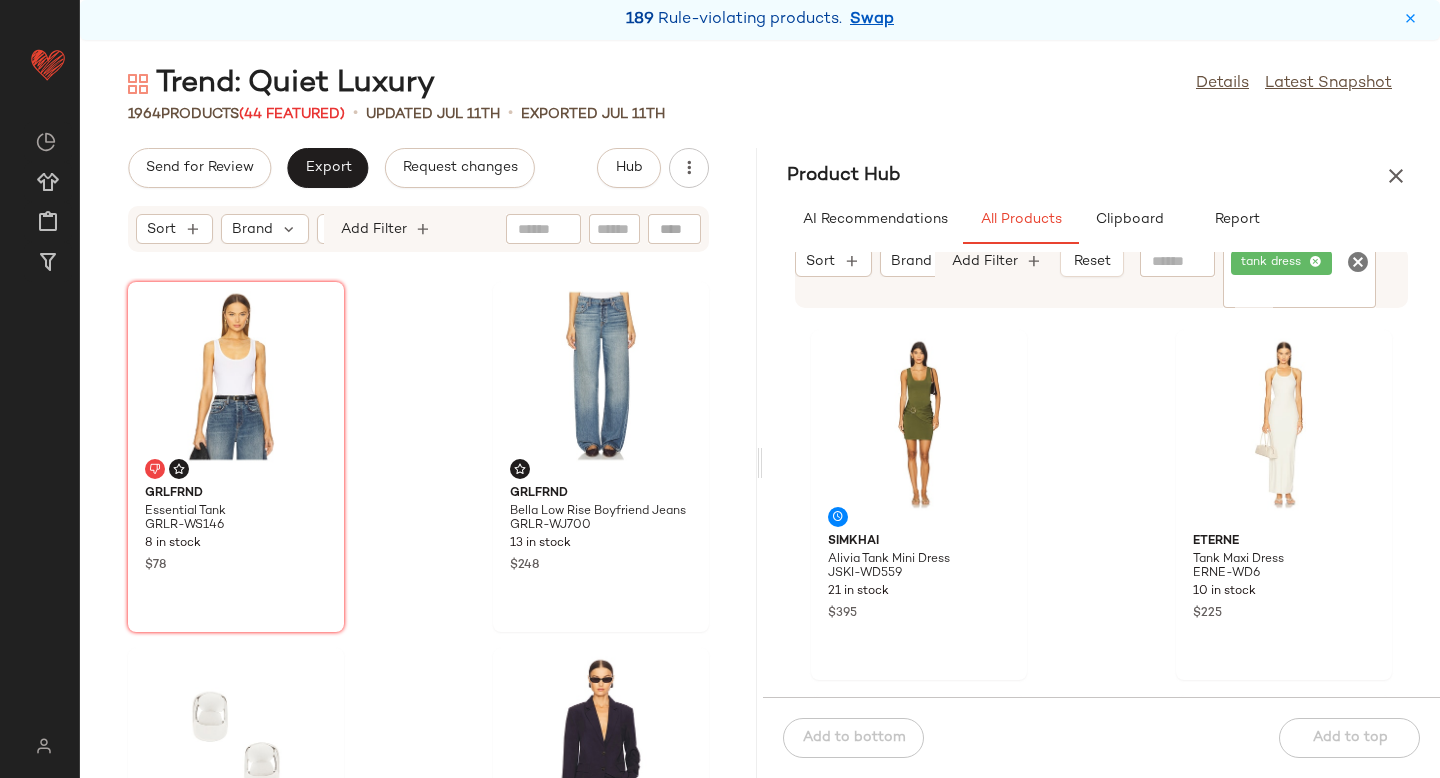 click 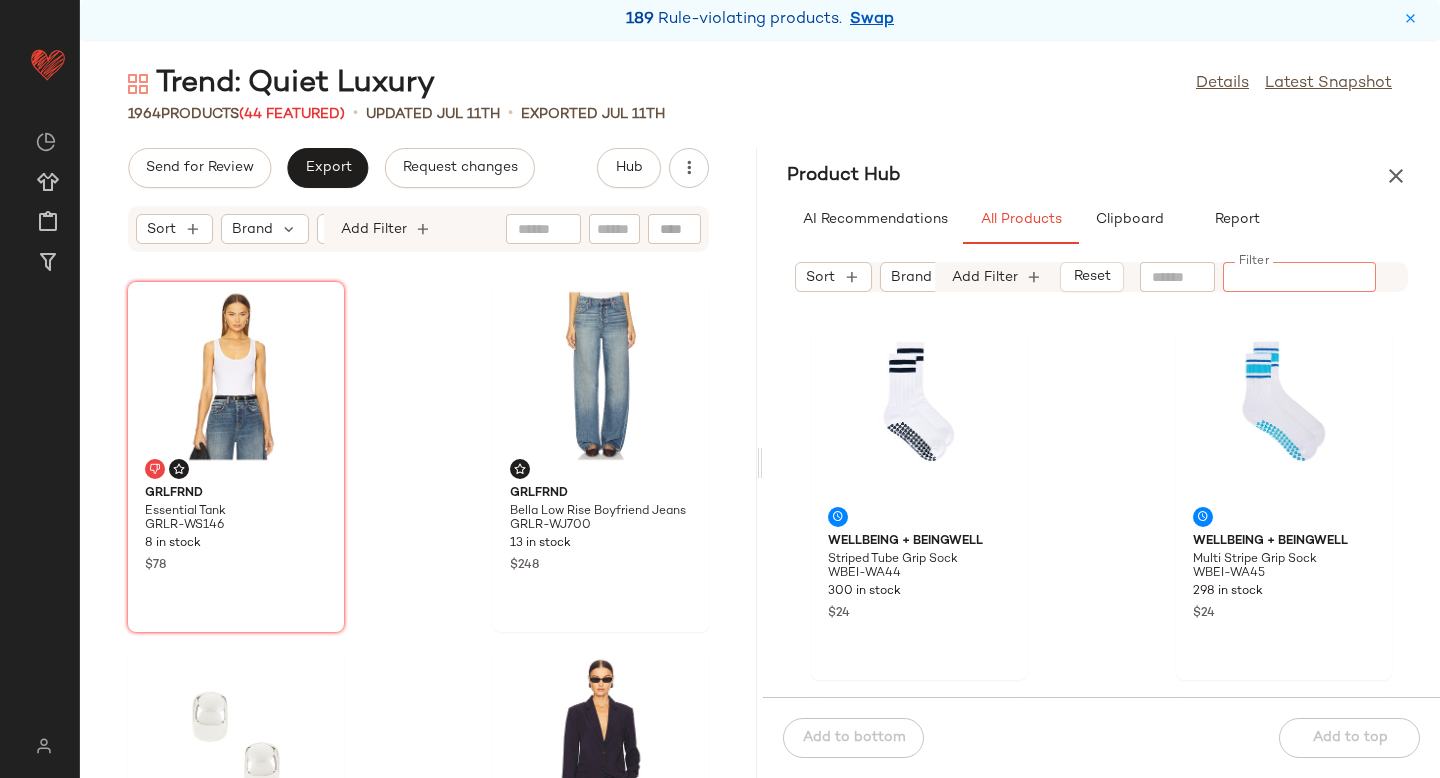 paste on "**********" 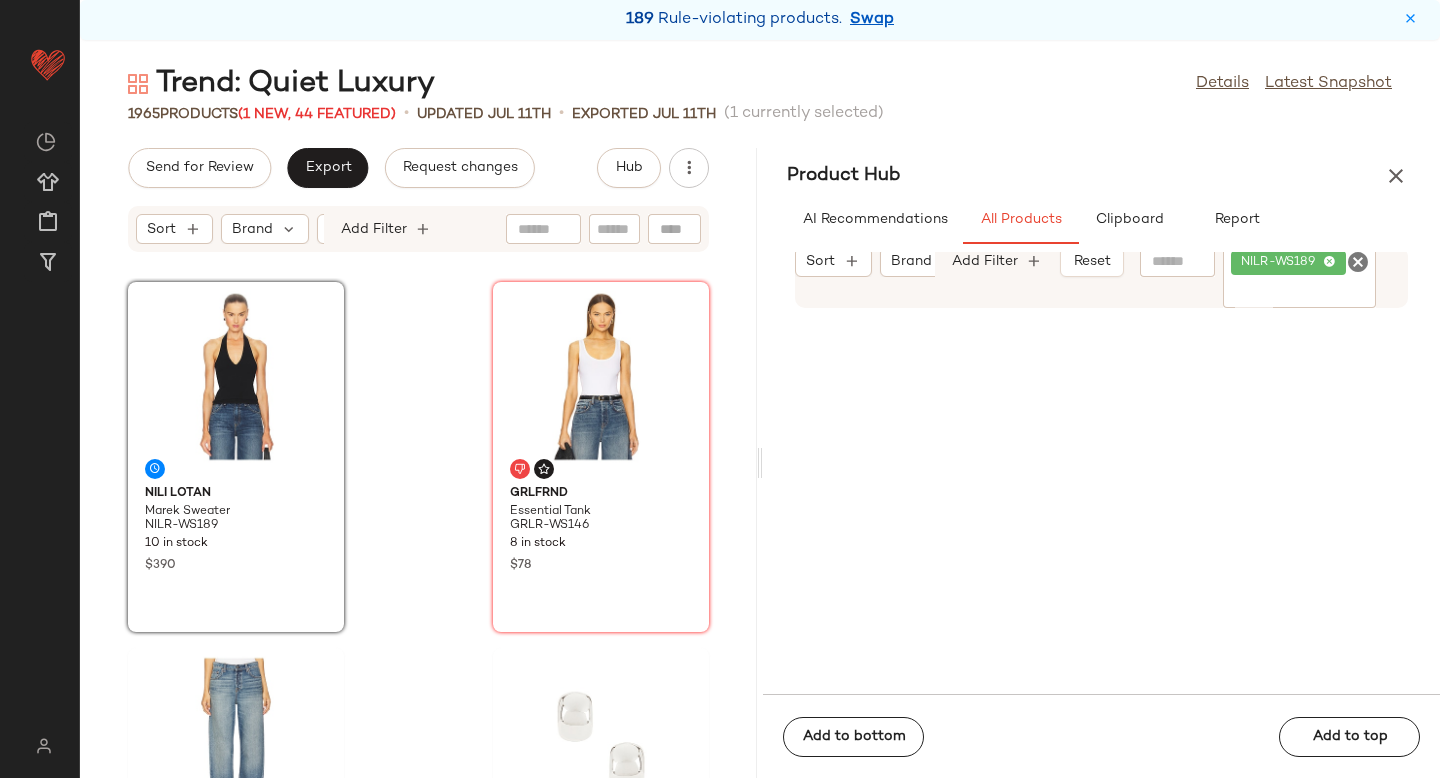 drag, startPoint x: 876, startPoint y: 426, endPoint x: 110, endPoint y: 0, distance: 876.48846 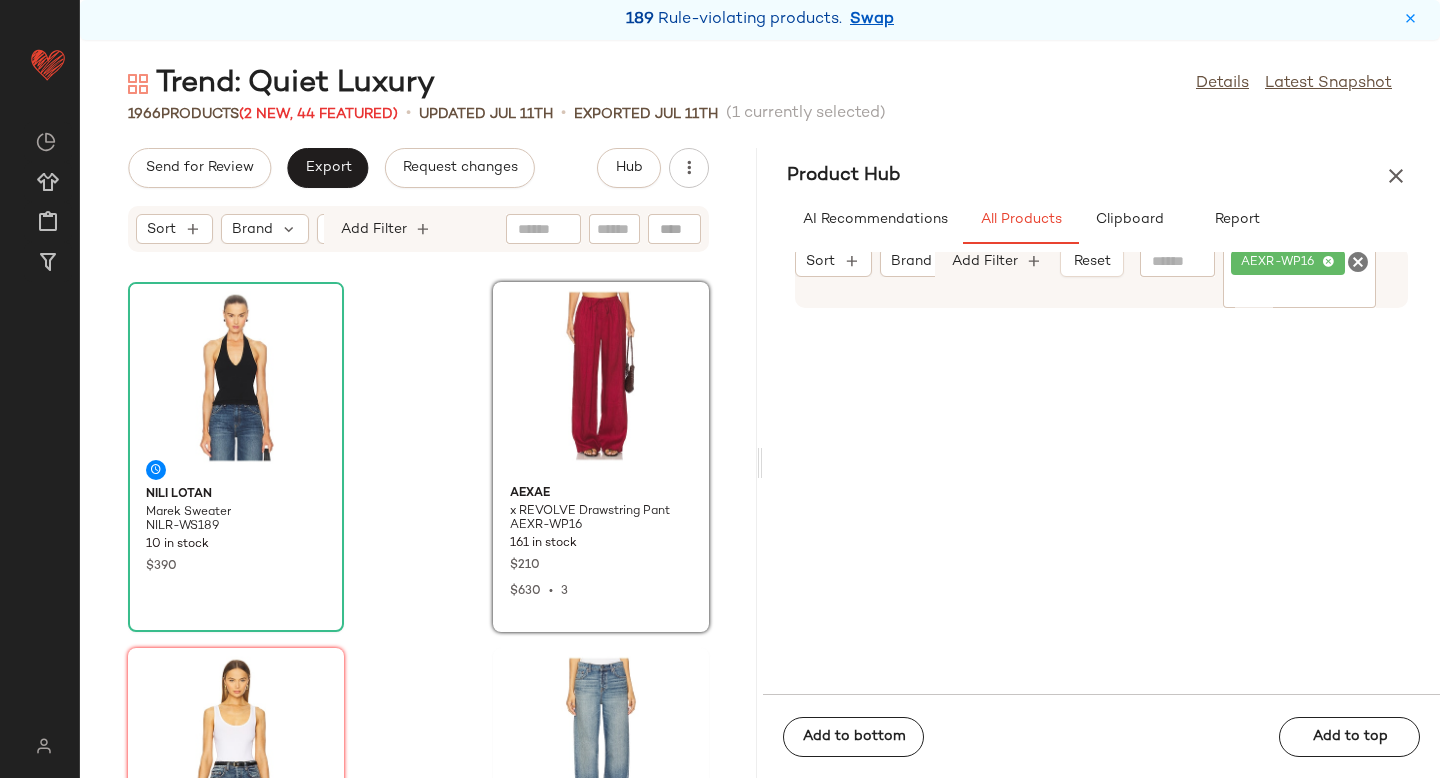 drag, startPoint x: 916, startPoint y: 406, endPoint x: 177, endPoint y: 12, distance: 837.4706 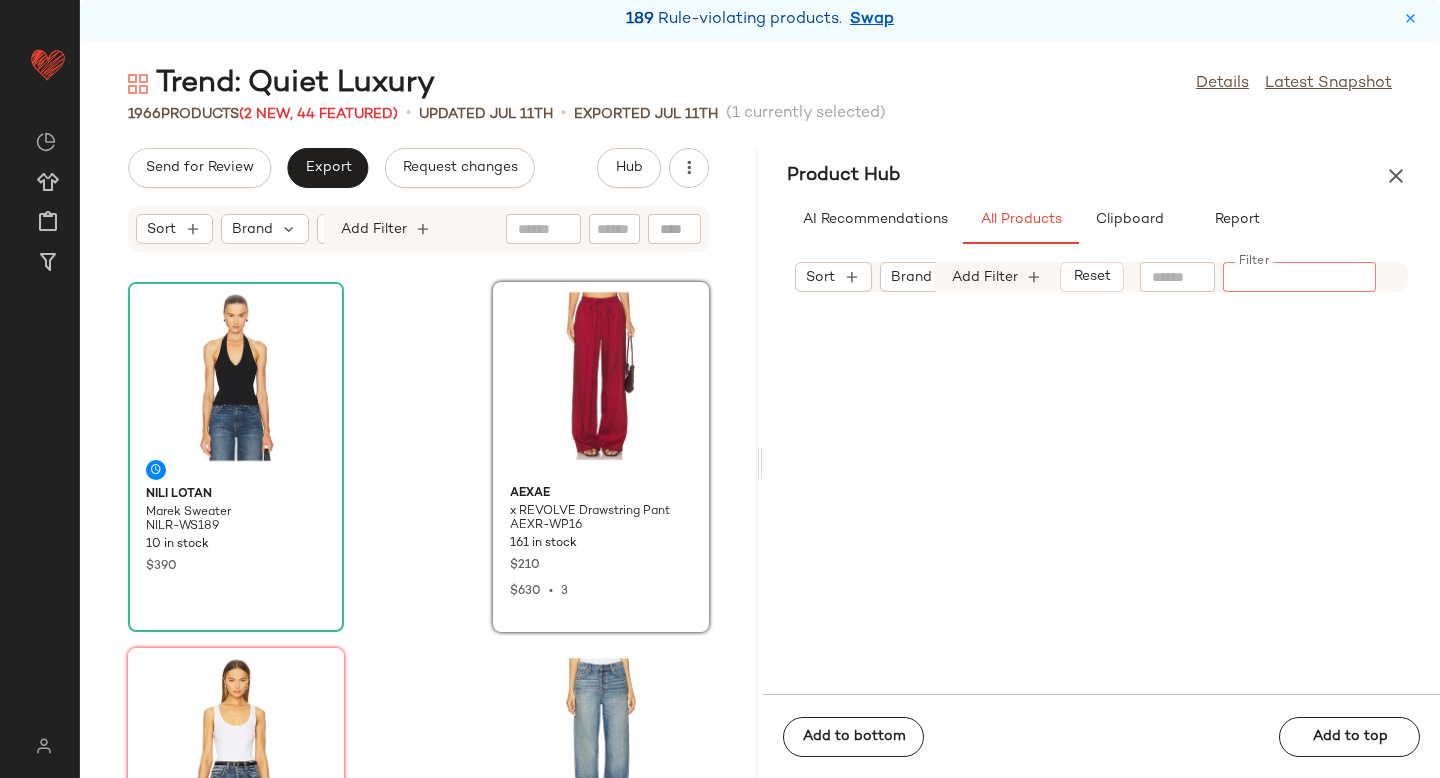 type on "**********" 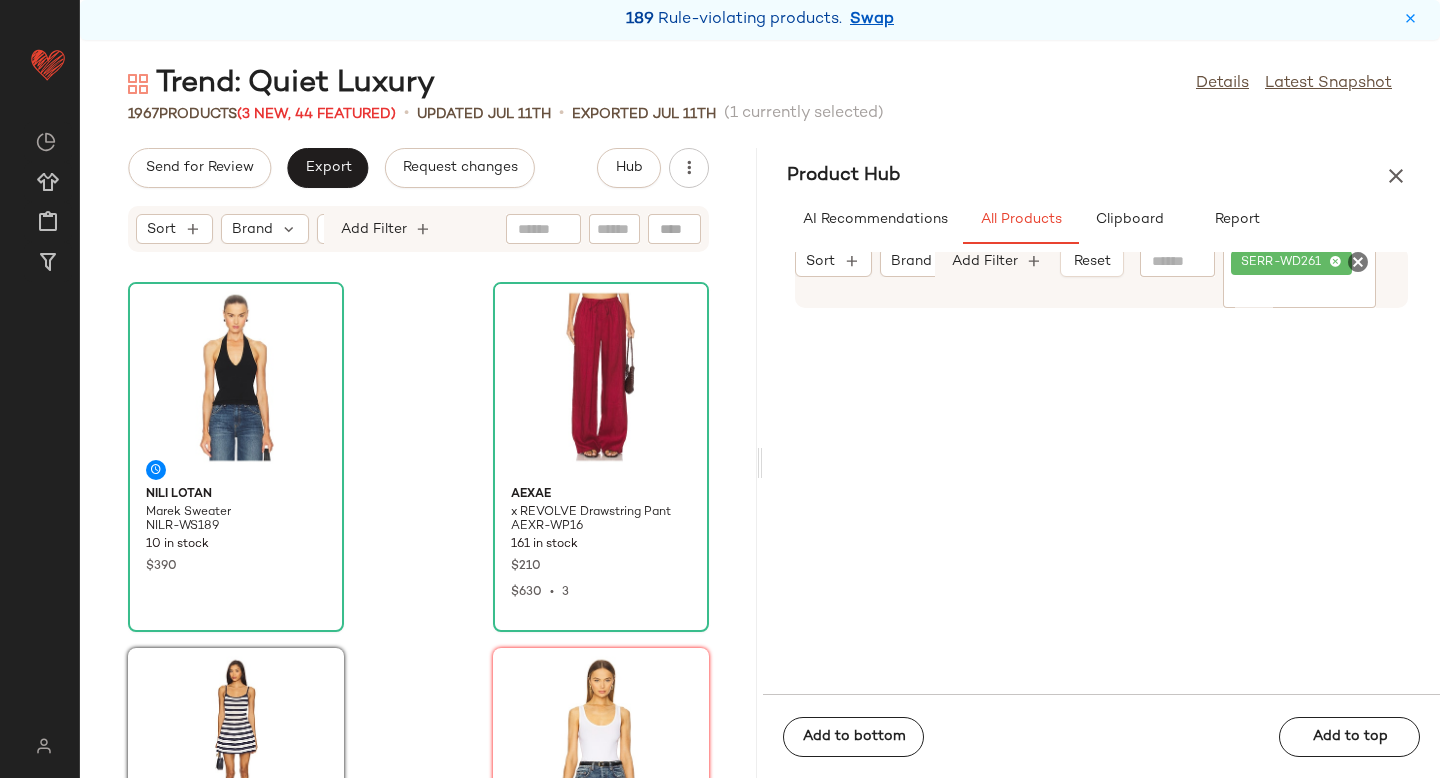 drag, startPoint x: 946, startPoint y: 443, endPoint x: 140, endPoint y: 4, distance: 917.8001 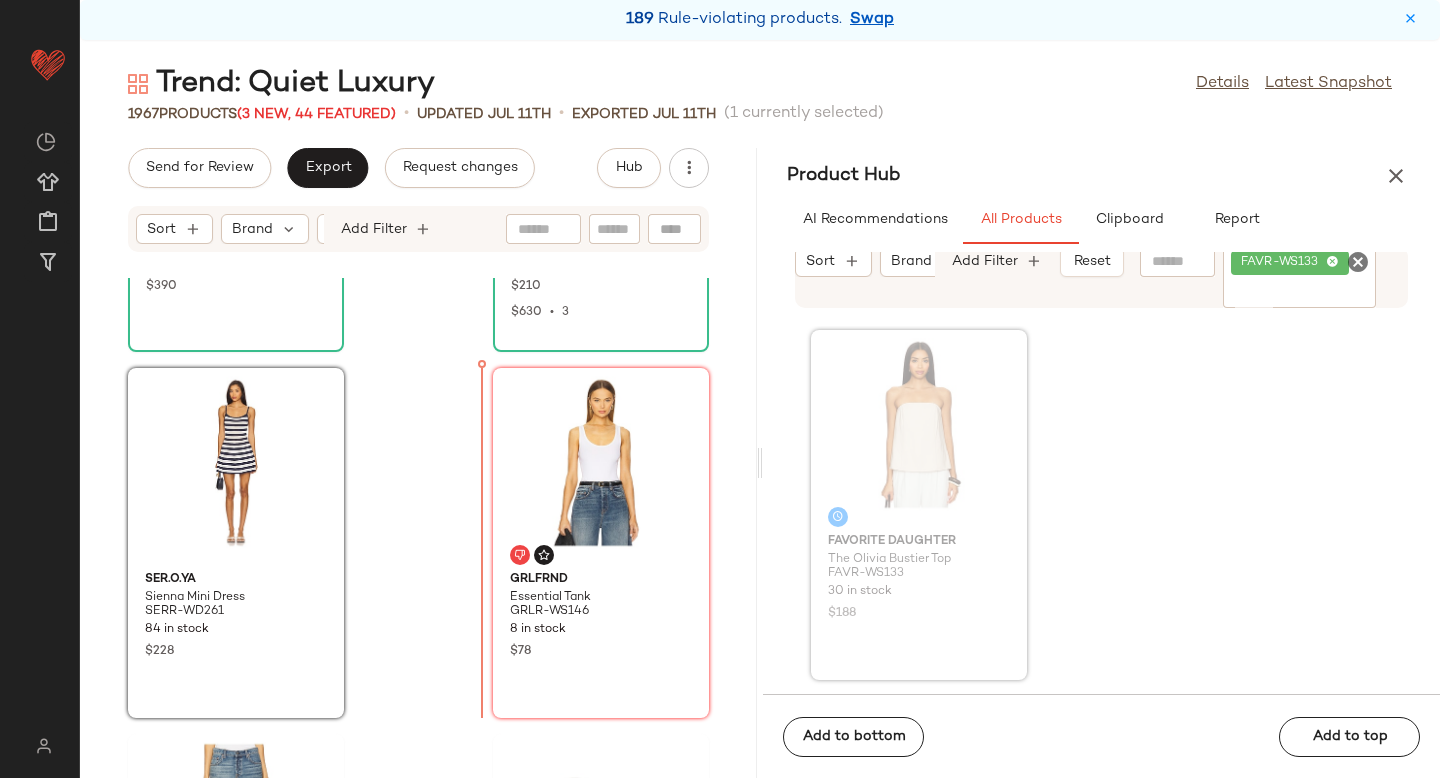 scroll, scrollTop: 285, scrollLeft: 0, axis: vertical 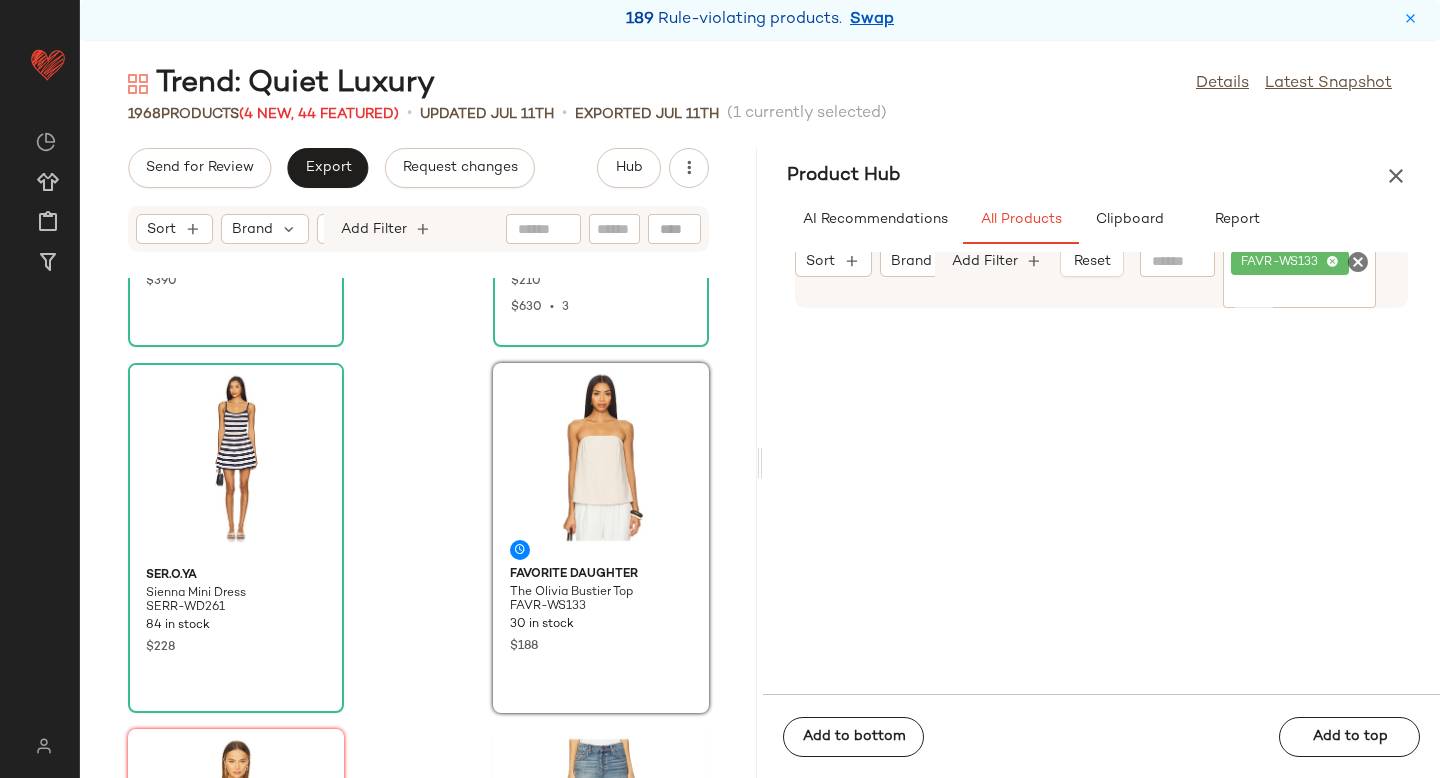 drag, startPoint x: 923, startPoint y: 449, endPoint x: 261, endPoint y: 25, distance: 786.14246 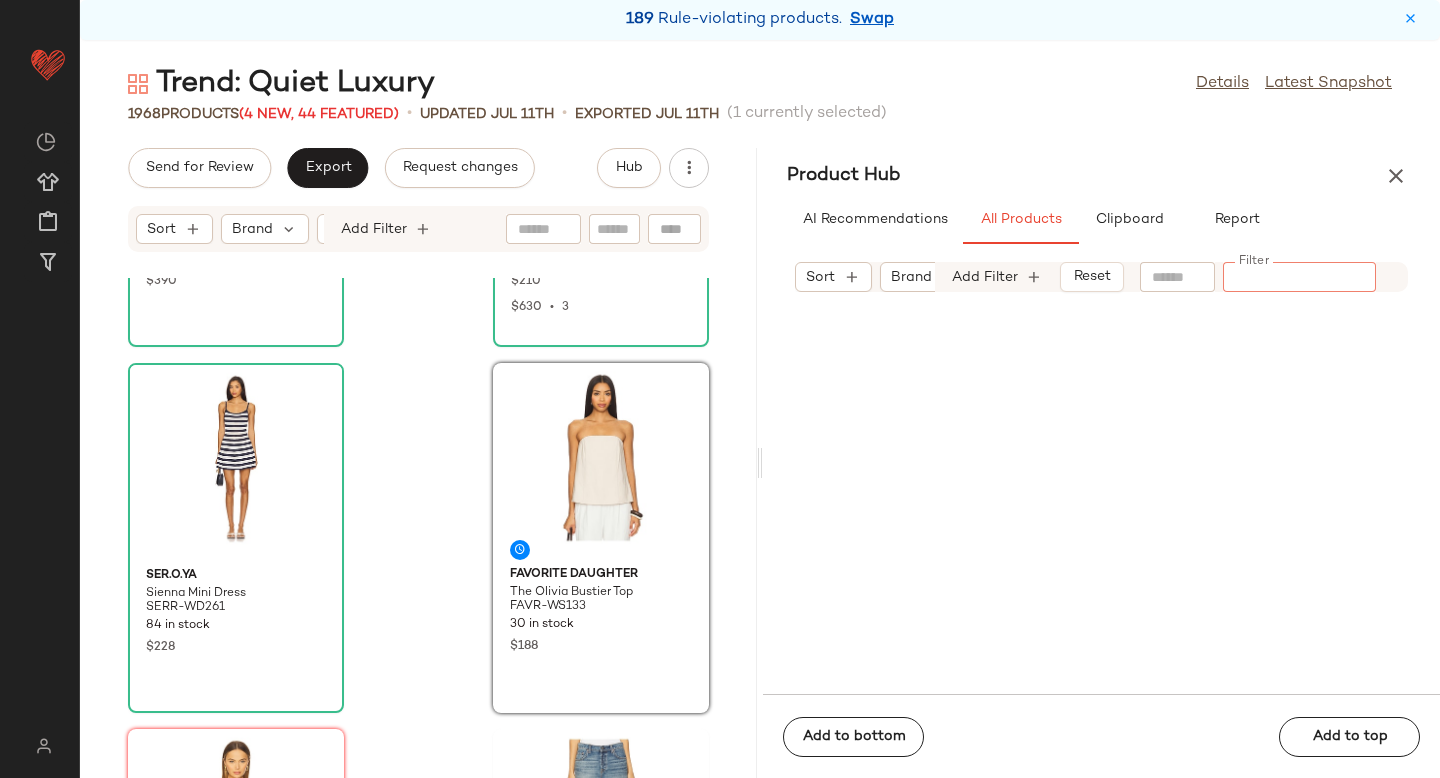 paste on "**********" 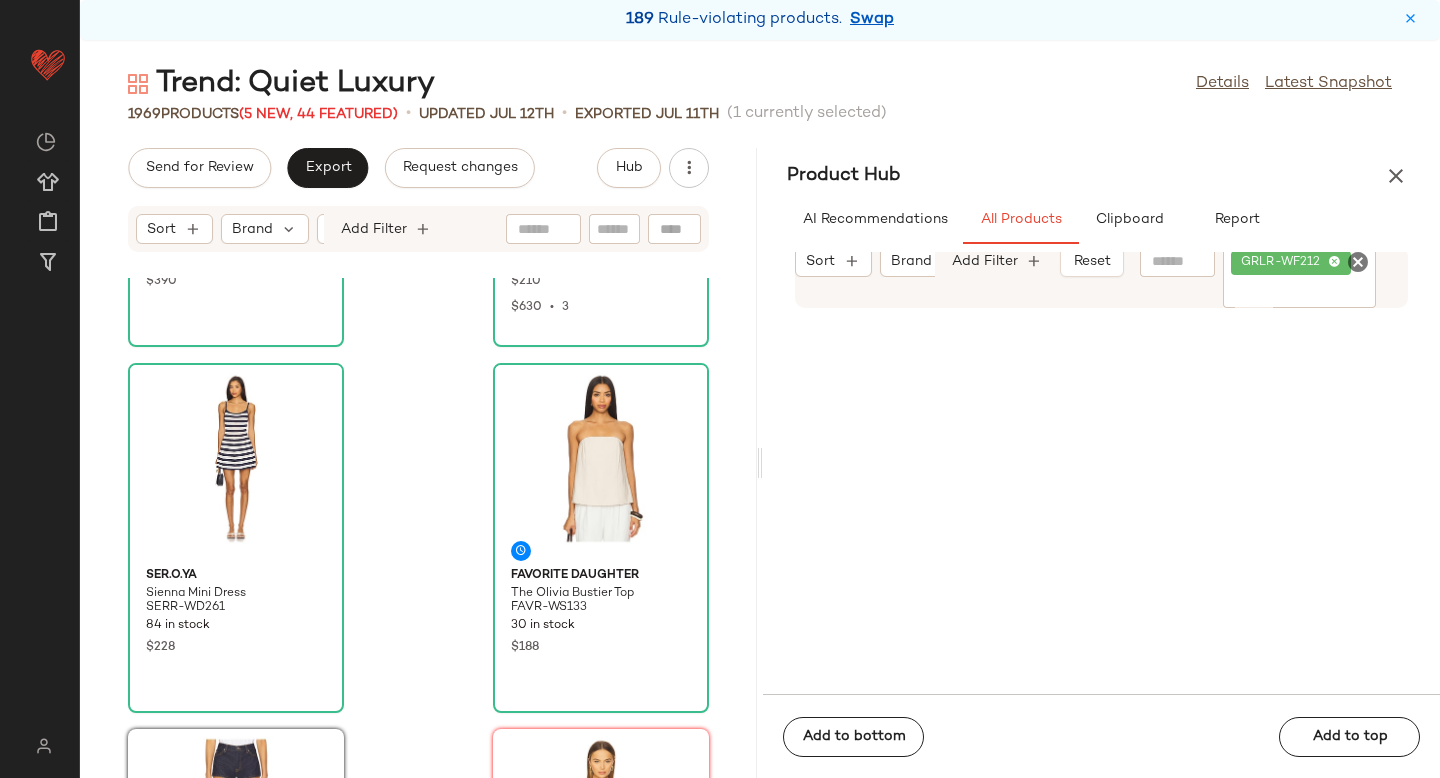click 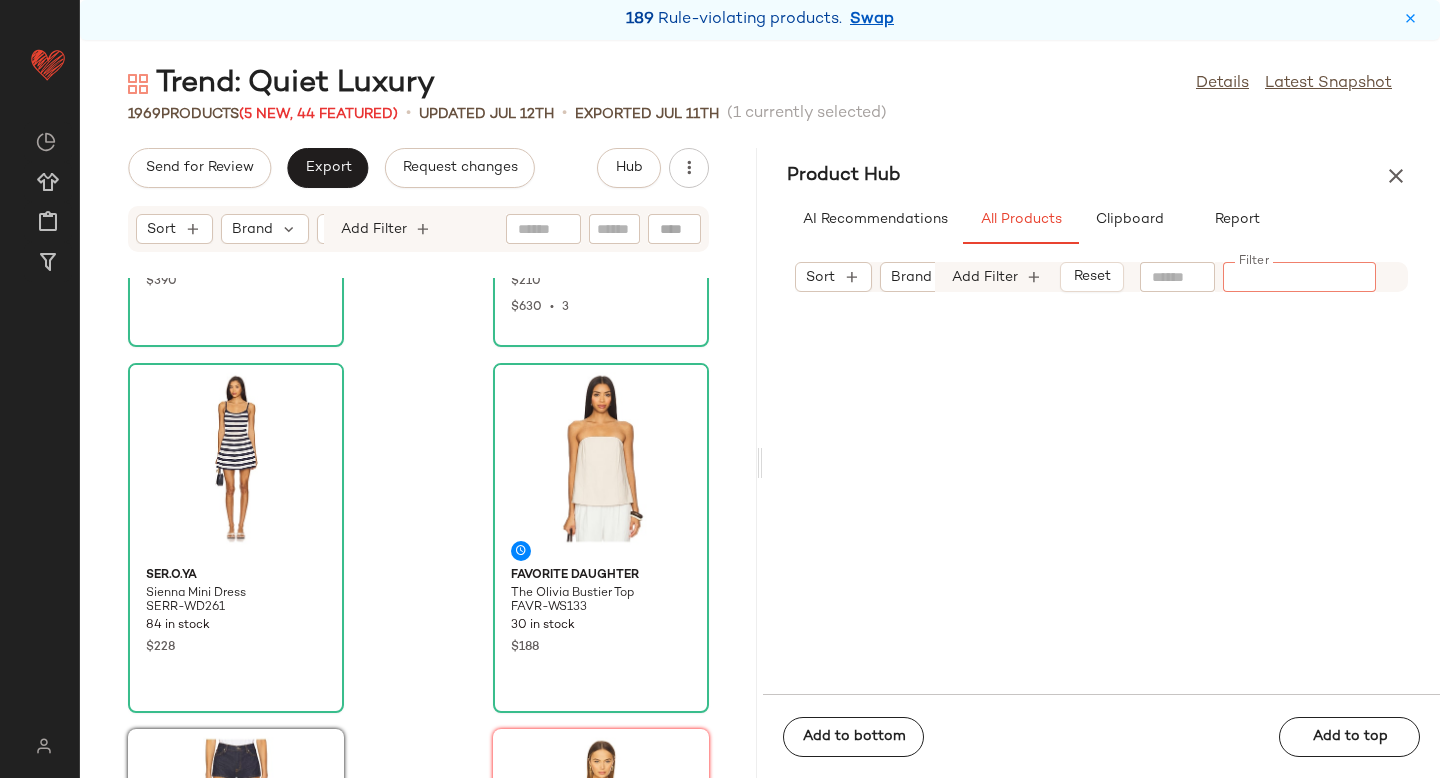 paste on "*********" 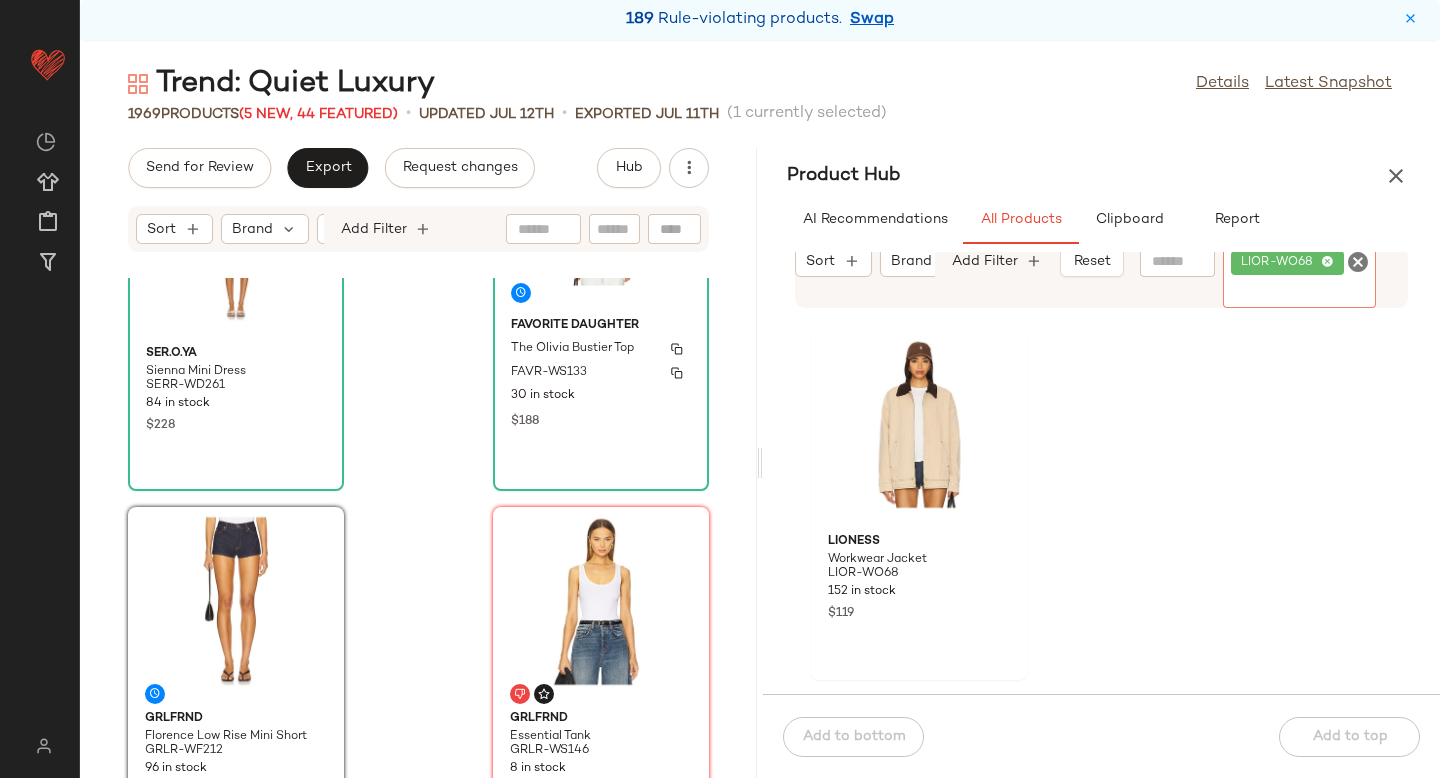 scroll, scrollTop: 743, scrollLeft: 0, axis: vertical 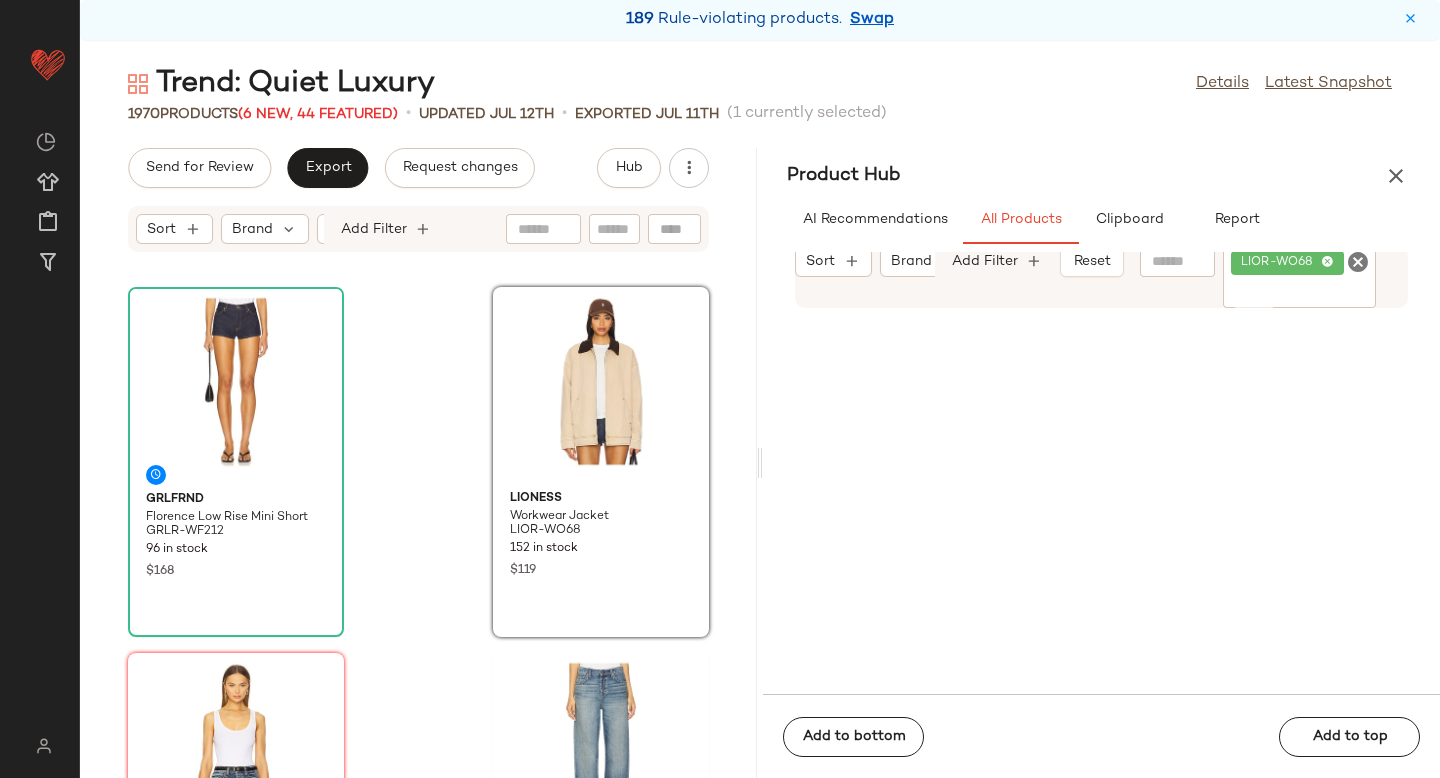 click 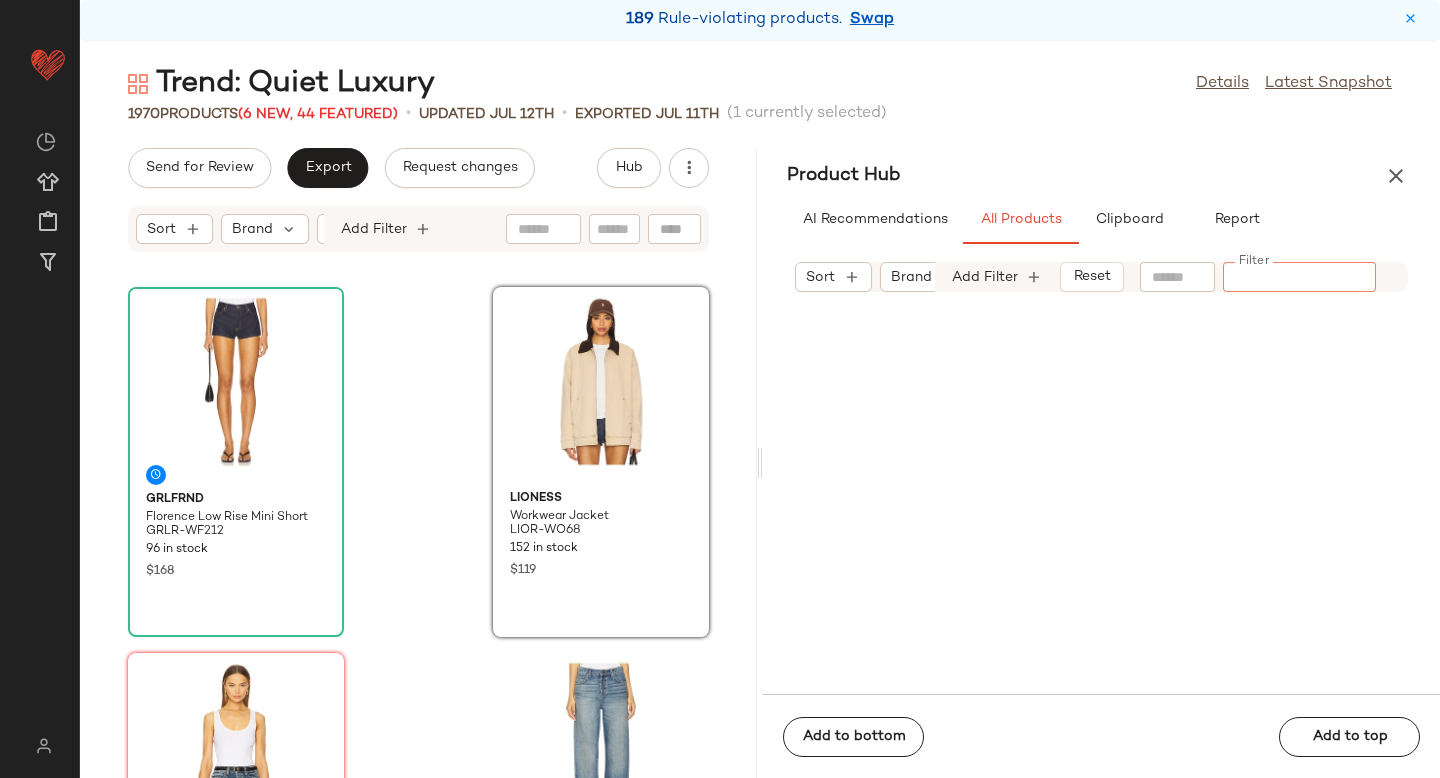 paste on "**********" 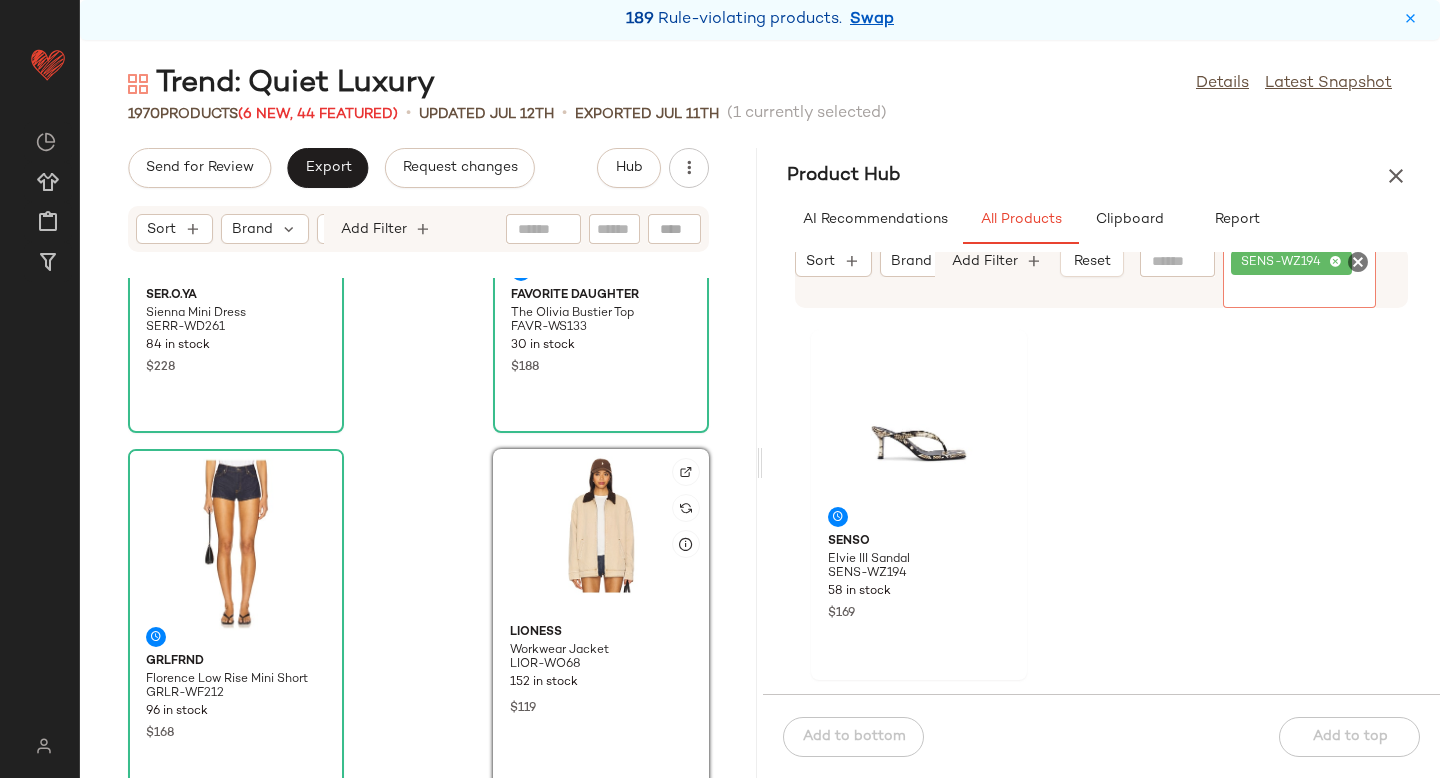 scroll, scrollTop: 583, scrollLeft: 0, axis: vertical 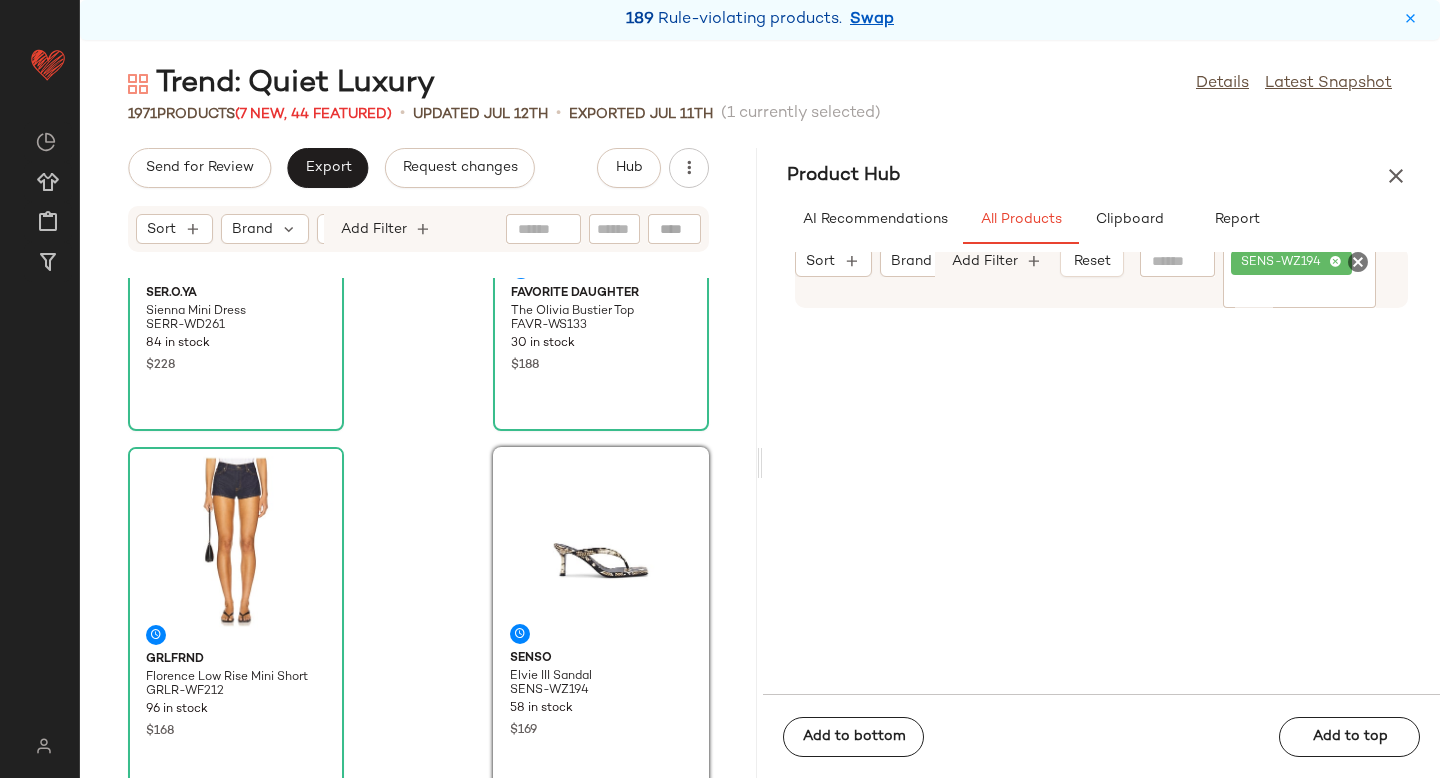 drag, startPoint x: 871, startPoint y: 470, endPoint x: 212, endPoint y: 3, distance: 807.6943 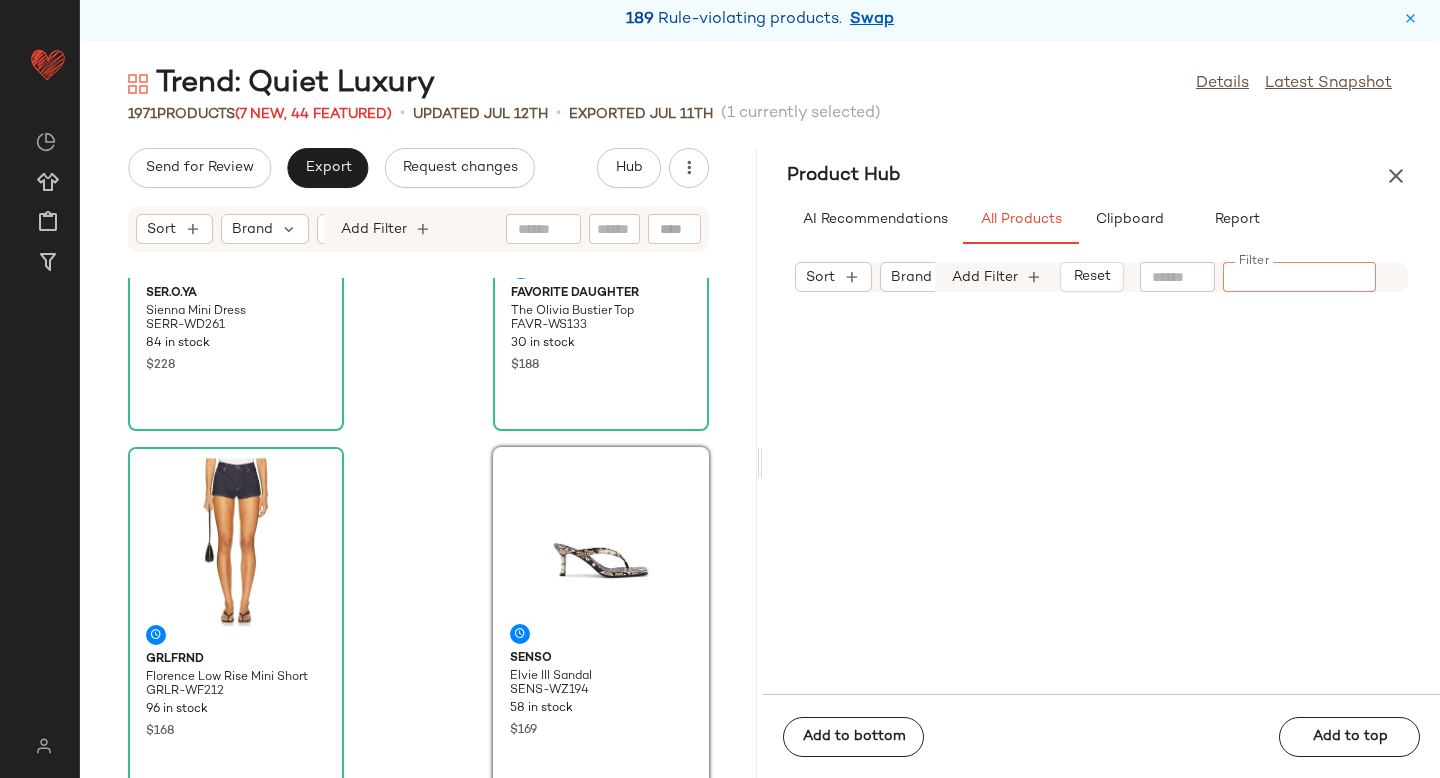 paste on "*********" 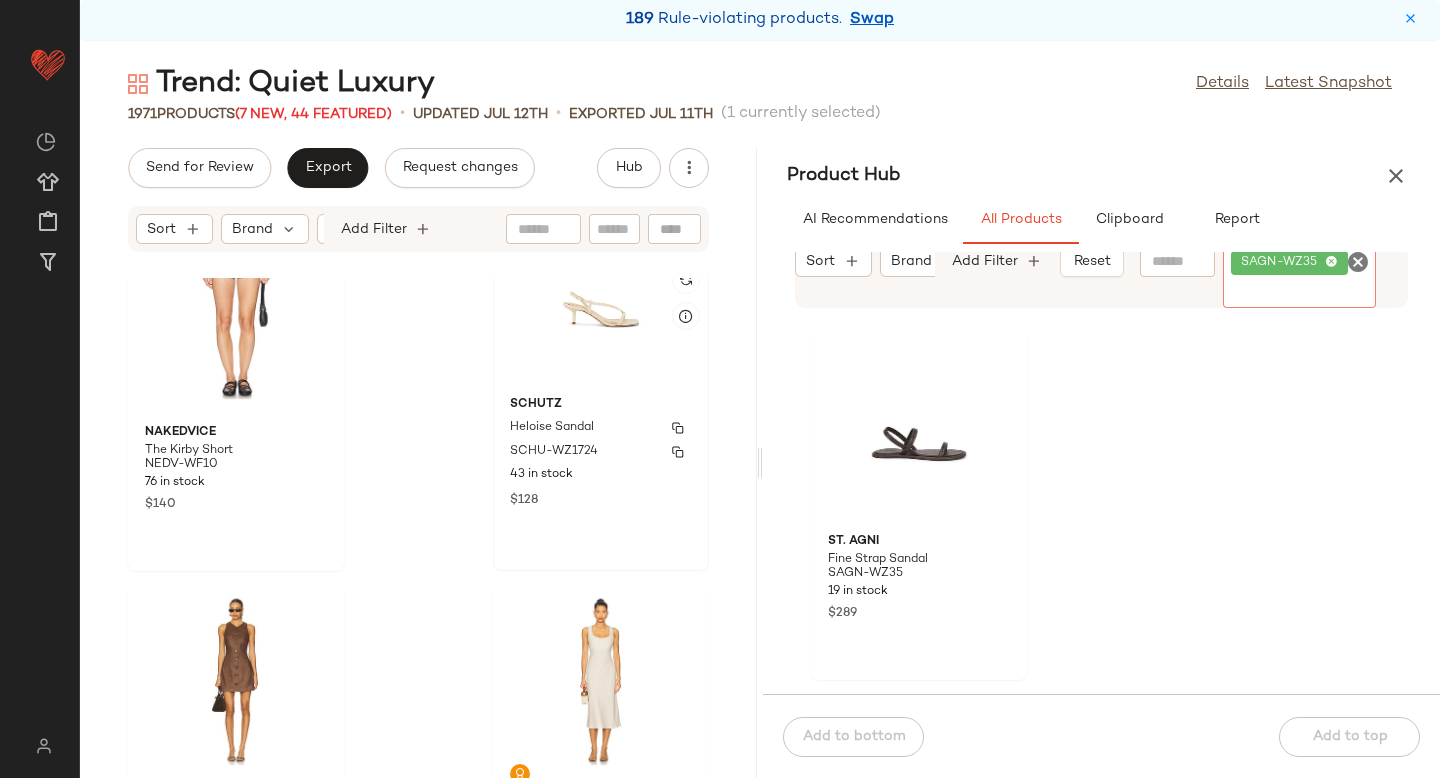 scroll, scrollTop: 21974, scrollLeft: 0, axis: vertical 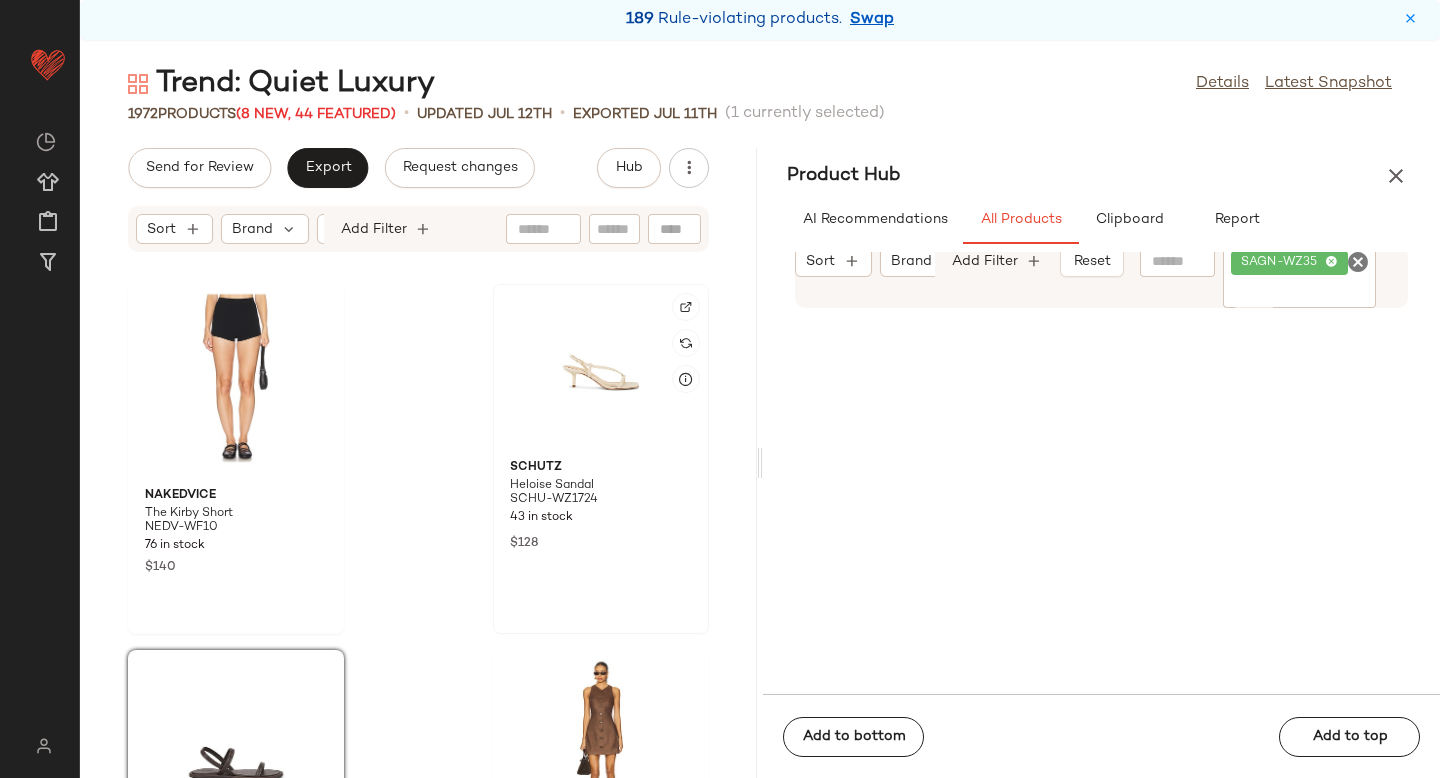 click 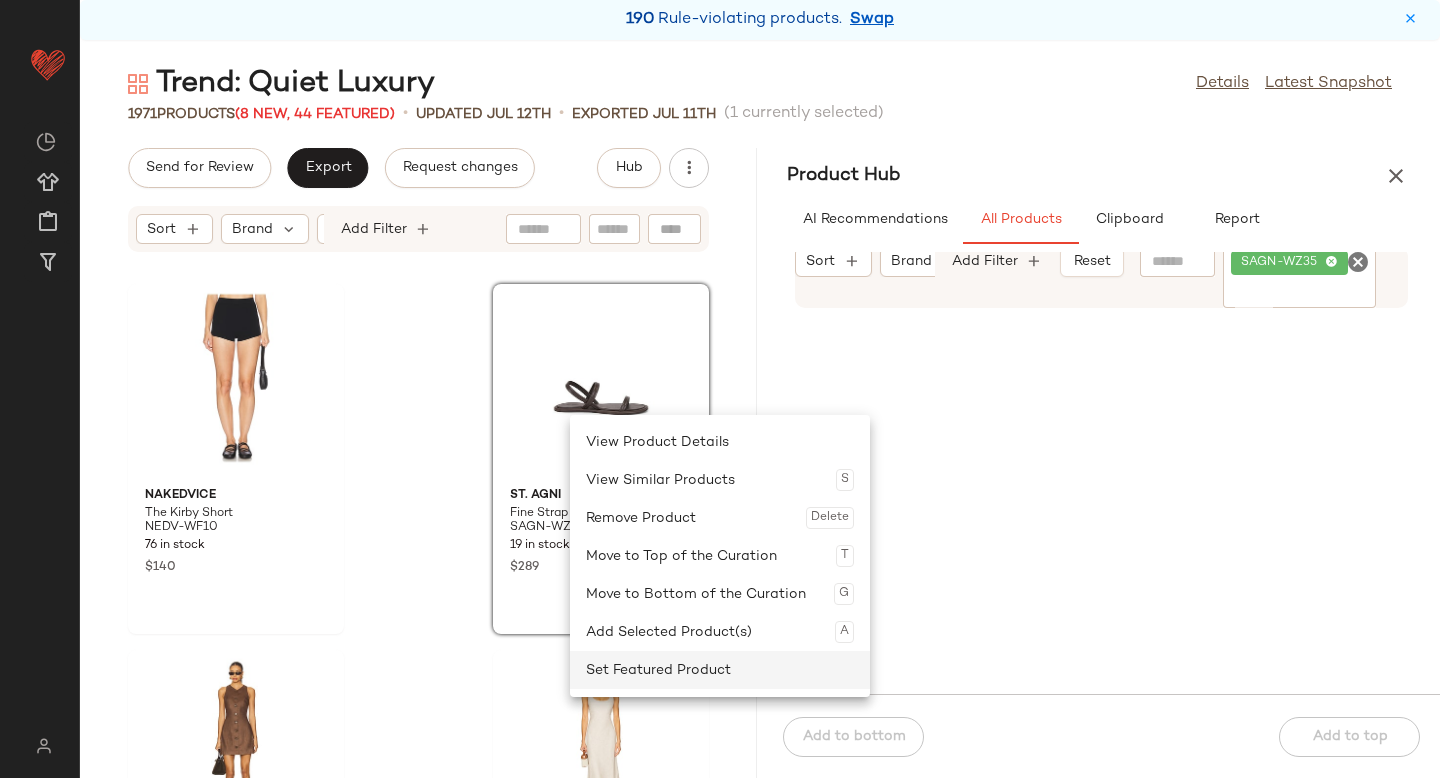 click on "Set Featured Product" 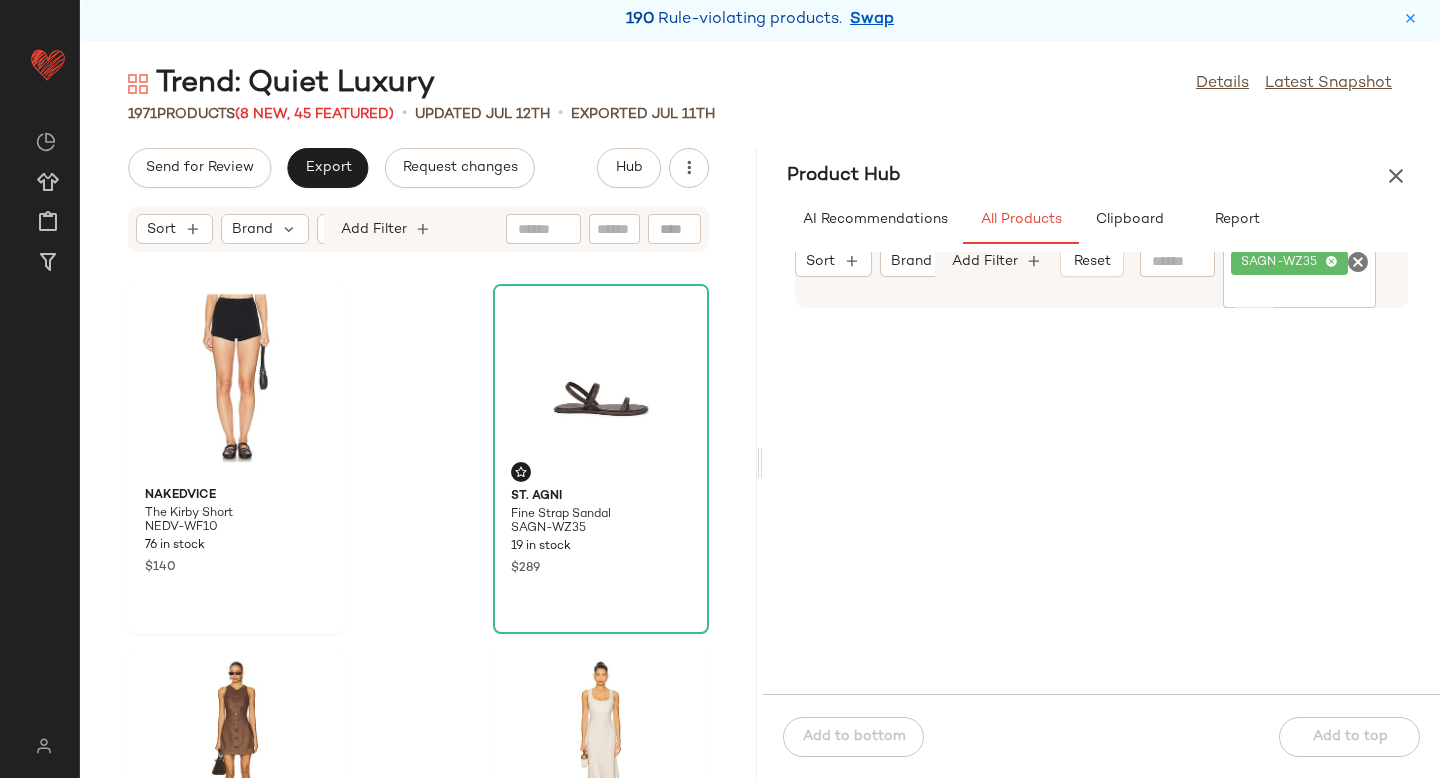 click 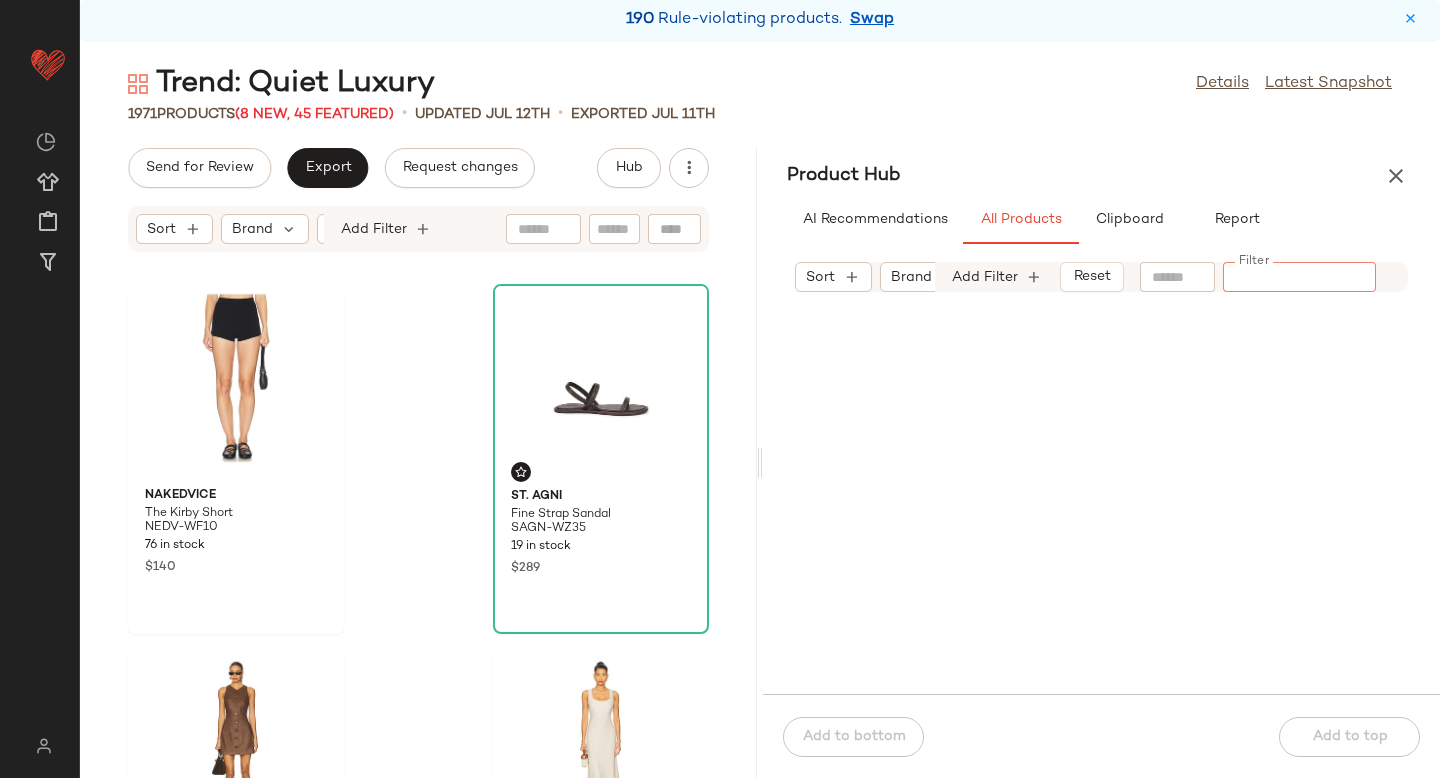paste on "*********" 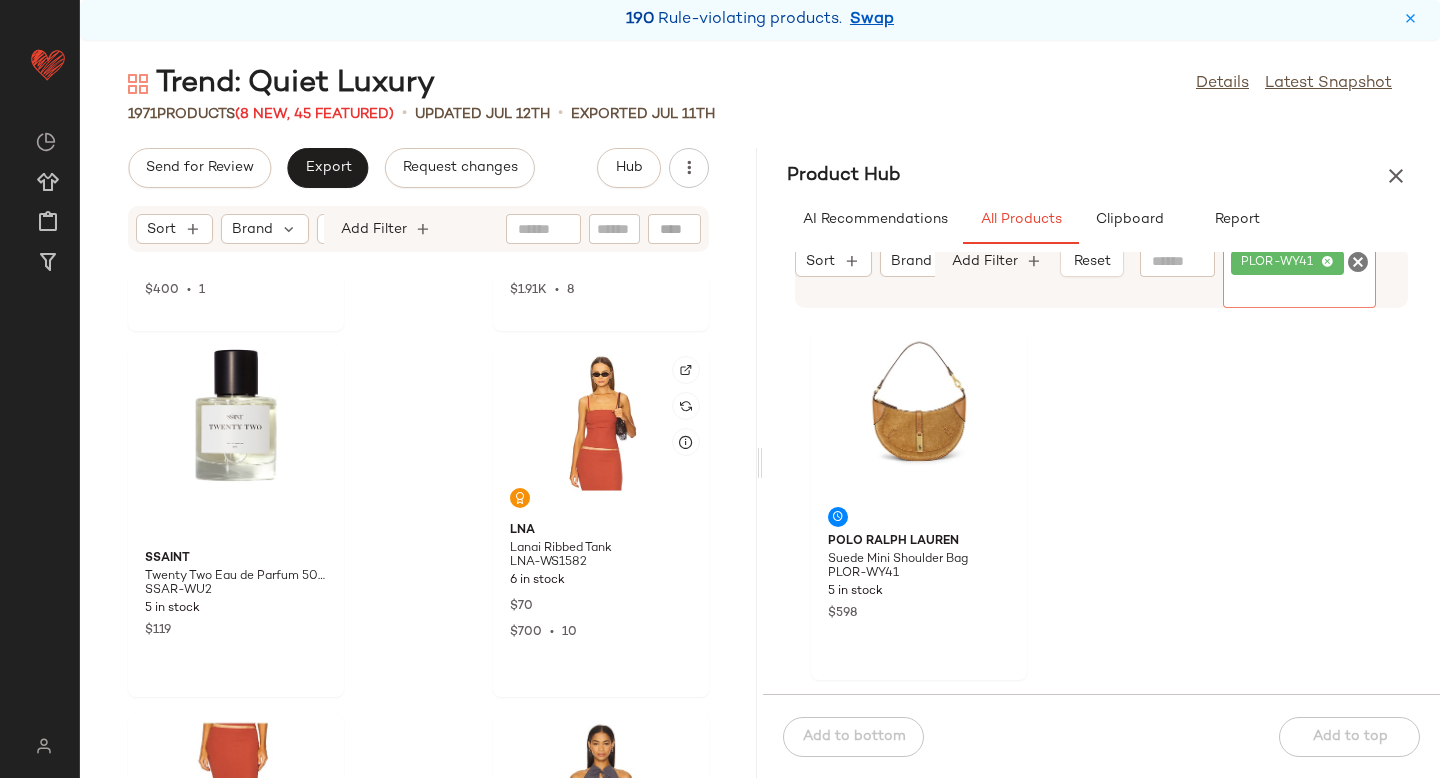scroll, scrollTop: 22645, scrollLeft: 0, axis: vertical 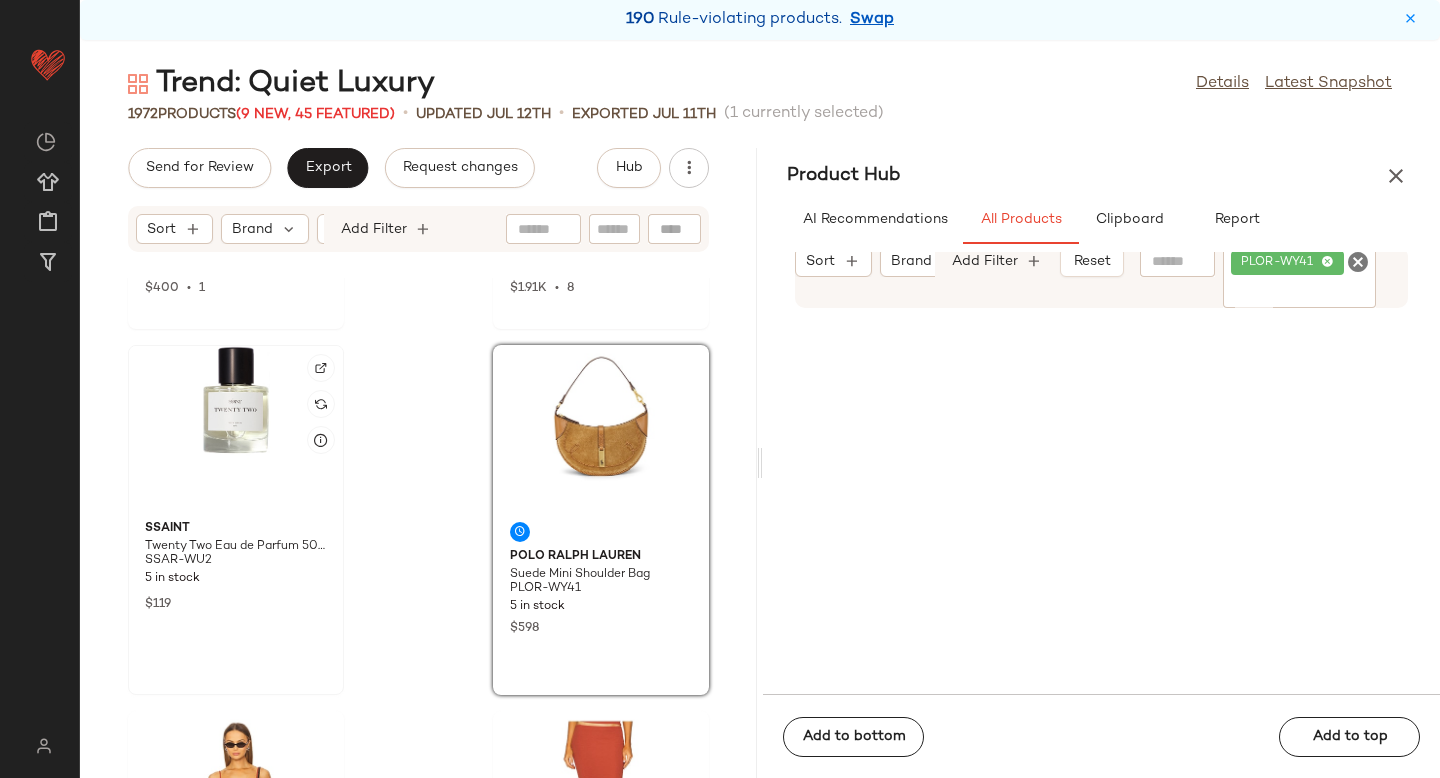 click 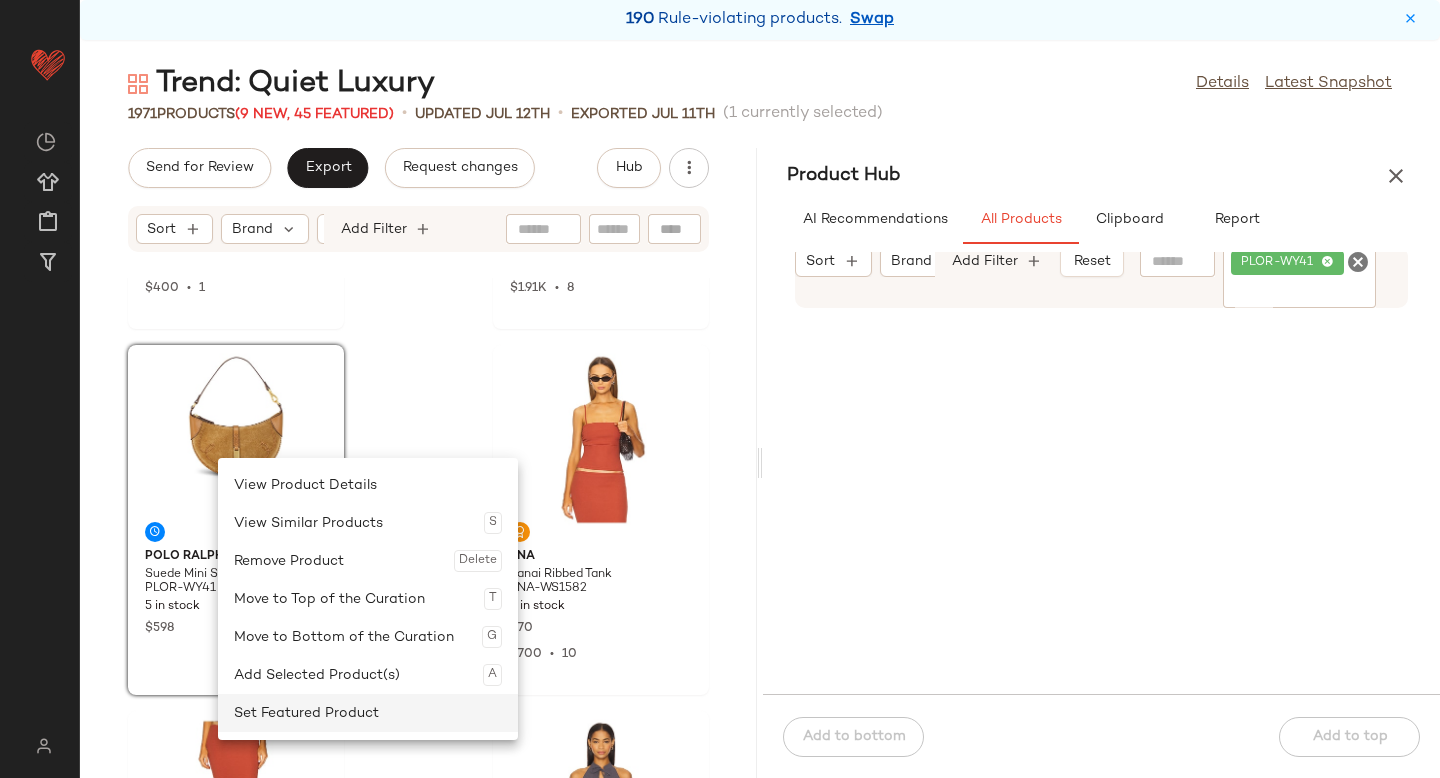click on "Set Featured Product" 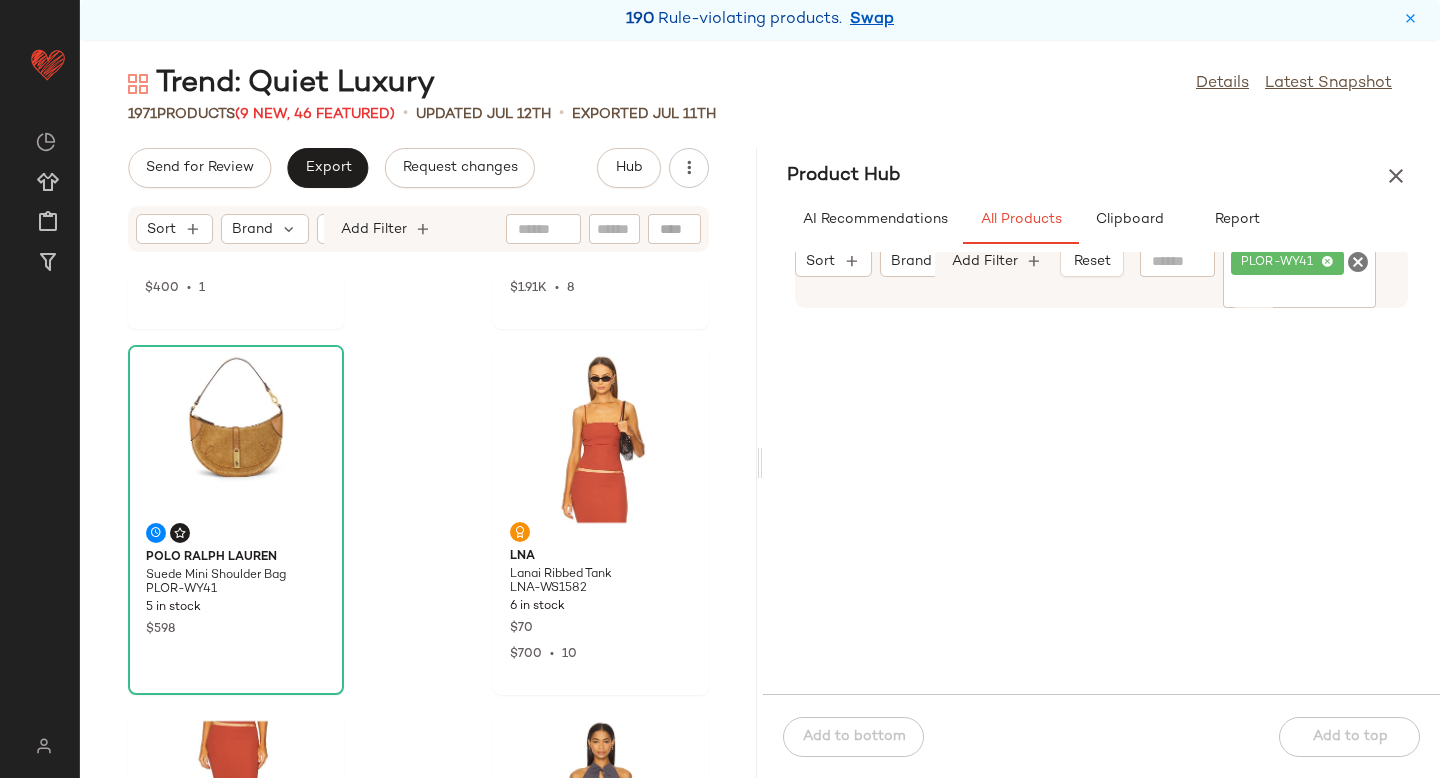 click 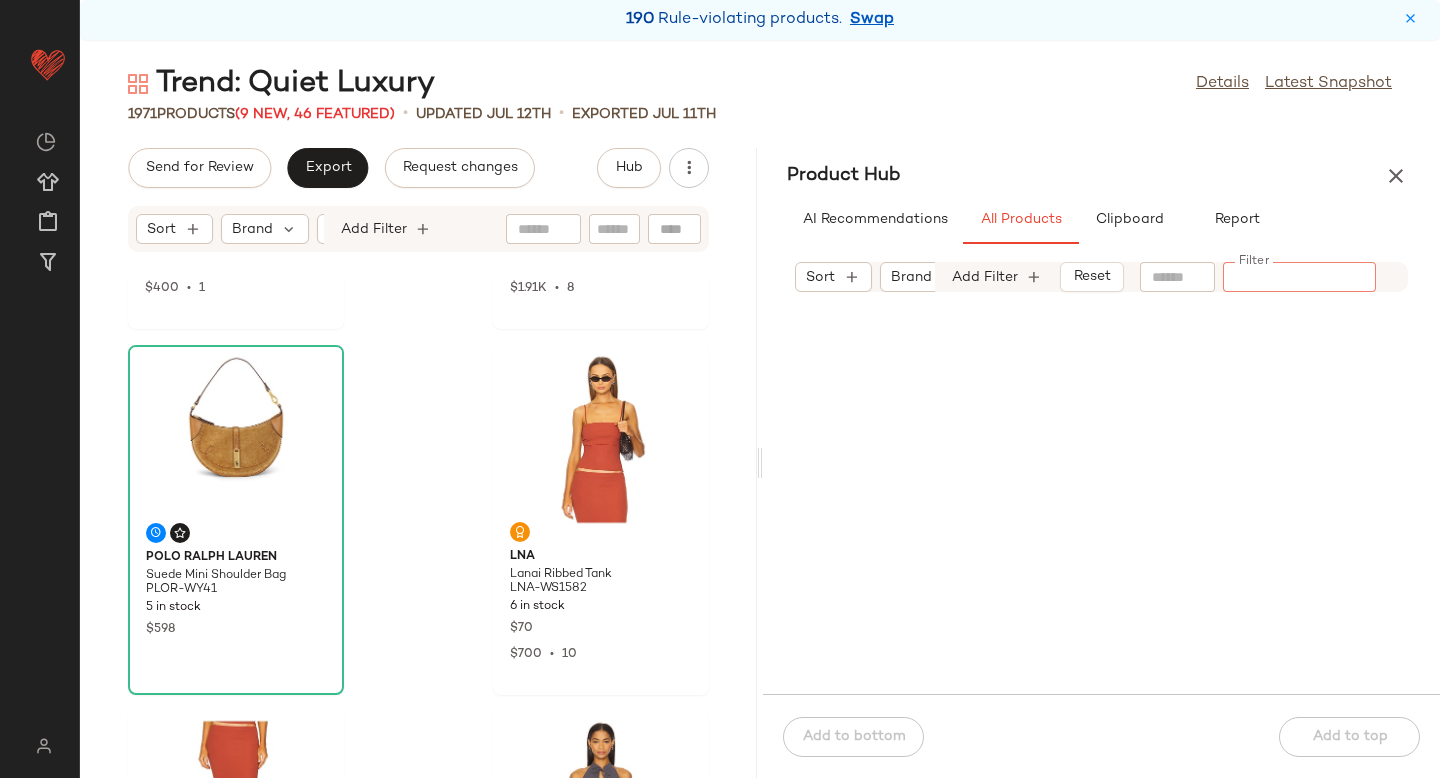 paste on "*********" 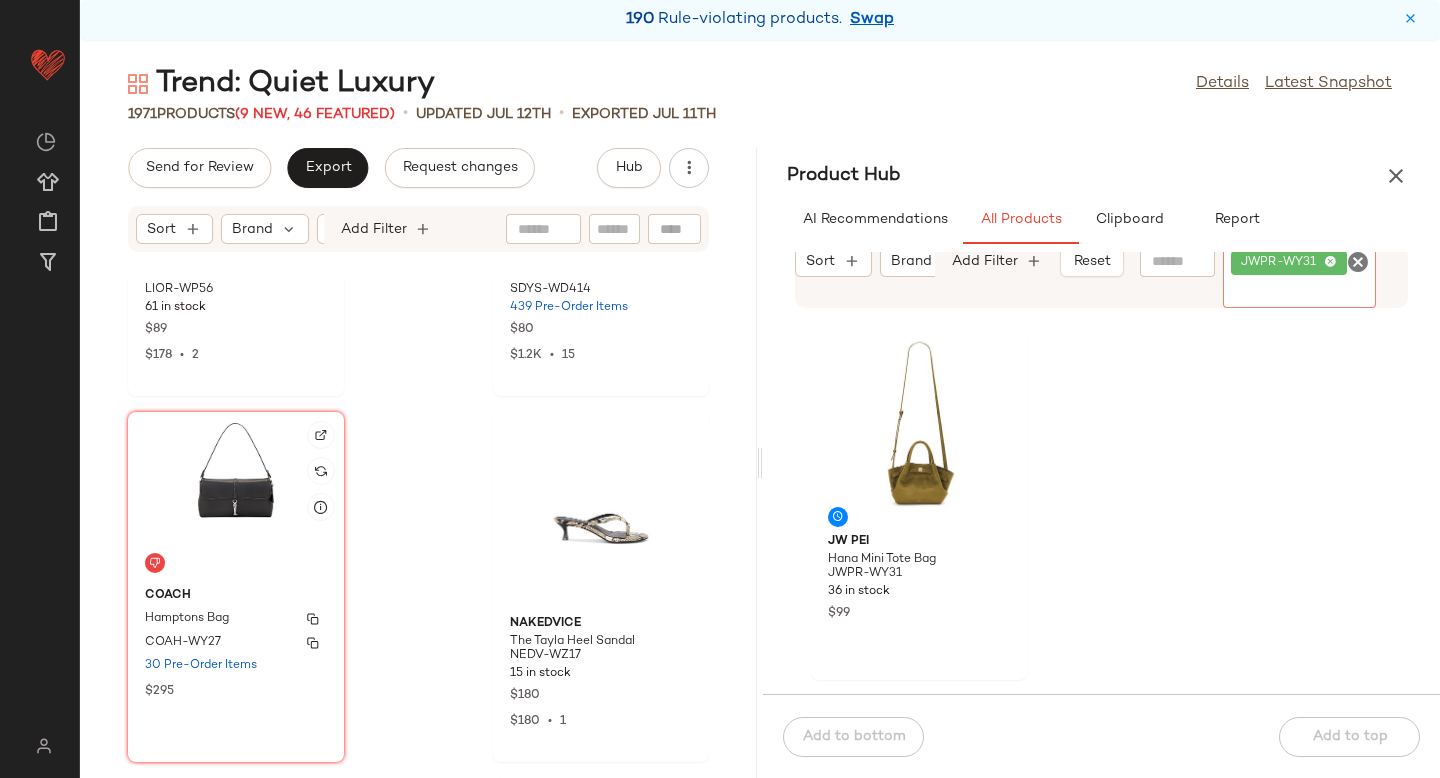 scroll, scrollTop: 23781, scrollLeft: 0, axis: vertical 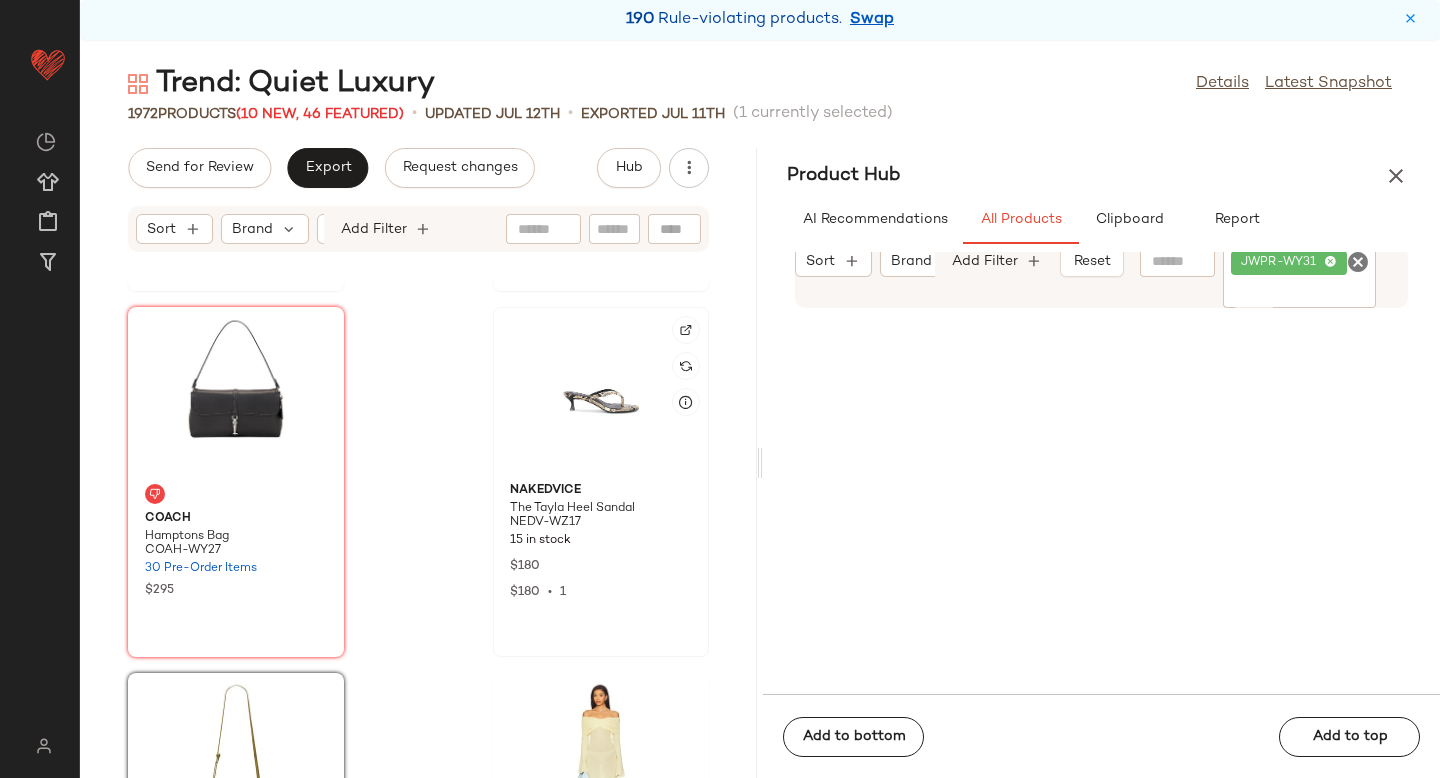click 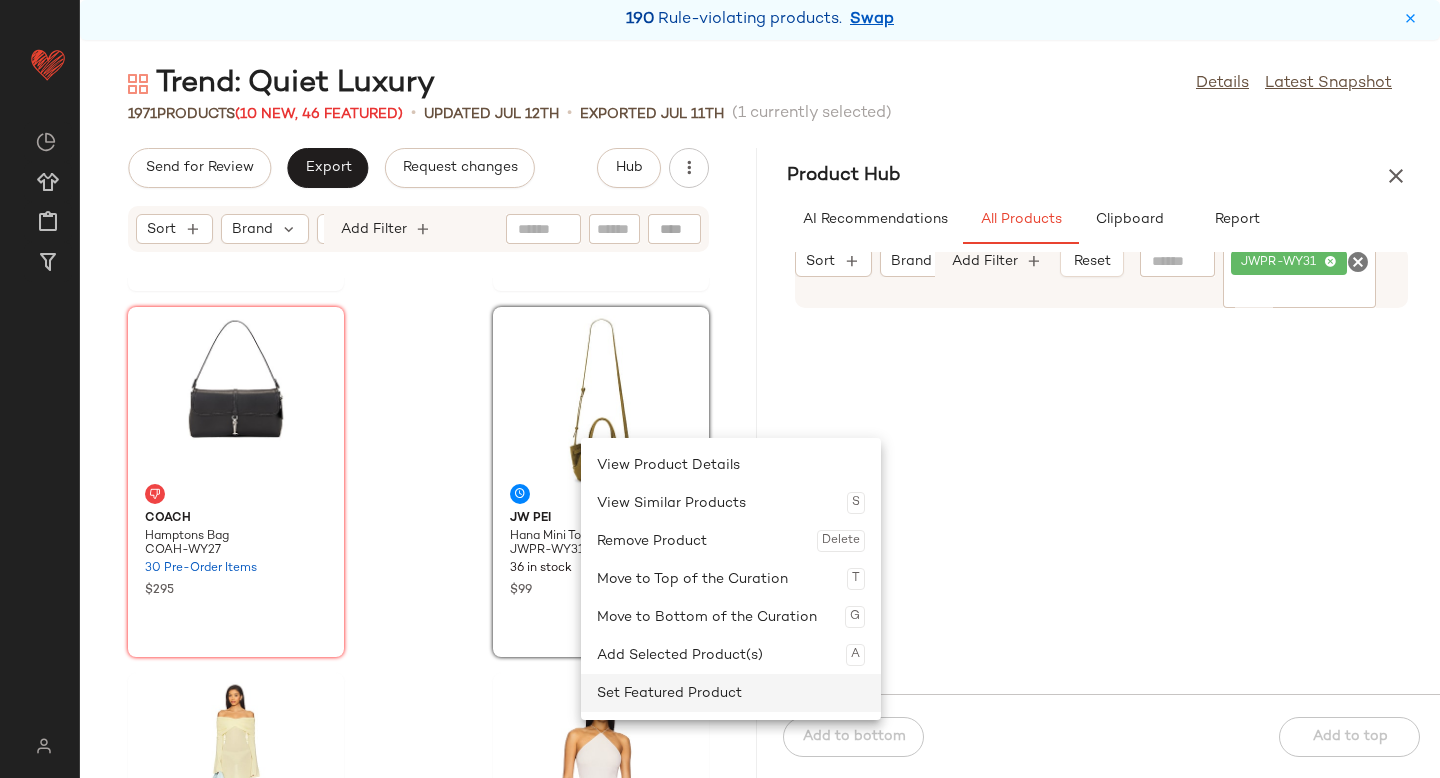 click on "Set Featured Product" 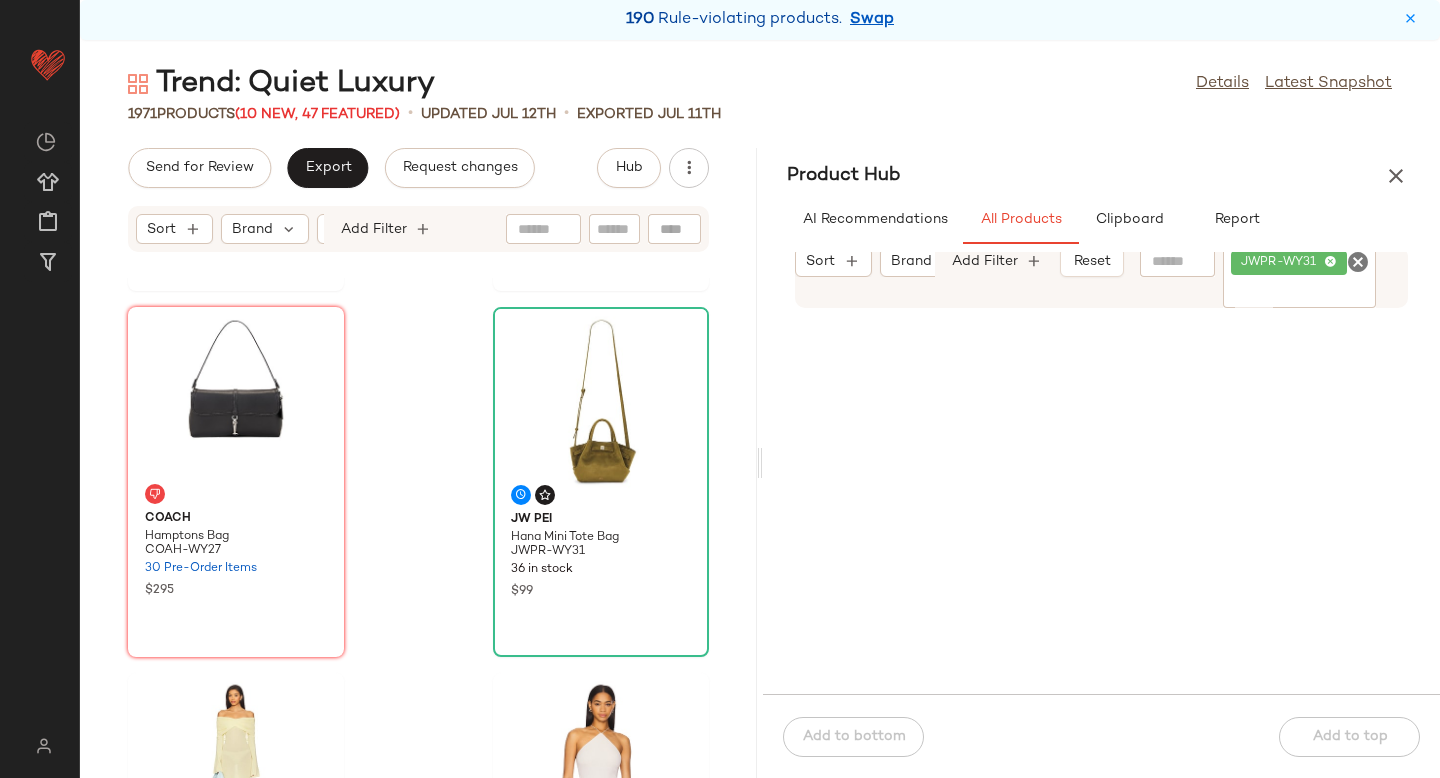 click on "Filter JWPR-WY31 Filter Add to bottom Add to top" 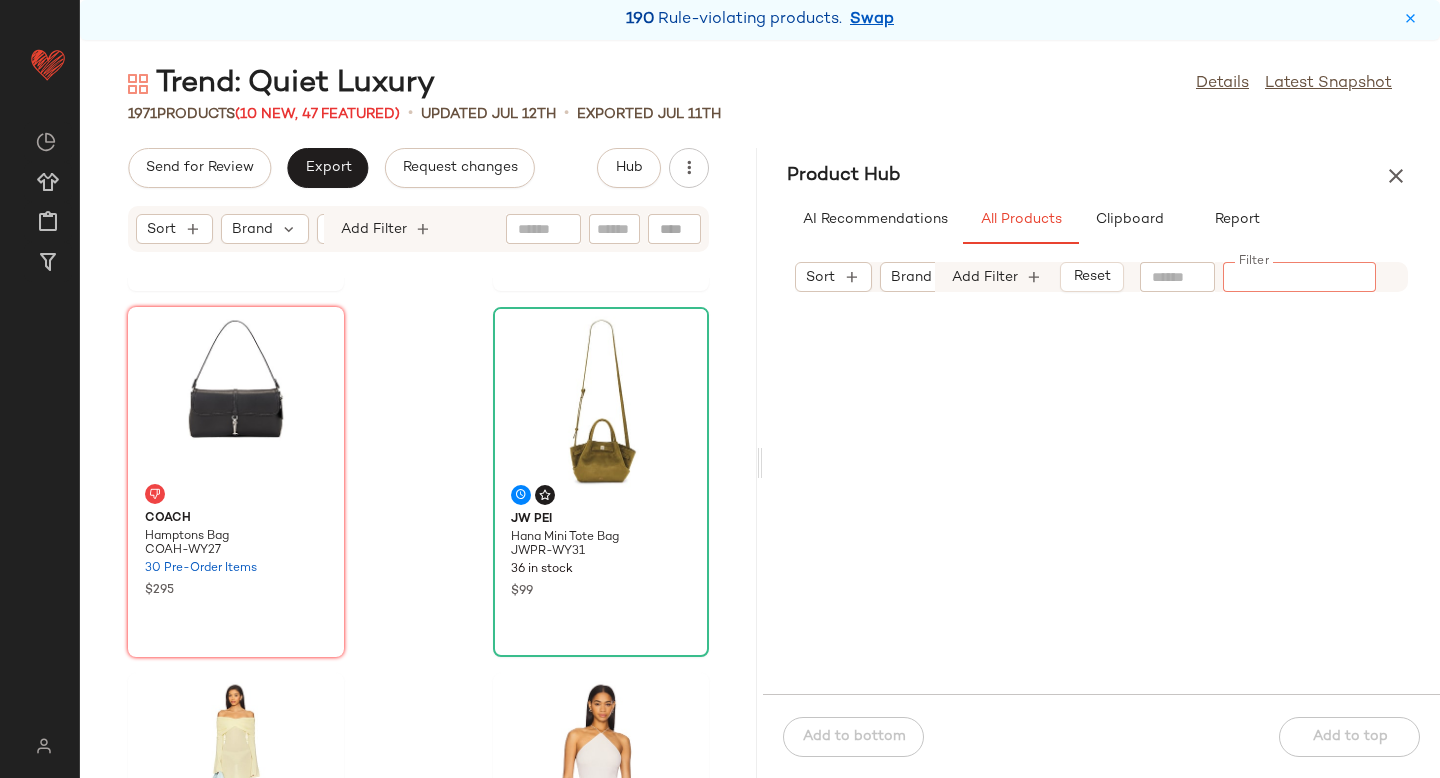 paste on "********" 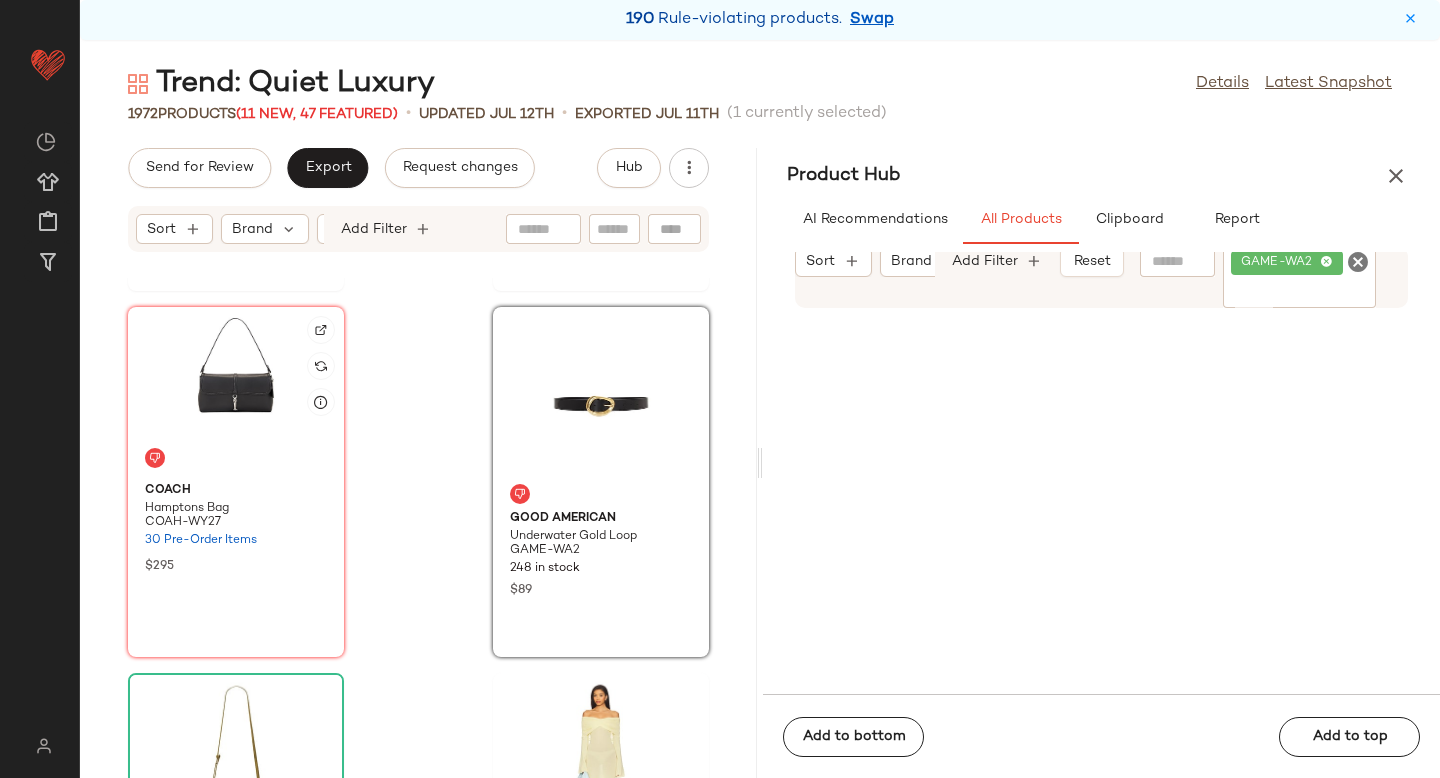 click 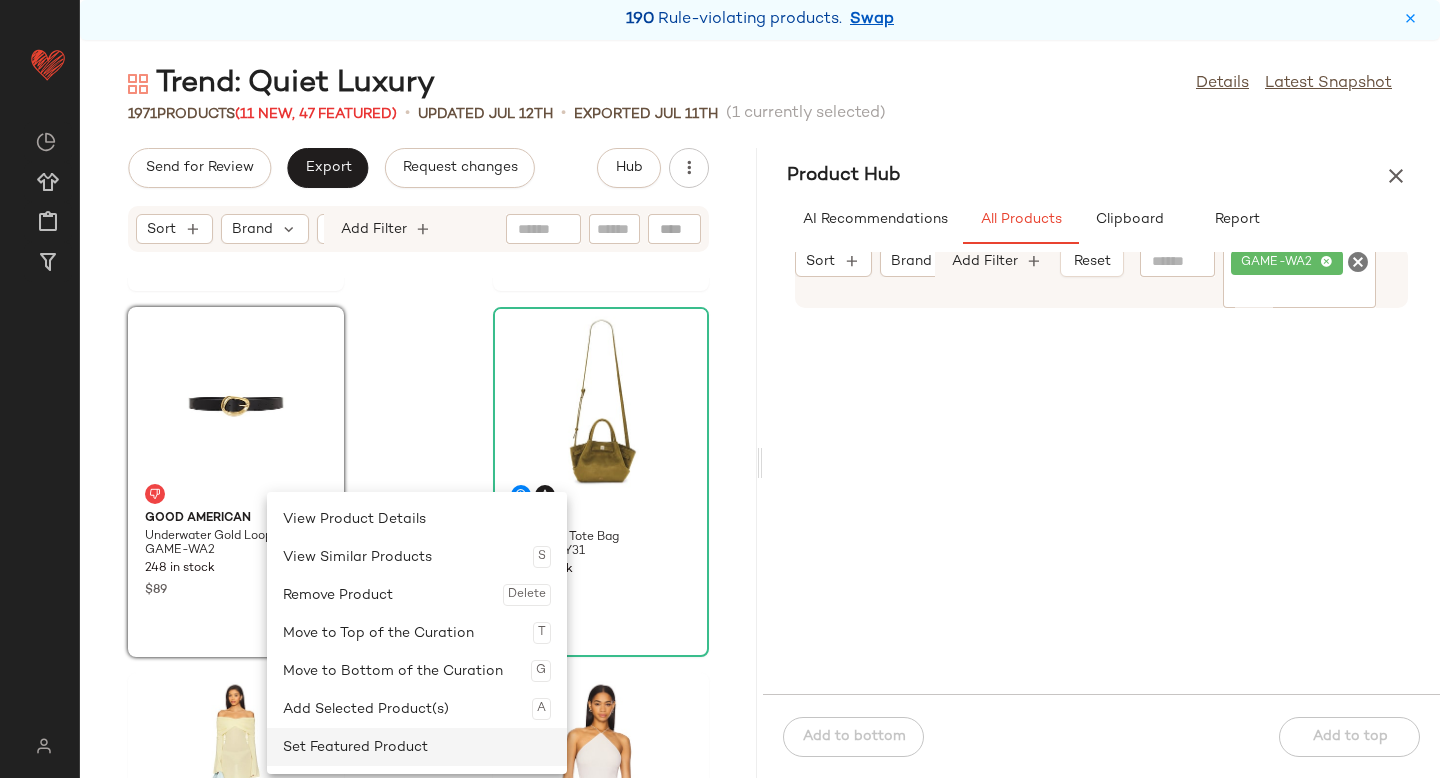 click on "Set Featured Product" 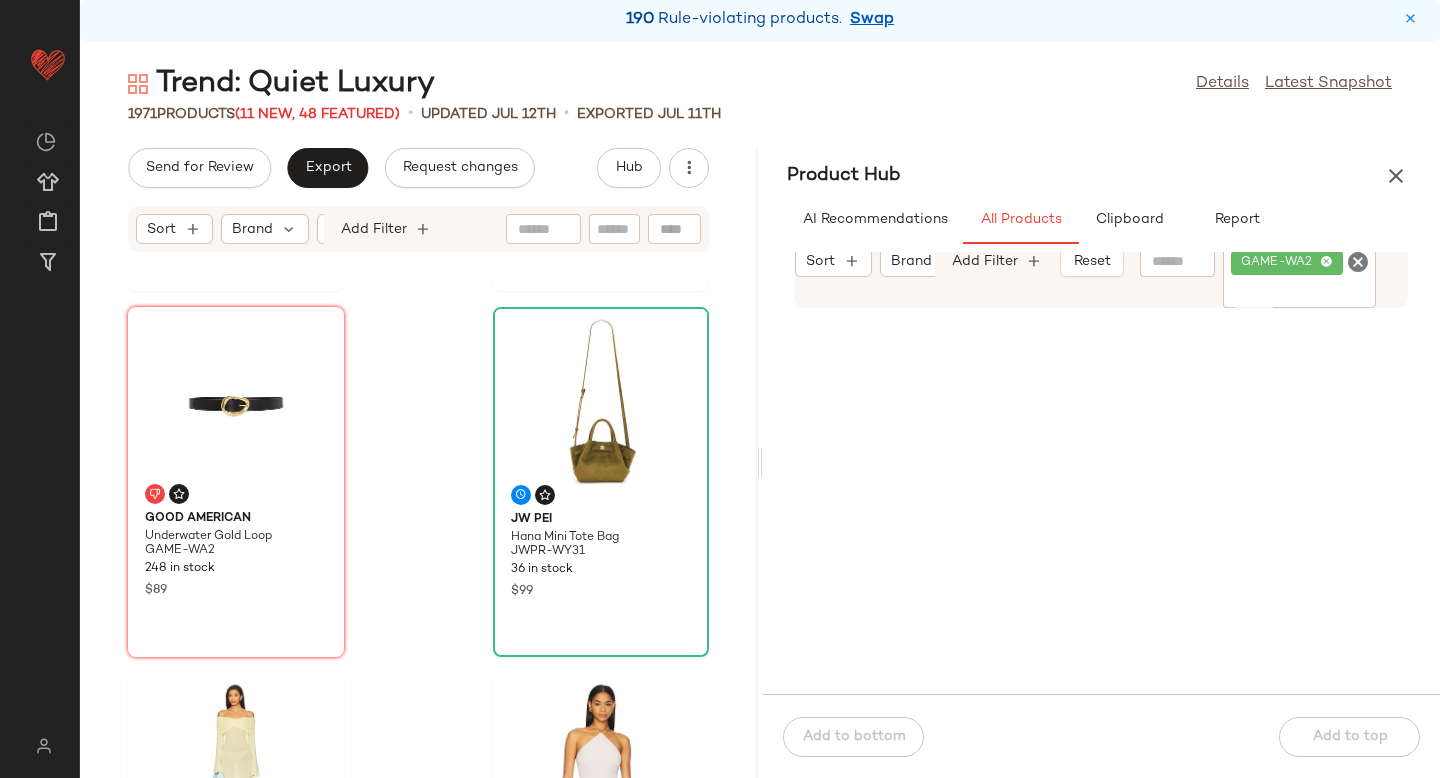 click 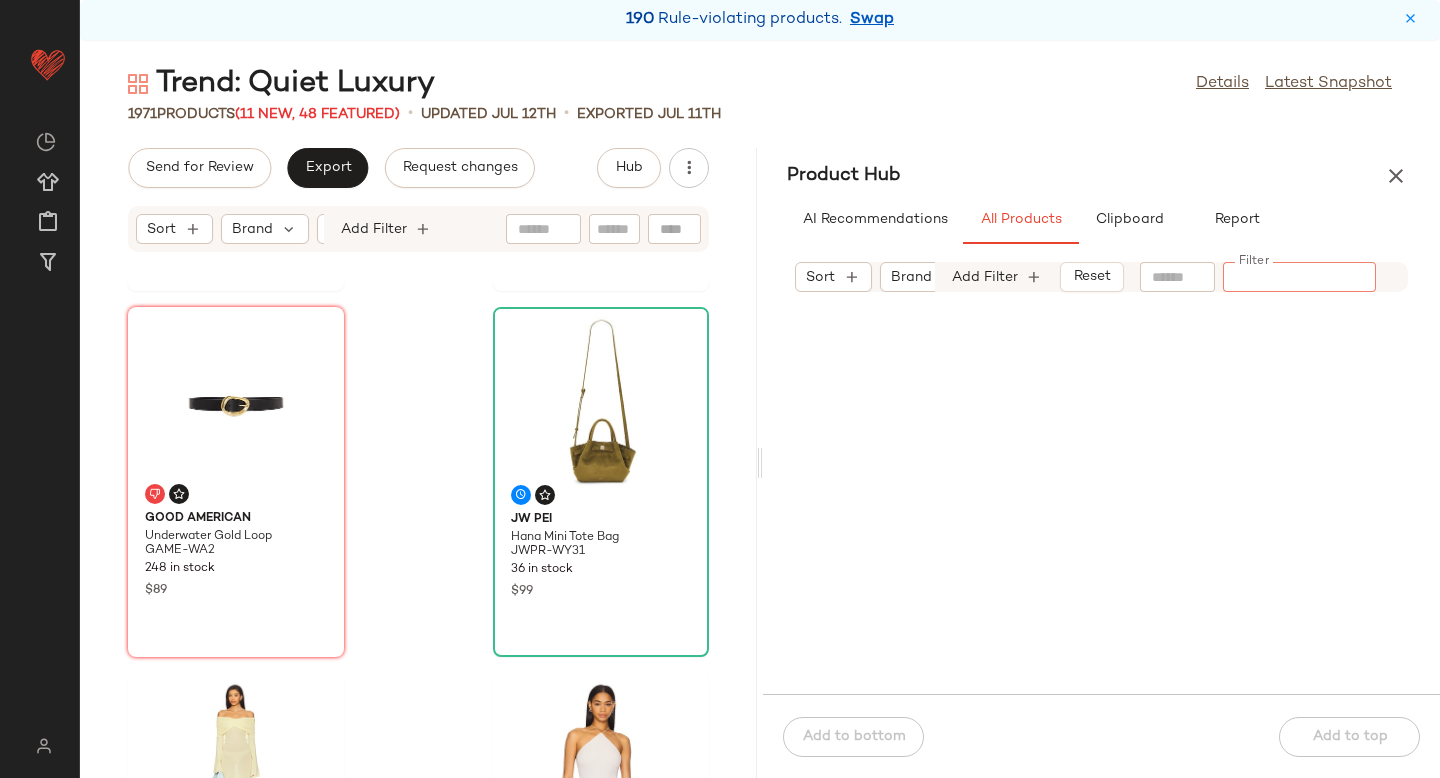 paste on "**********" 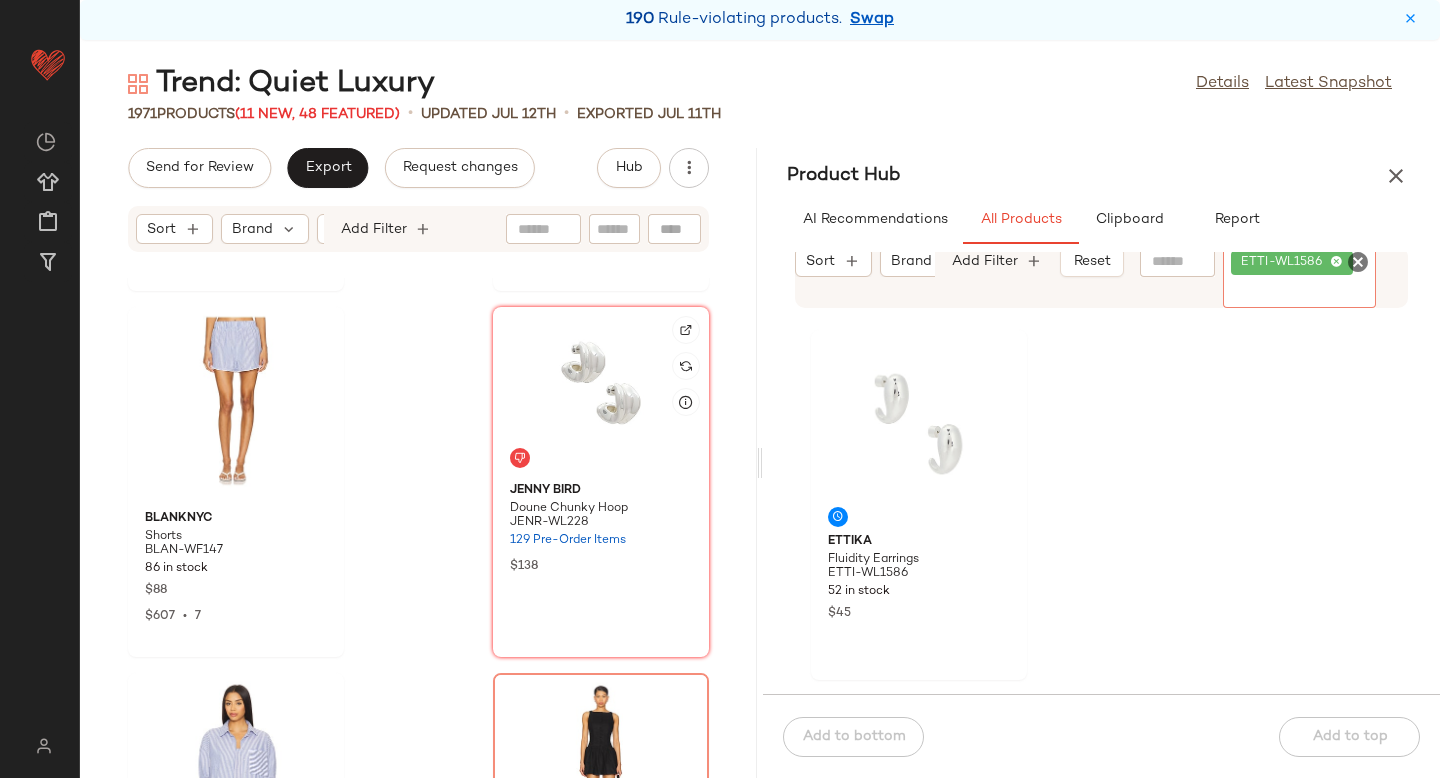scroll, scrollTop: 24885, scrollLeft: 0, axis: vertical 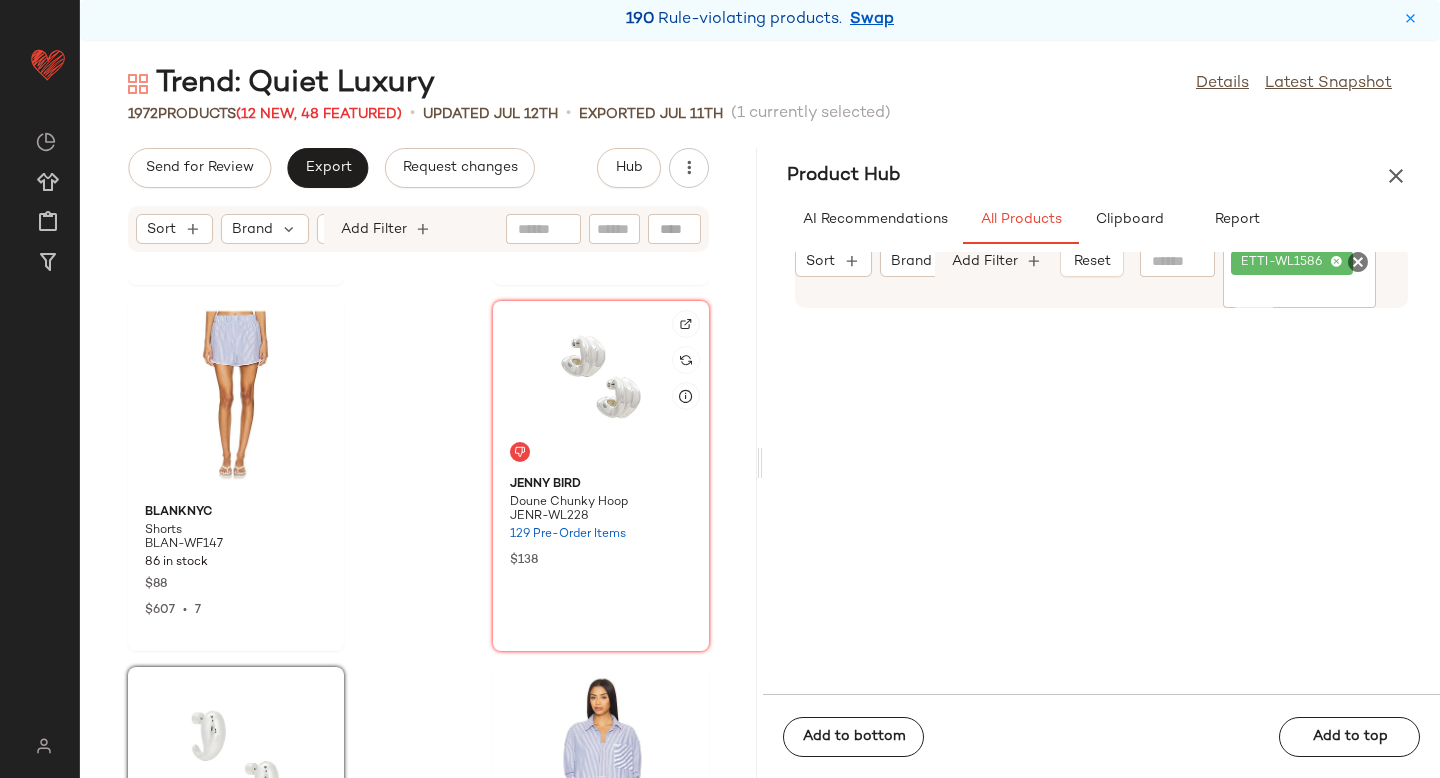 click 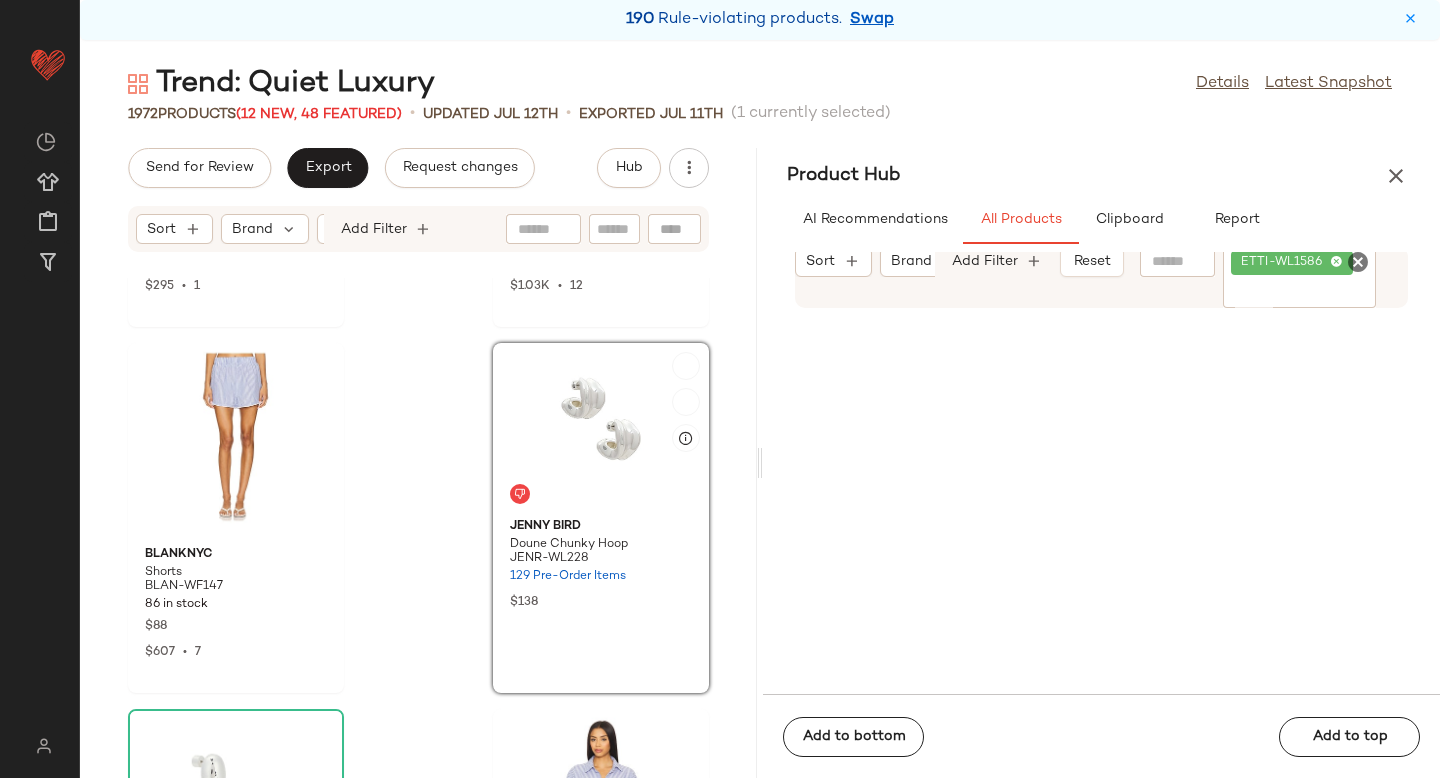 scroll, scrollTop: 24834, scrollLeft: 0, axis: vertical 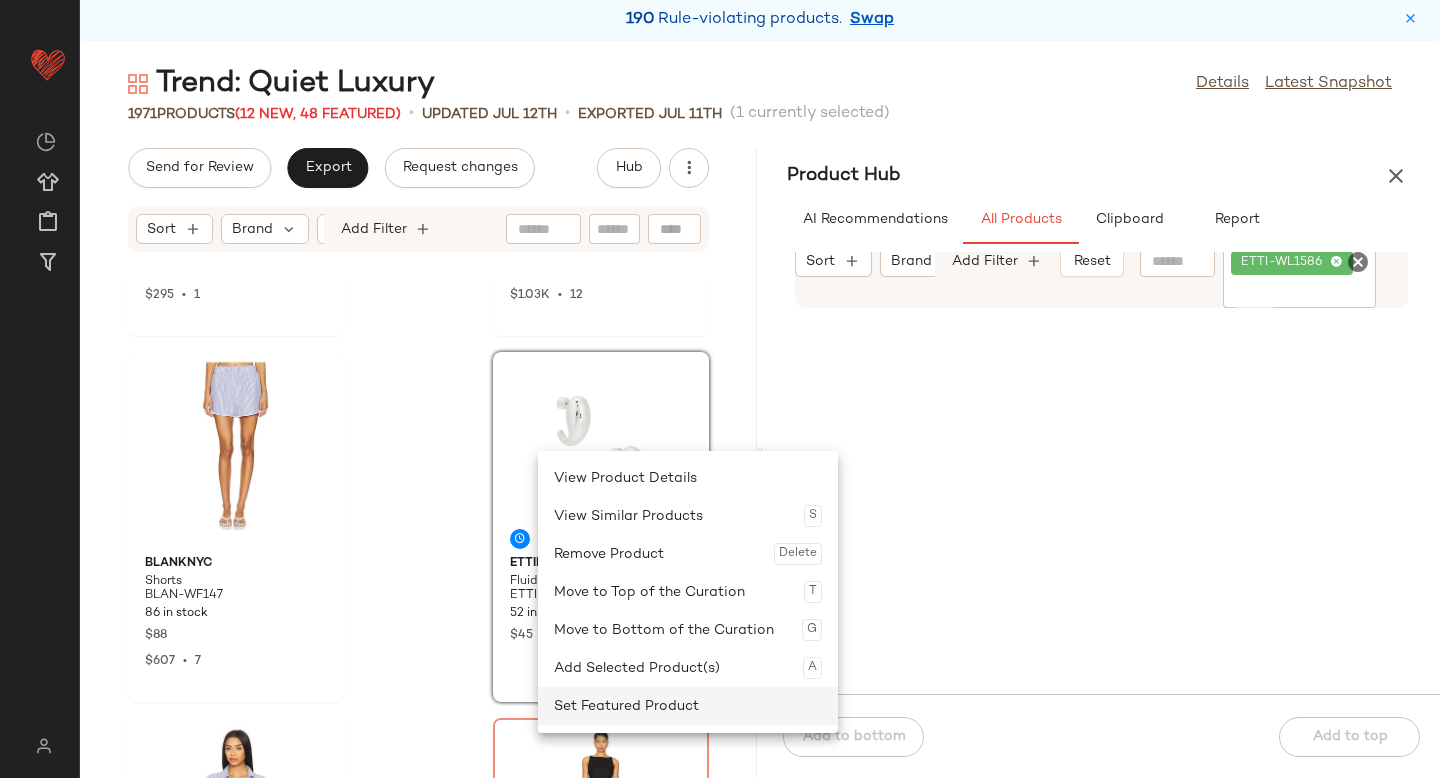 click on "Set Featured Product" 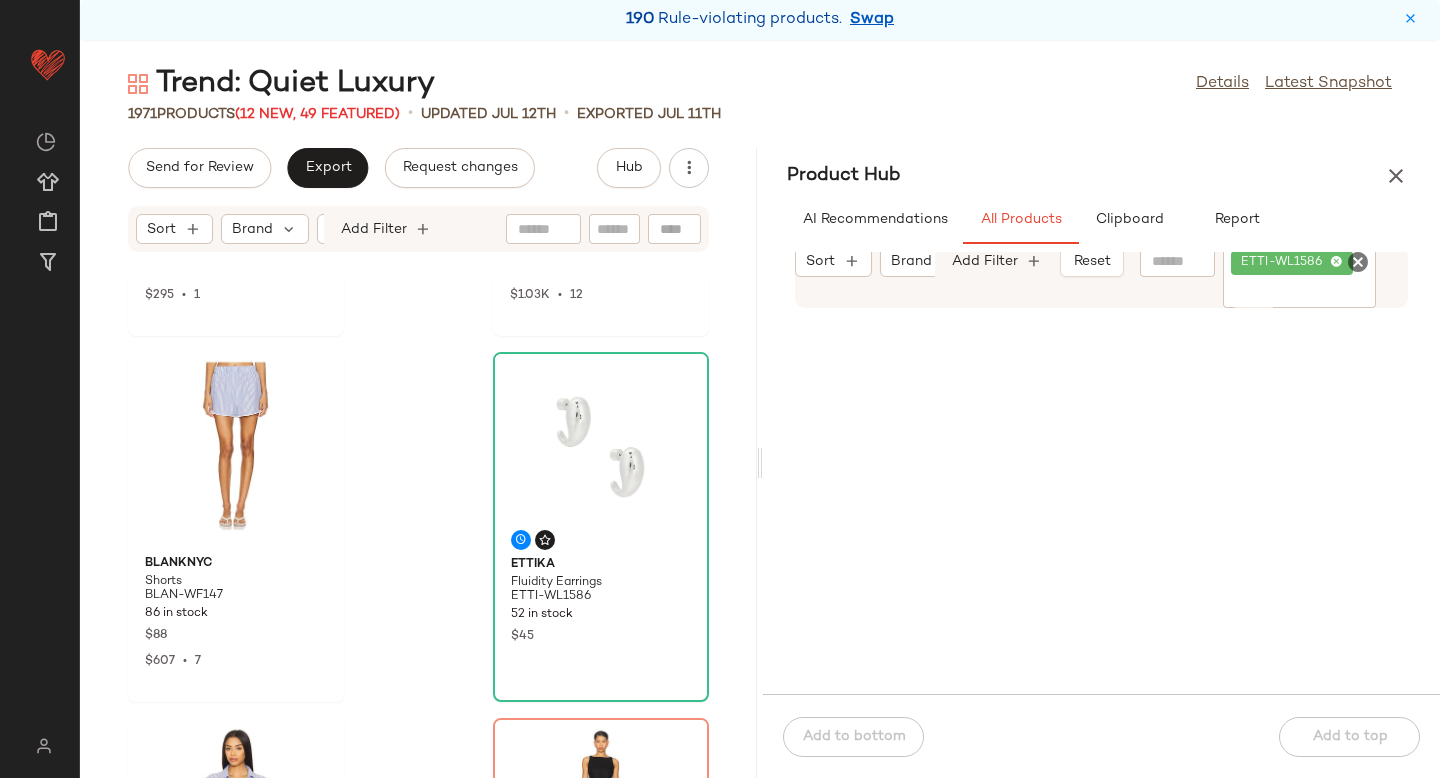 click 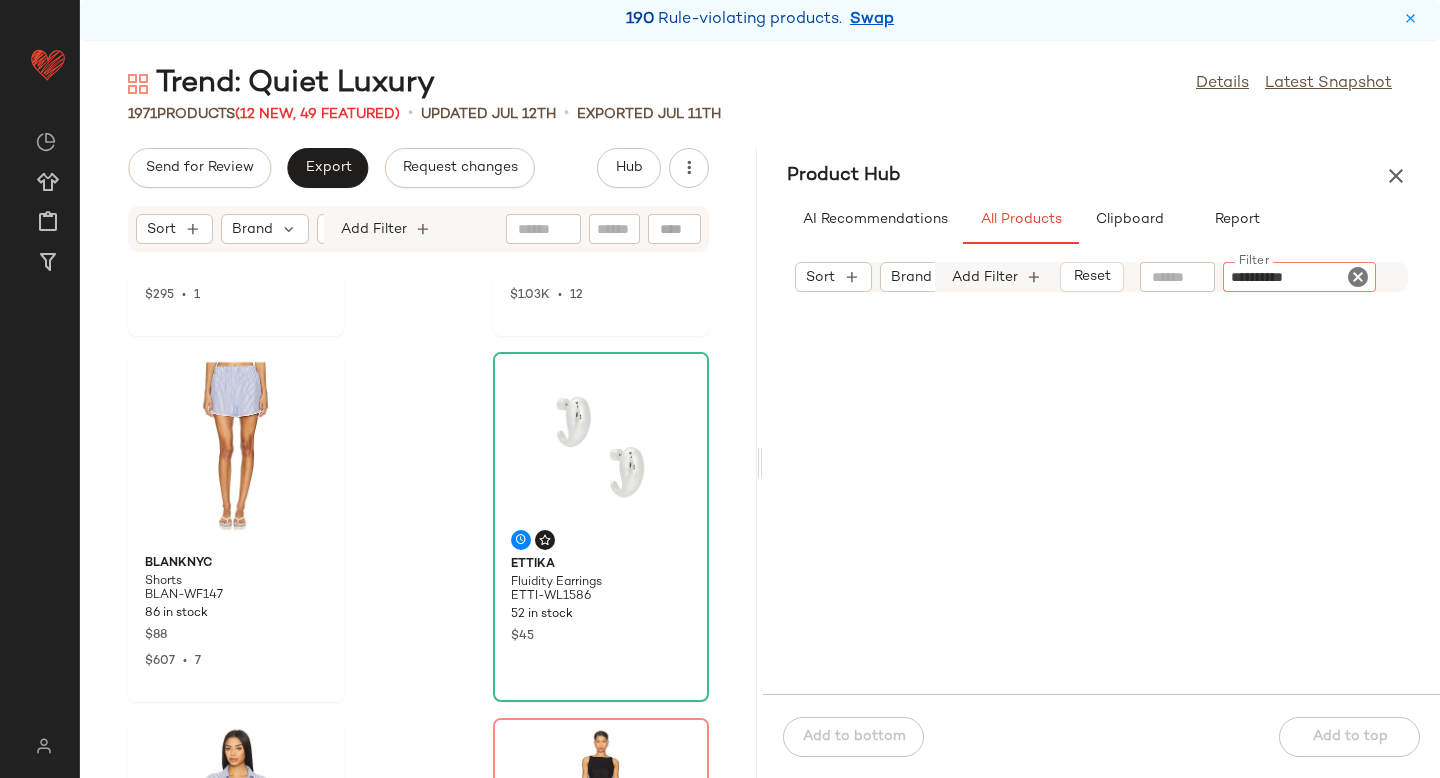 type 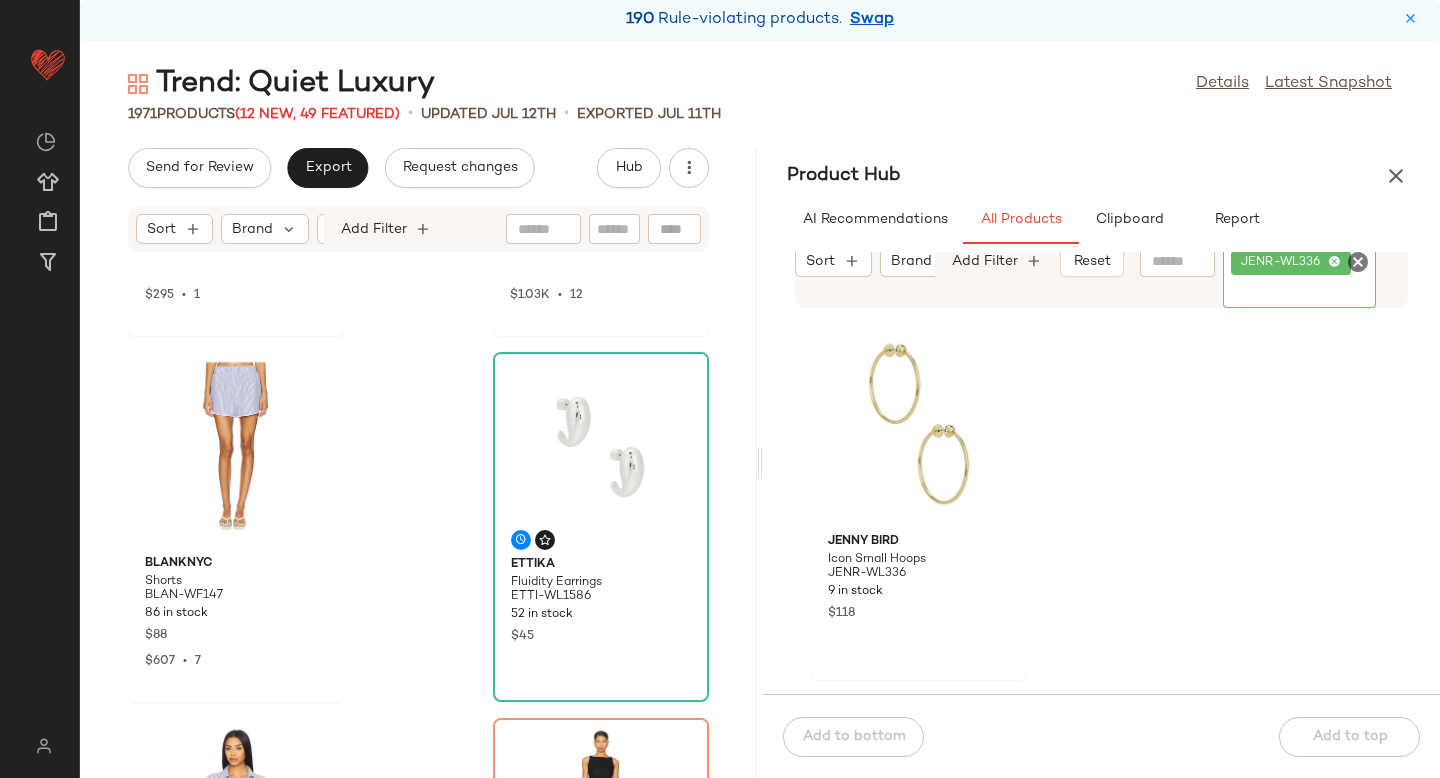 scroll, scrollTop: 0, scrollLeft: 0, axis: both 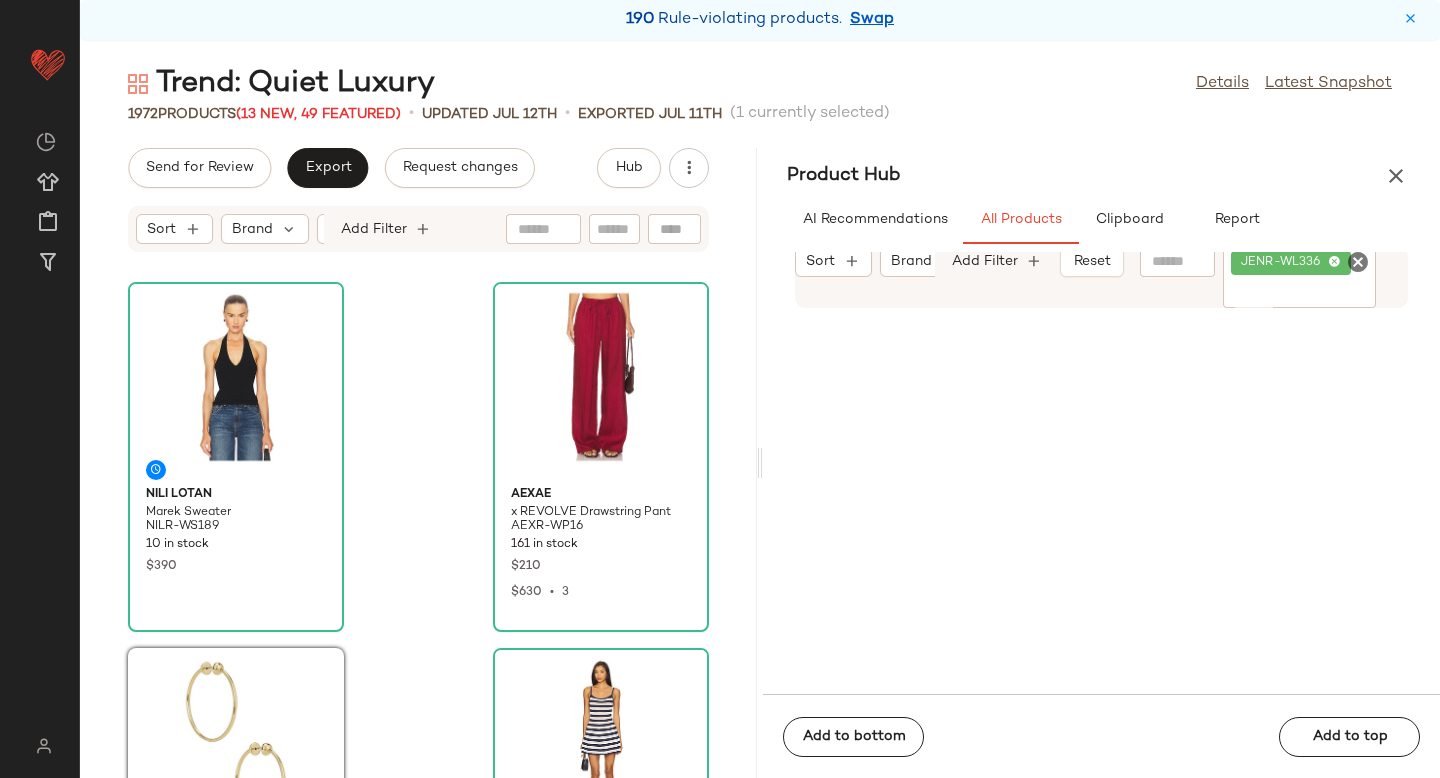 drag, startPoint x: 920, startPoint y: 460, endPoint x: 446, endPoint y: 11, distance: 652.8989 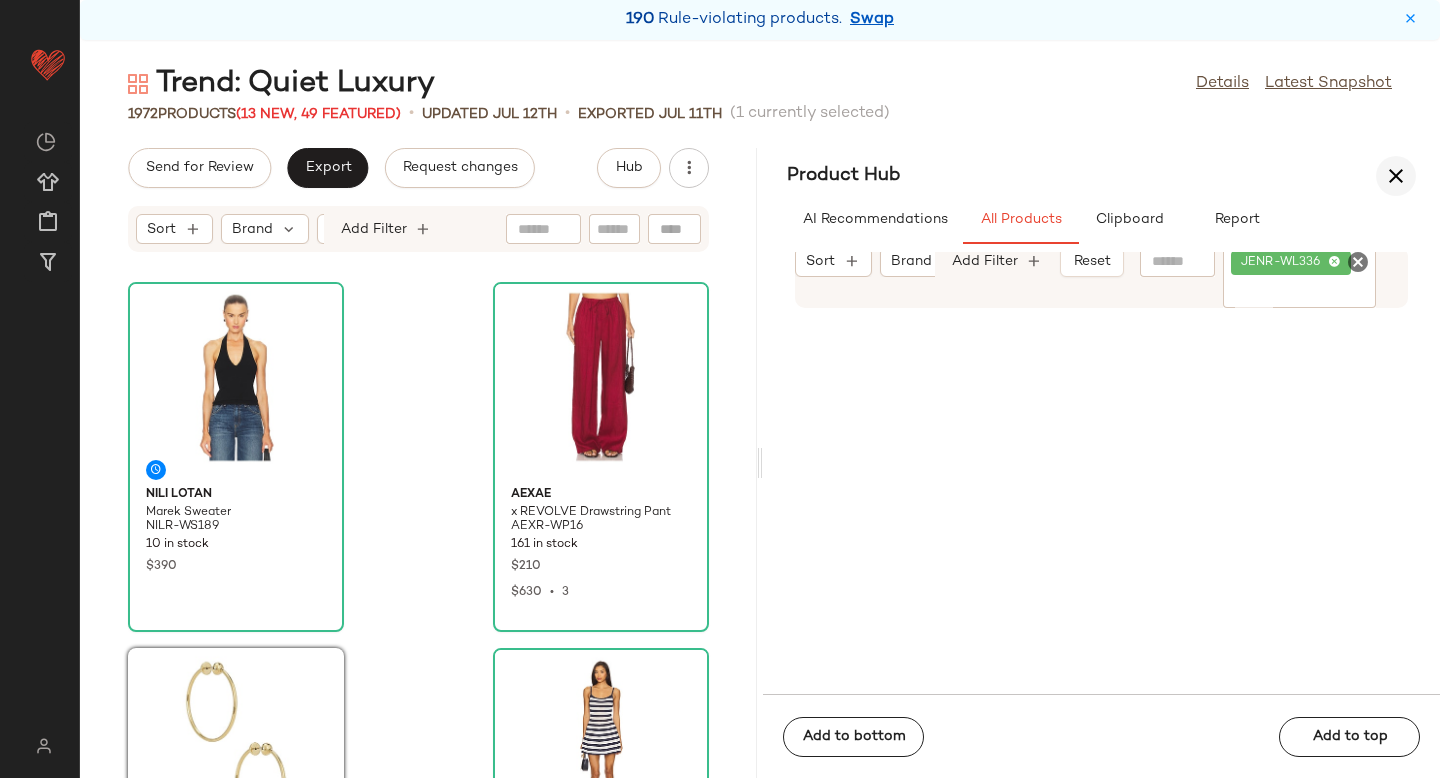 click at bounding box center (1396, 176) 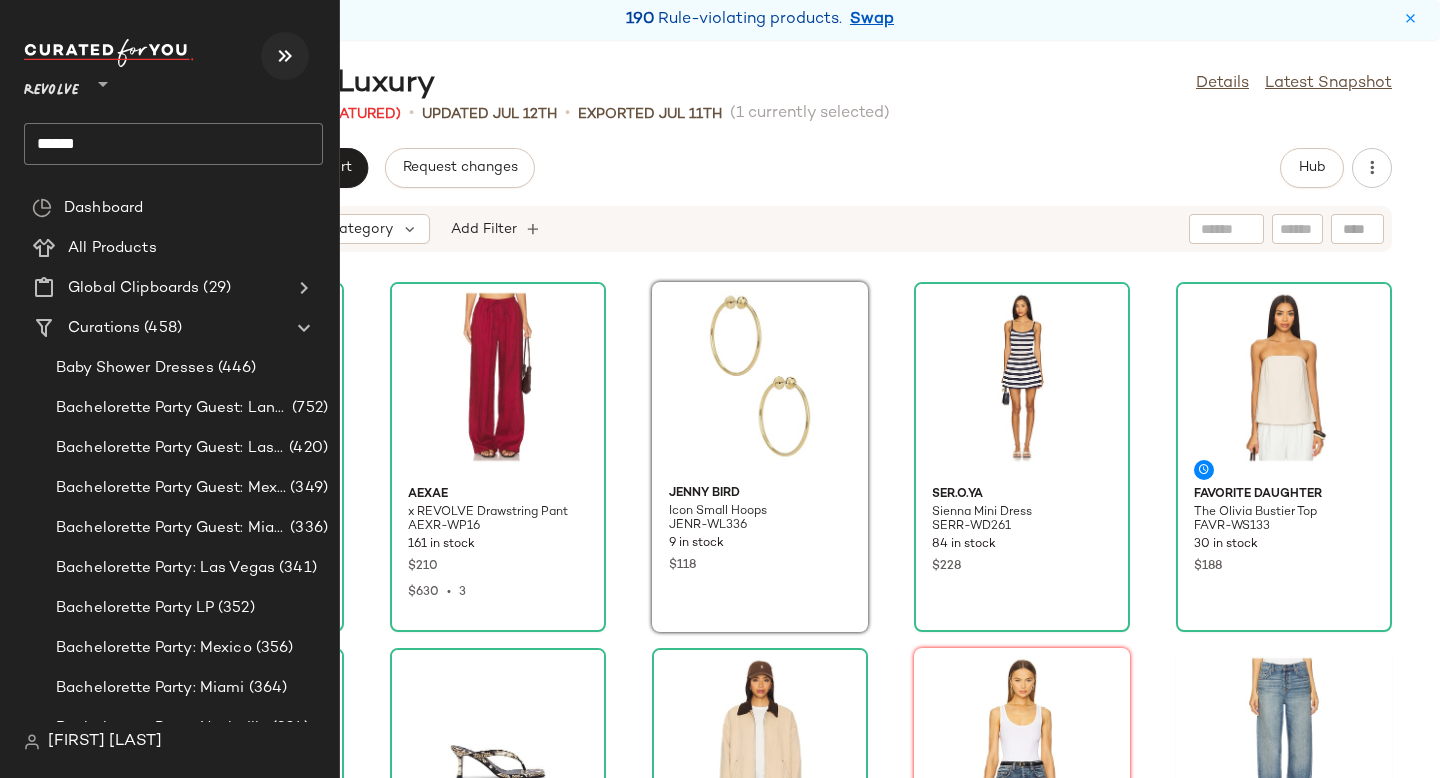 click at bounding box center [285, 56] 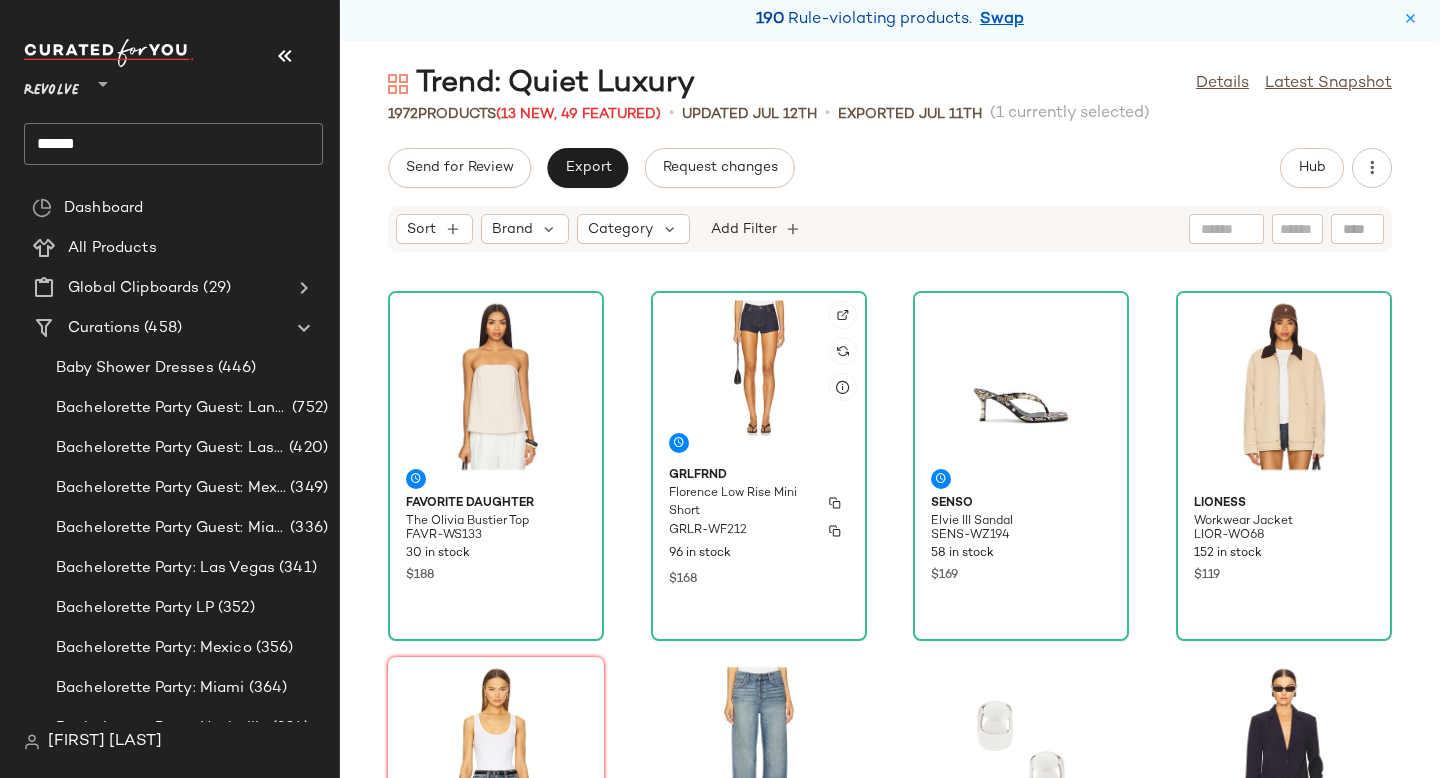 scroll, scrollTop: 371, scrollLeft: 0, axis: vertical 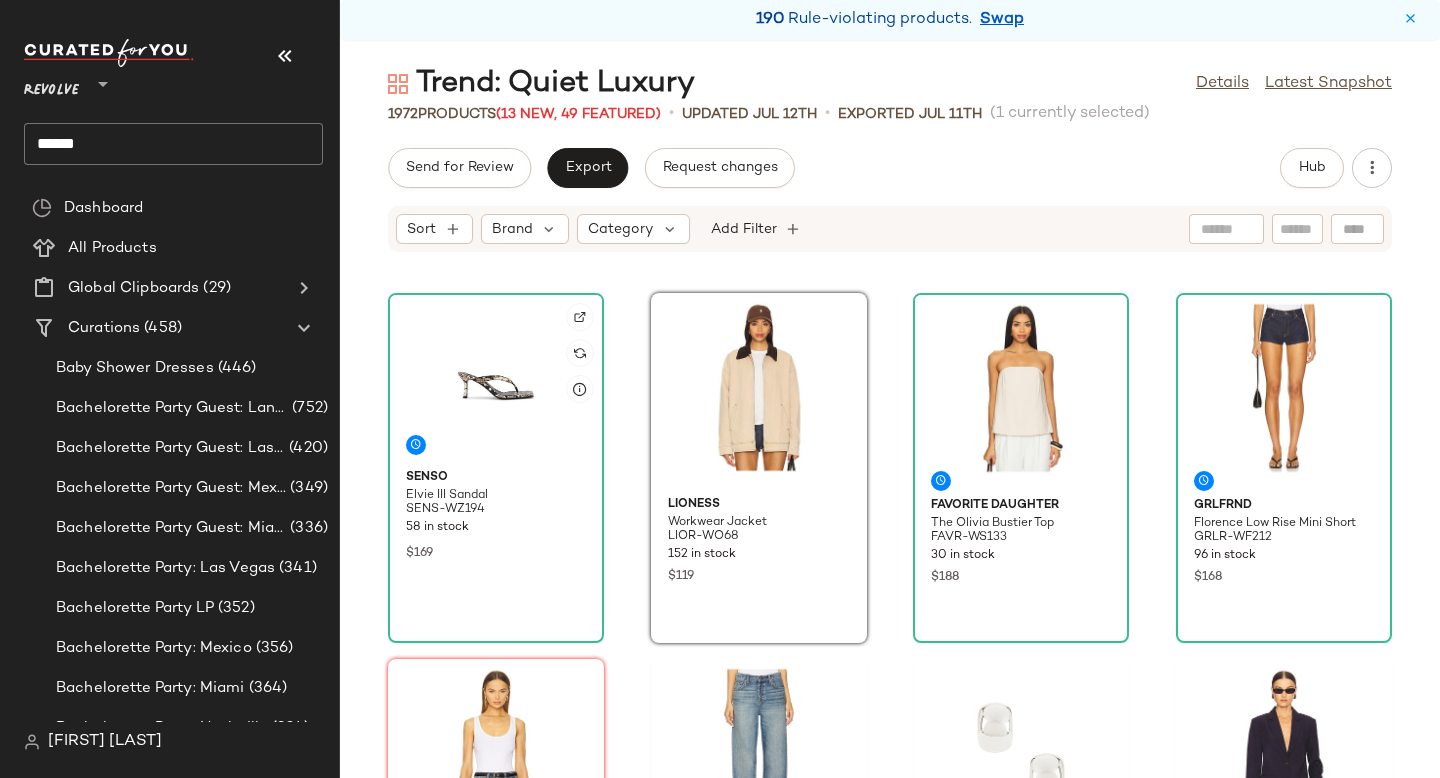 click 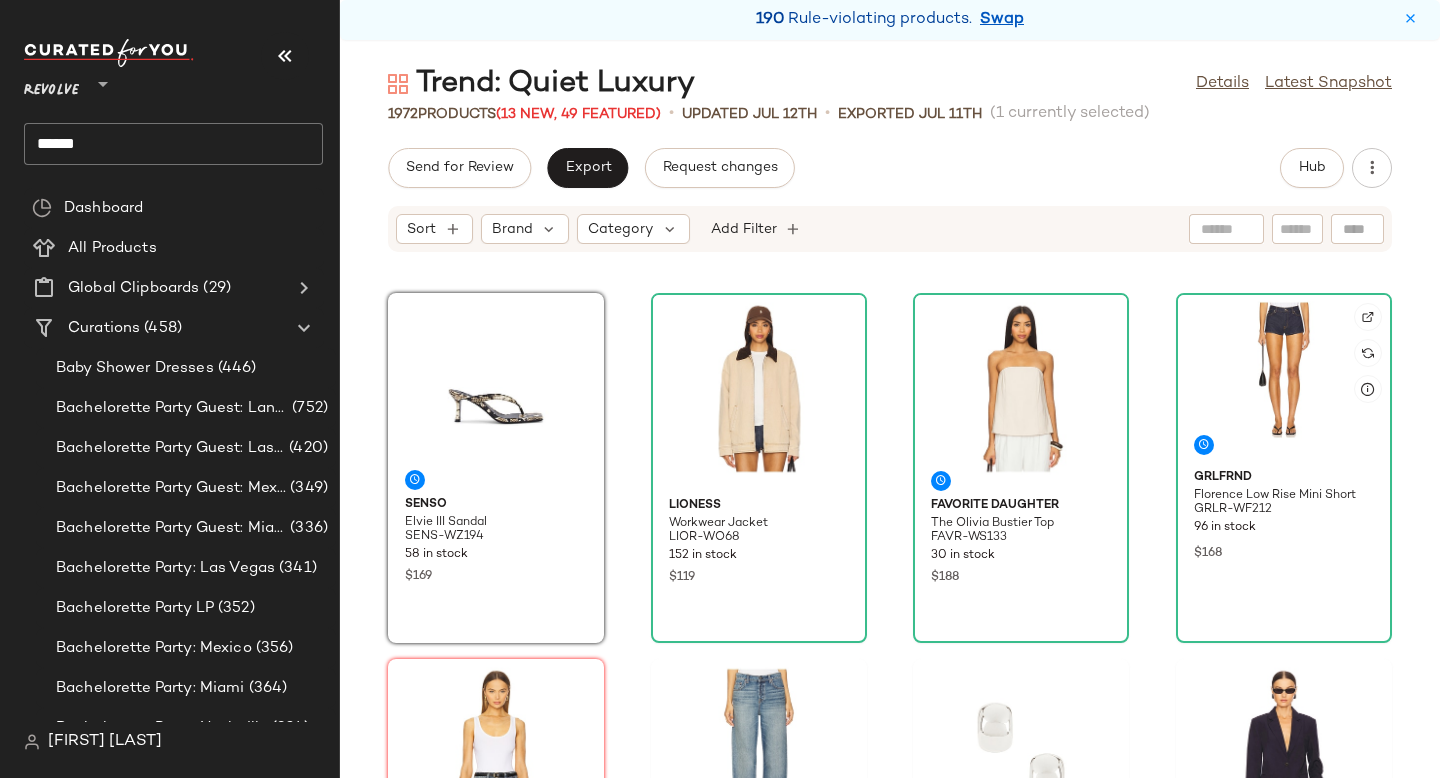 click 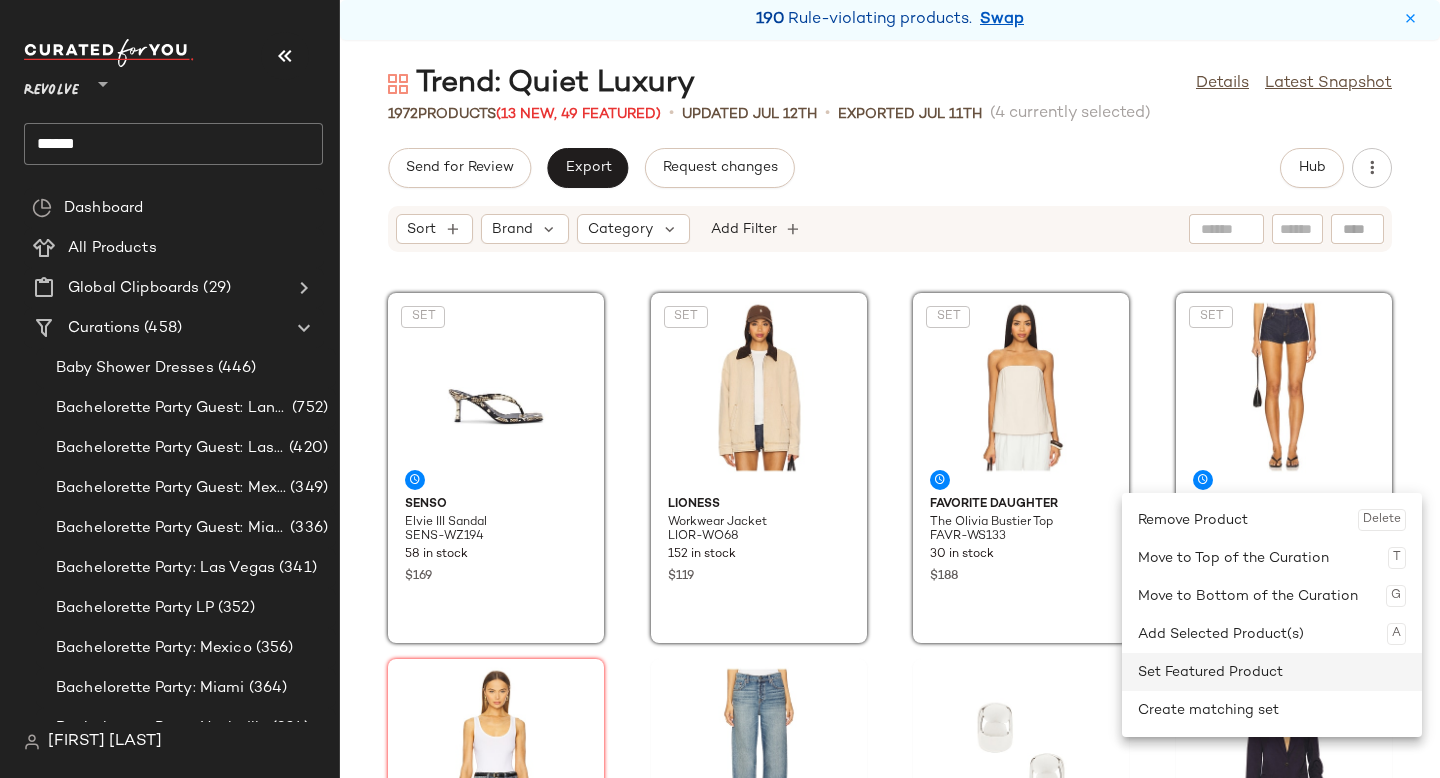 click on "Set Featured Product" 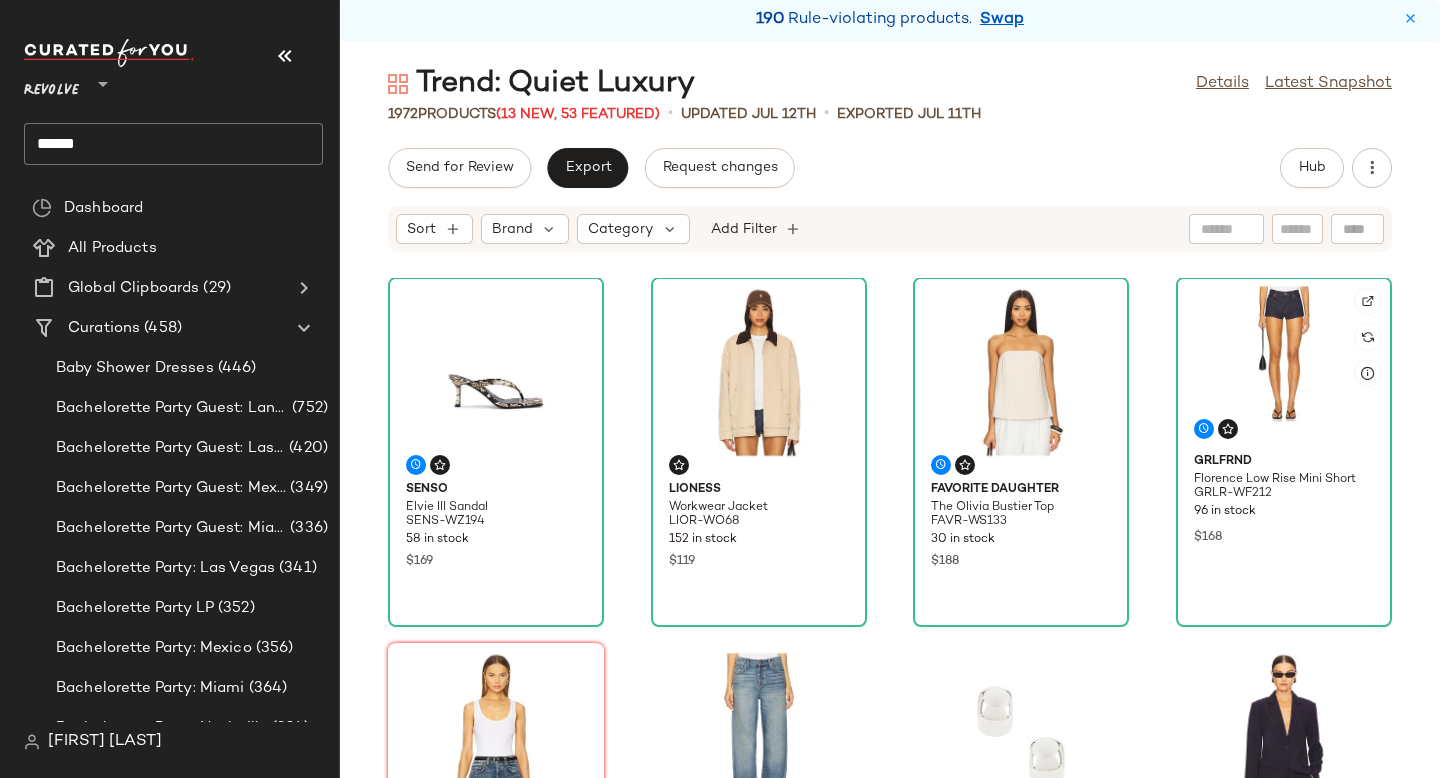 scroll, scrollTop: 0, scrollLeft: 0, axis: both 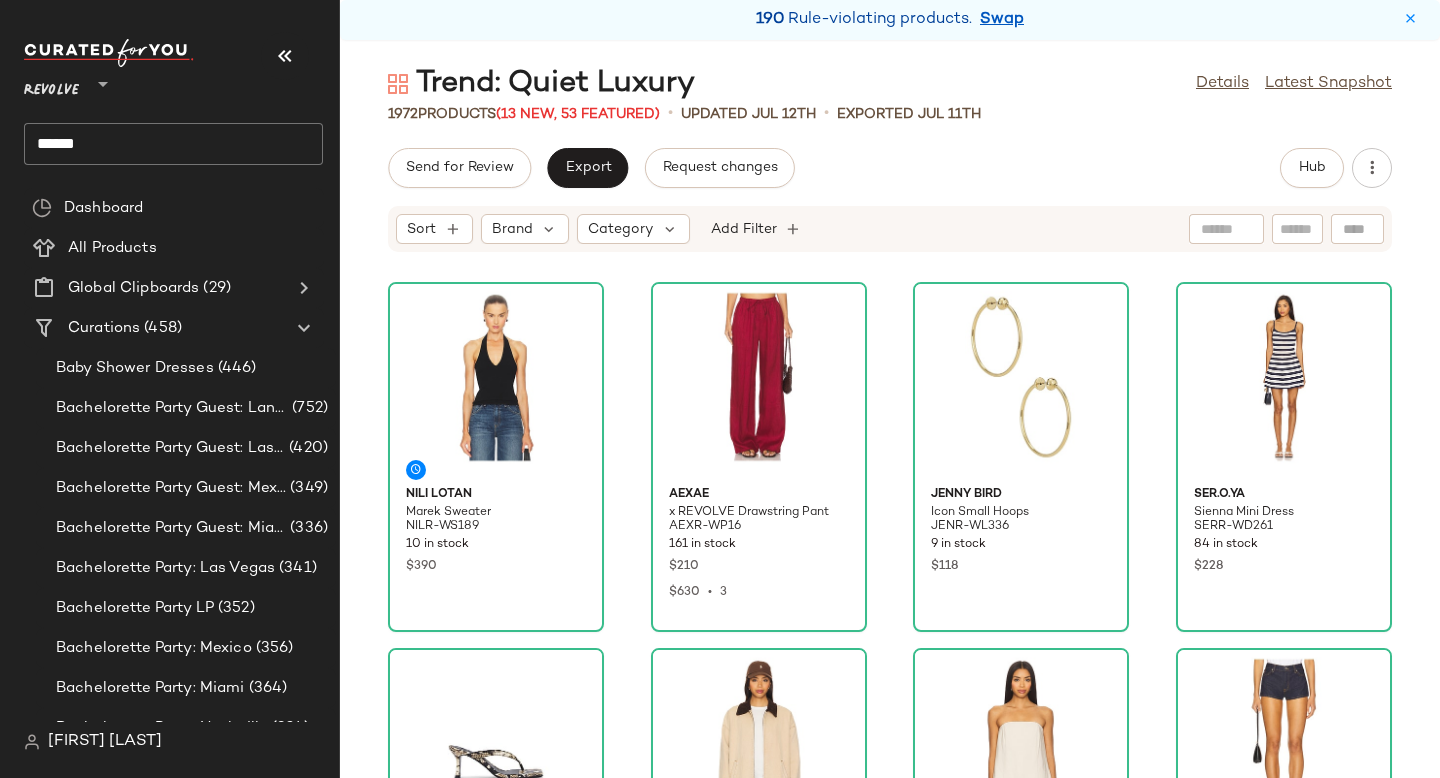 click on "NILI LOTAN Marek Sweater NILR-WS189 10 in stock $390 Jenny Bird Icon Small Hoops JENR-WL336 9 in stock $118 SER.O.YA Sienna Mini Dress SERR-WD261 84 in stock $228 SENSO Elvie III Sandal SENS-WZ194 58 in stock $169 LIONESS Workwear Jacket LIOR-WO68 152 in stock $119 Favorite Daughter The Olivia Bustier Top FAVR-WS133 30 in stock $188 GRLFRND Florence Low Rise Mini Short GRLR-WF212 96 in stock $168 GRLFRND Essential Tank GRLR-WS146 8 in stock $78 GRLFRND Bella Low Rise Boyfriend Jeans GRLR-WJ700 13 in stock $248 Heaven Mayhem Ky Hoop HMAY-WL78 72 in stock $92 Rue Sophie Ecole Blazer SRUE-WO15 12 in stock $278 Eterne Tank Maxi Dress ERNE-WD3 12 Pre-Order Items $225 Rag & Bone Boyfriend Belt RGBR-WB1 8 in stock $188 Commando Classic Button Down Bodysuit CMAN-WS52 123 in stock $238 $238 • 1 GRLFRND Jules Bermuda GRLR-WF213 101 in stock $169" 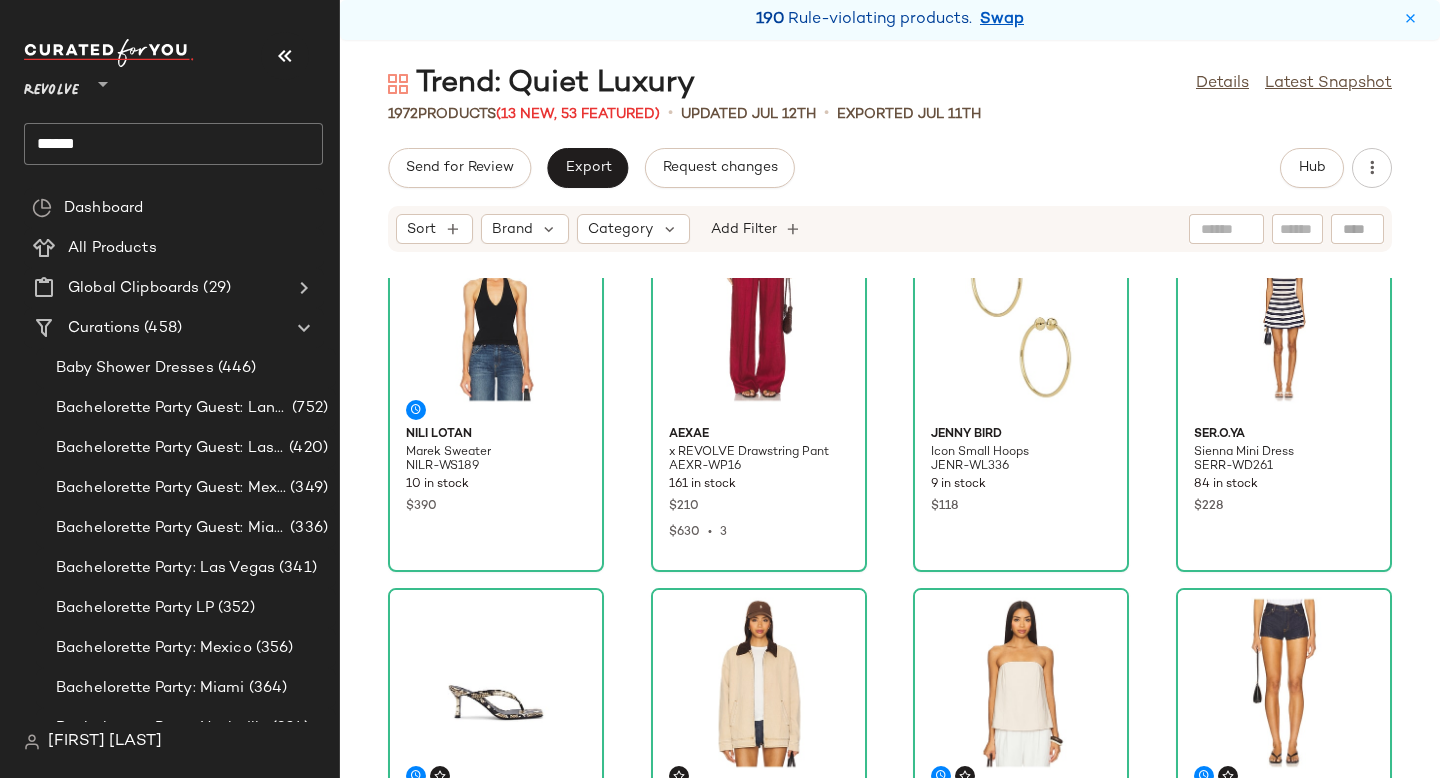 scroll, scrollTop: 0, scrollLeft: 0, axis: both 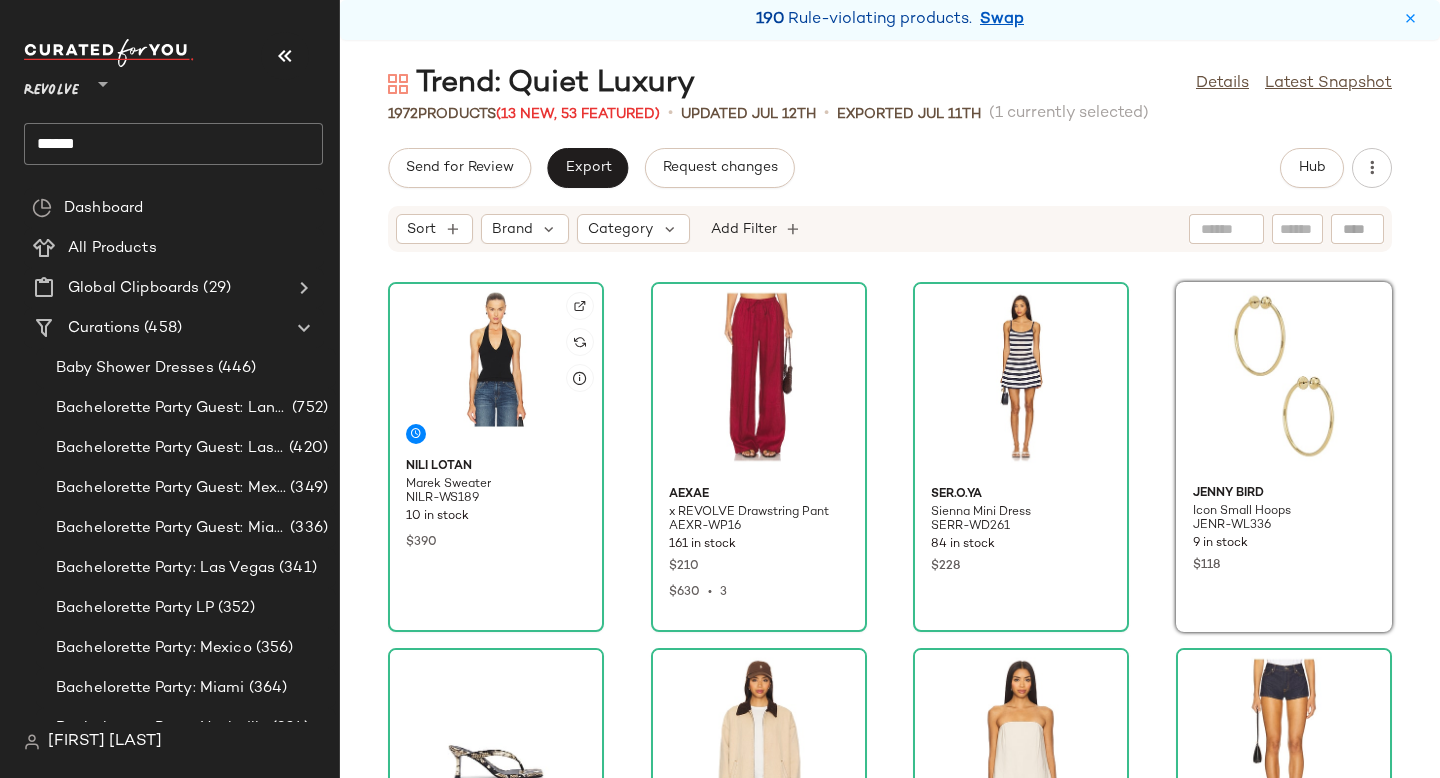 click 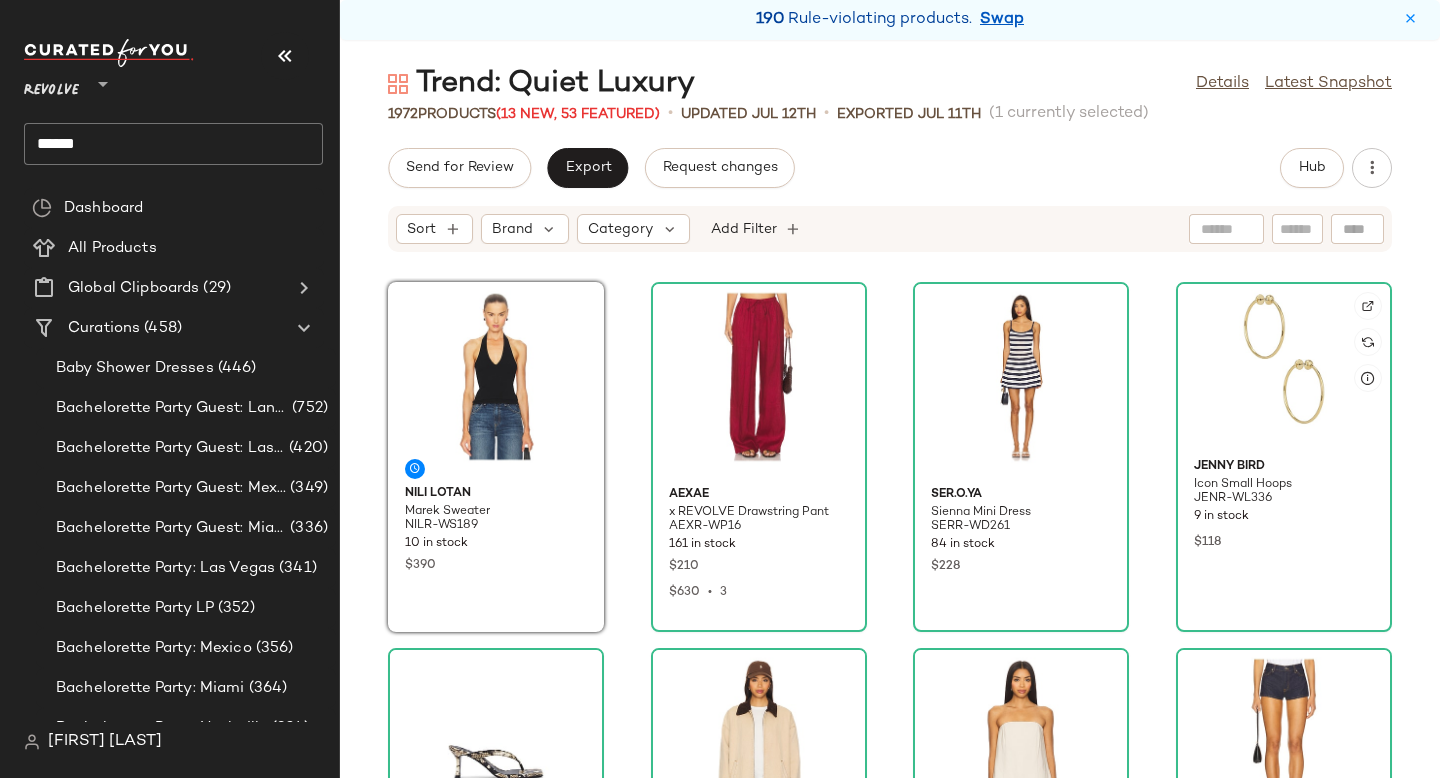click 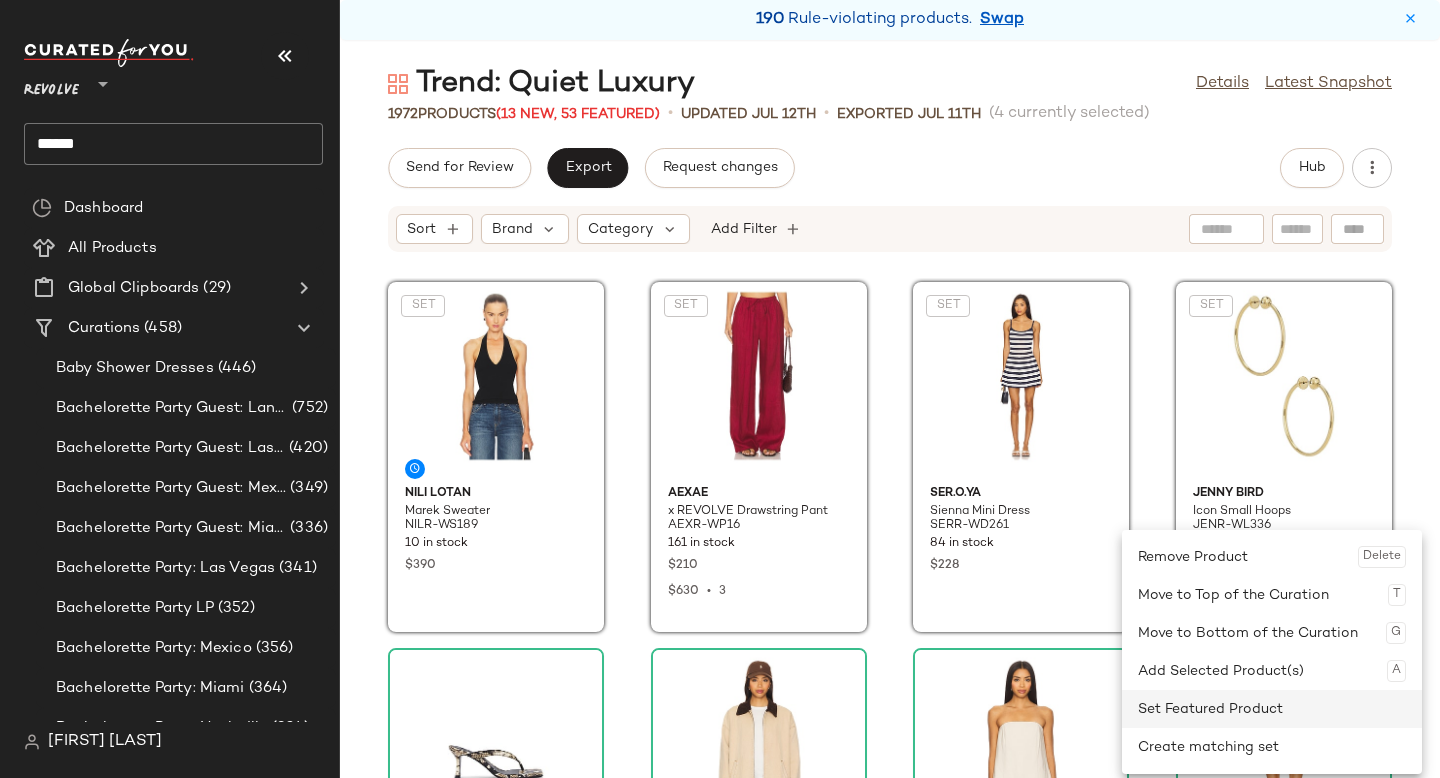 click on "Set Featured Product" 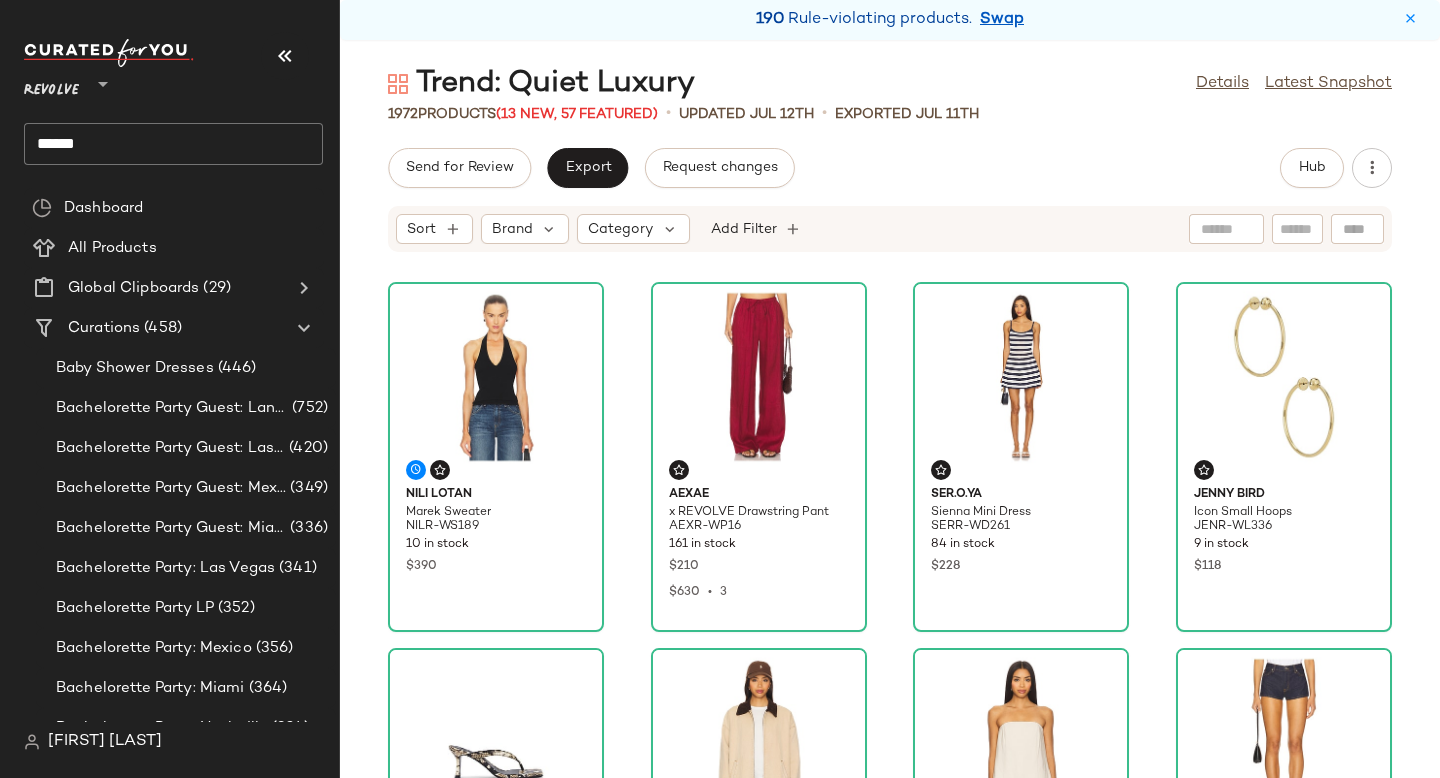 click on "NILI LOTAN Marek Sweater NILR-WS189 10 in stock $390 AEXAE x REVOLVE Drawstring Pant AEXR-WP16 161 in stock $210 $630 • 3 SER.O.YA Sienna Mini Dress SERR-WD261 84 in stock $228 Jenny Bird Icon Small Hoops JENR-WL336 9 in stock $118 SENSO Elvie III Sandal SENS-WZ194 58 in stock $169 LIONESS Workwear Jacket LIOR-WO68 152 in stock $119 Favorite Daughter The Olivia Bustier Top FAVR-WS133 30 in stock $188 GRLFRND Florence Low Rise Mini Short GRLR-WF212 96 in stock $168 GRLFRND Essential Tank GRLR-WS146 8 in stock $78 GRLFRND Bella Low Rise Boyfriend Jeans GRLR-WJ700 13 in stock $248 Heaven Mayhem Ky Hoop HMAY-WL78 72 in stock $92 Rue Sophie Ecole Blazer SRUE-WO15 12 in stock $278 Eterne Tank Maxi Dress ERNE-WD3 12 Pre-Order Items $225 Rag & Bone Boyfriend Belt RGBR-WB1 8 in stock $188 Commando Classic Button Down Bodysuit CMAN-WS52 123 in stock $238 $238 • 1 GRLFRND Jules Bermuda GRLR-WF213 101 in stock $169" 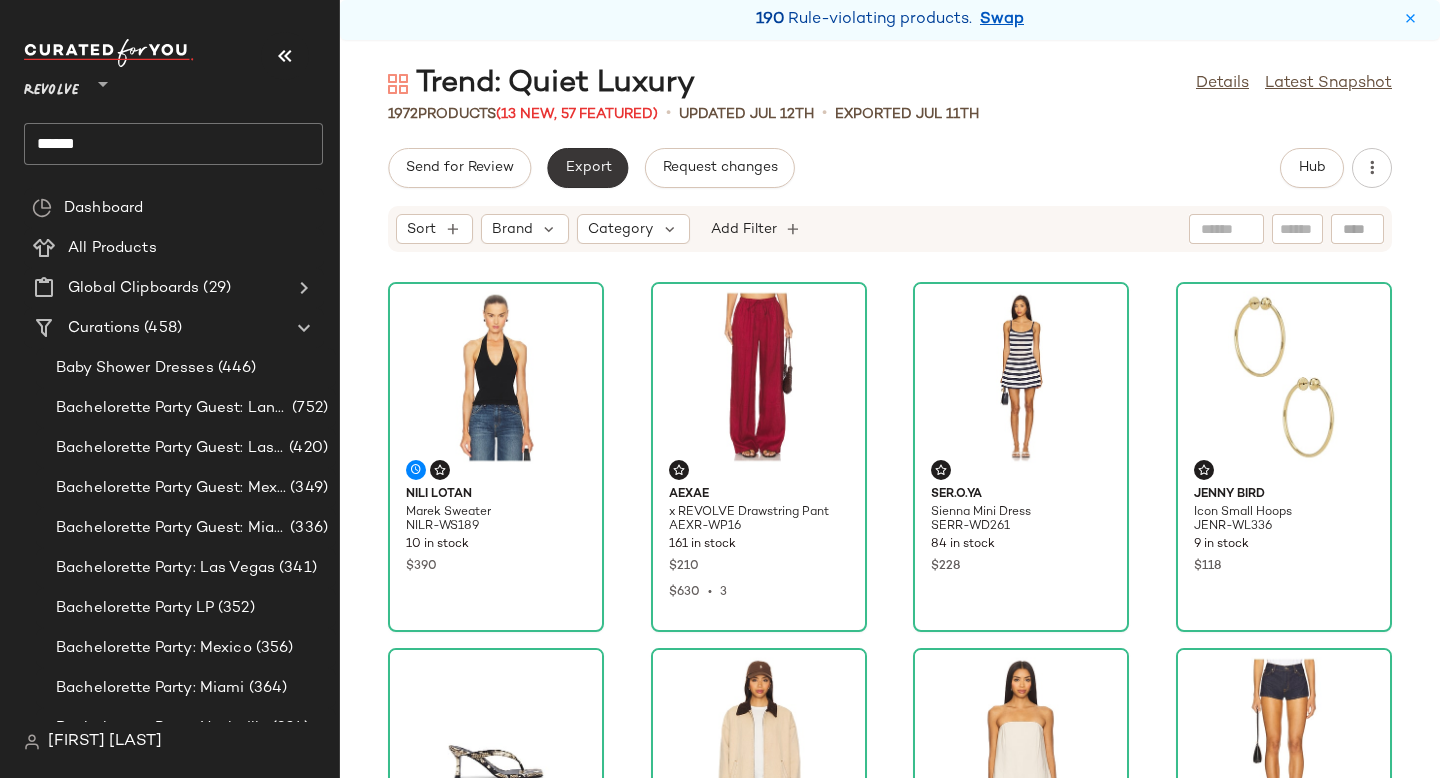 click on "Export" 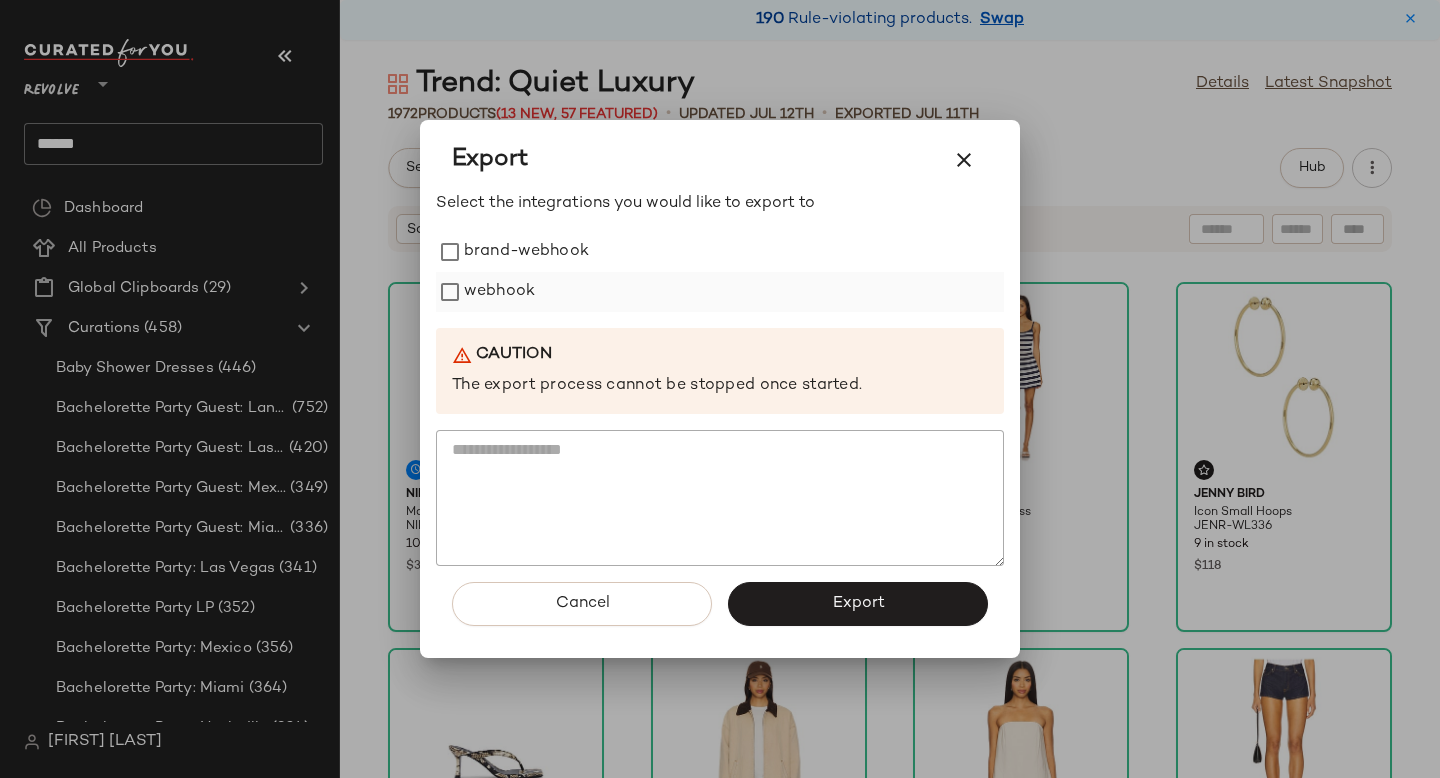 click on "webhook" at bounding box center [499, 292] 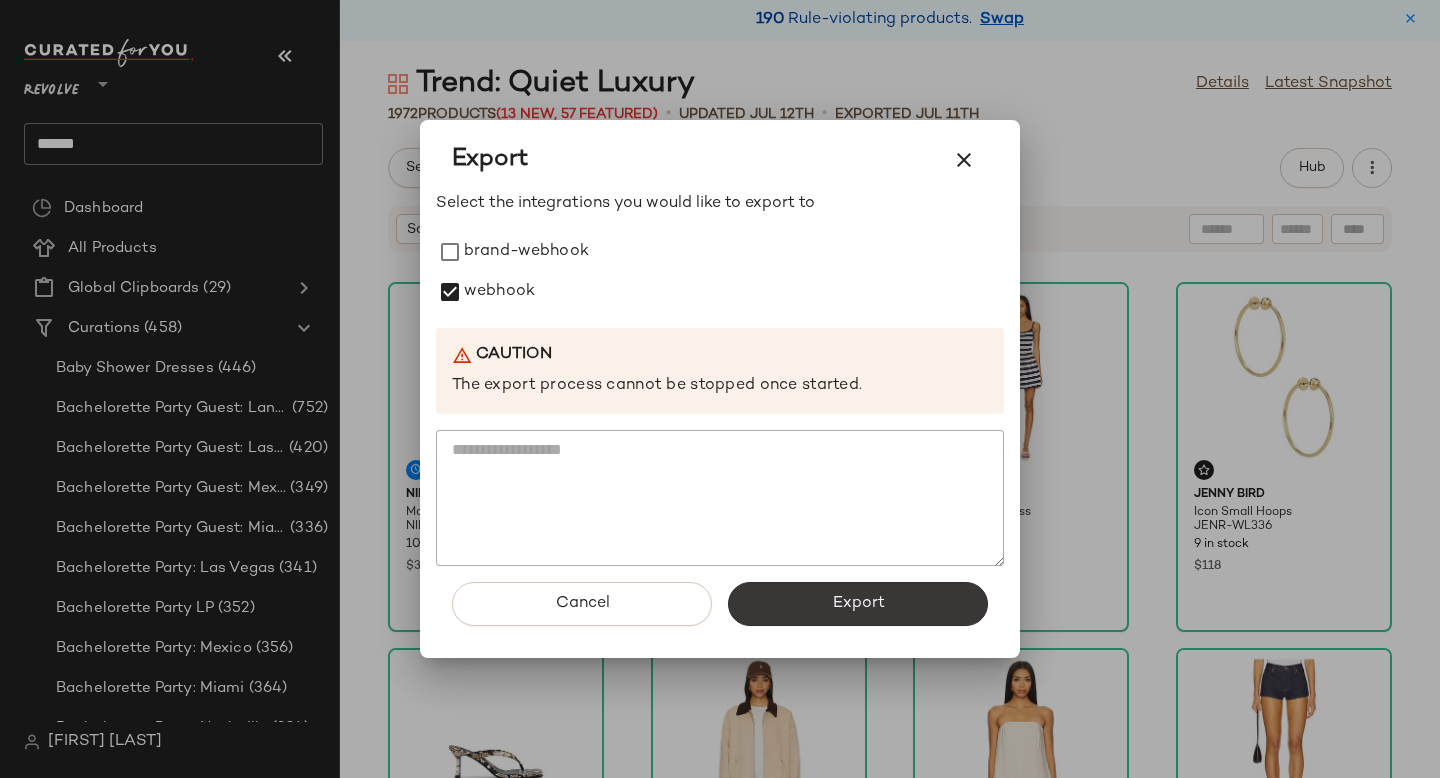 click on "Export" at bounding box center (858, 604) 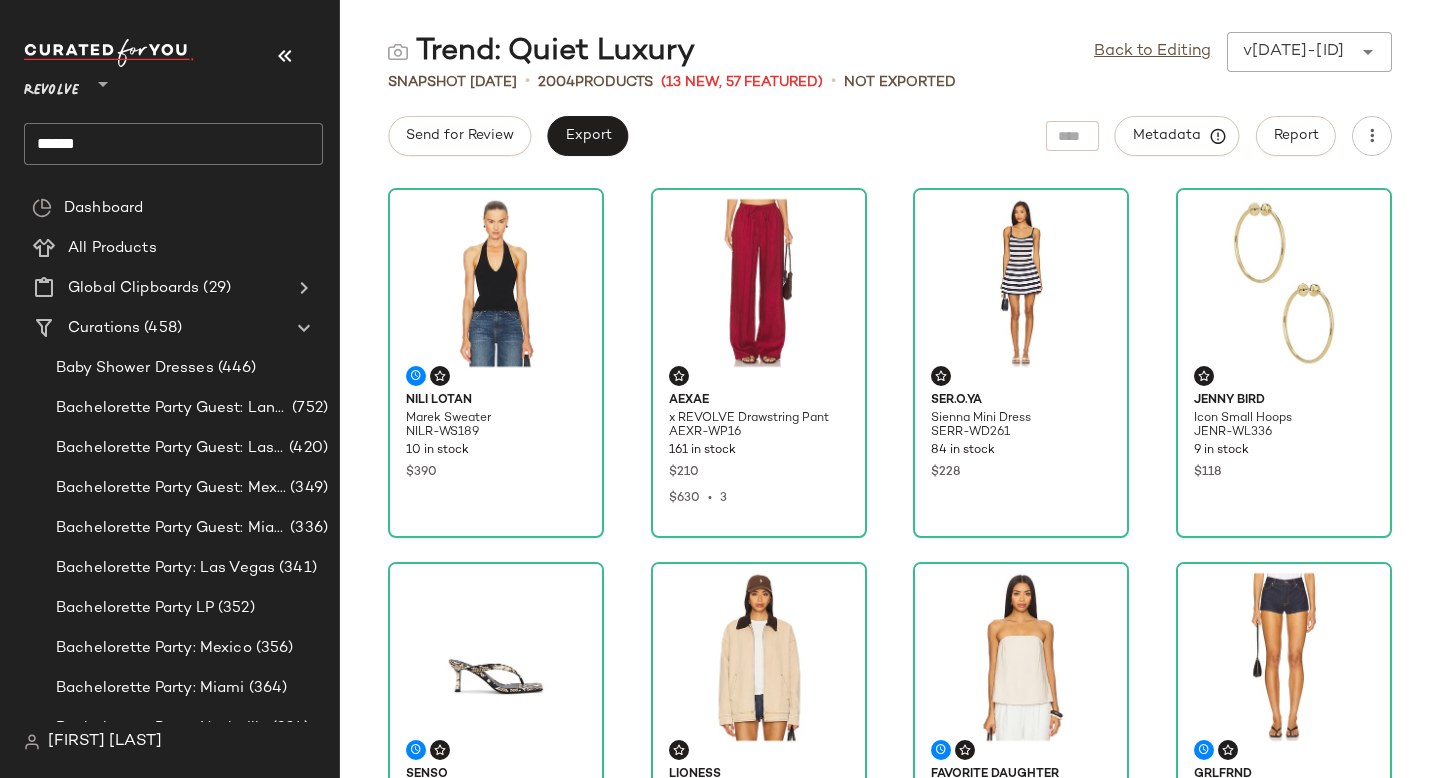 click on "*****" 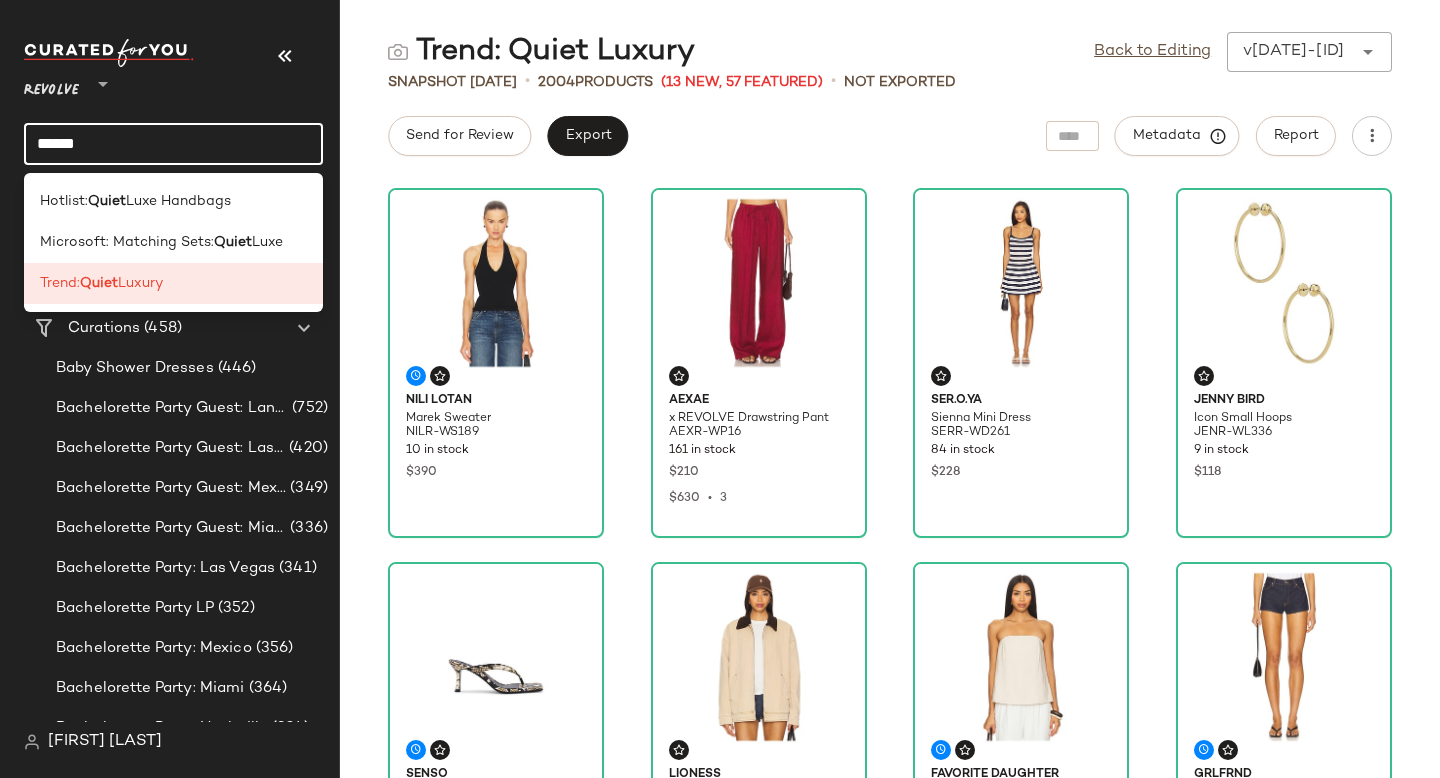 click on "*****" 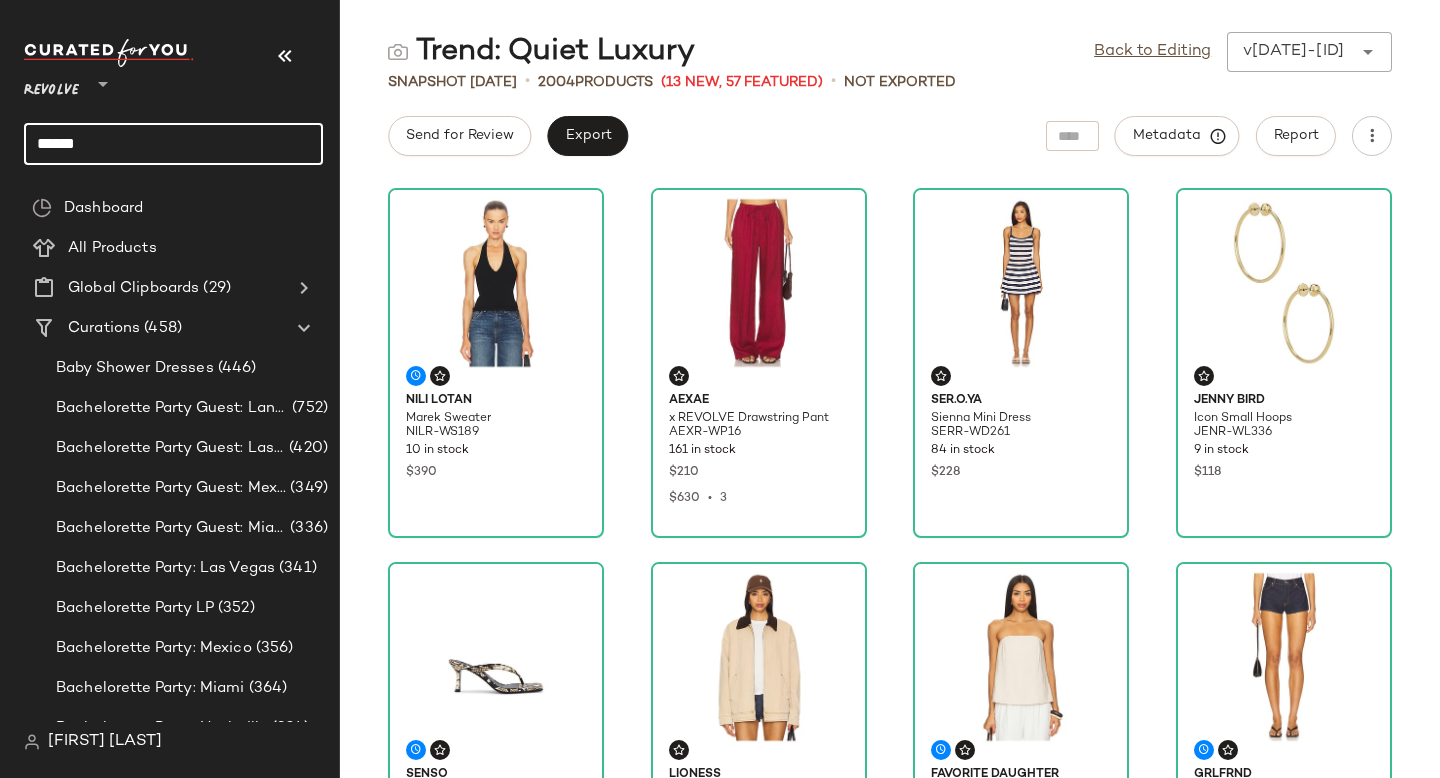 click on "*****" 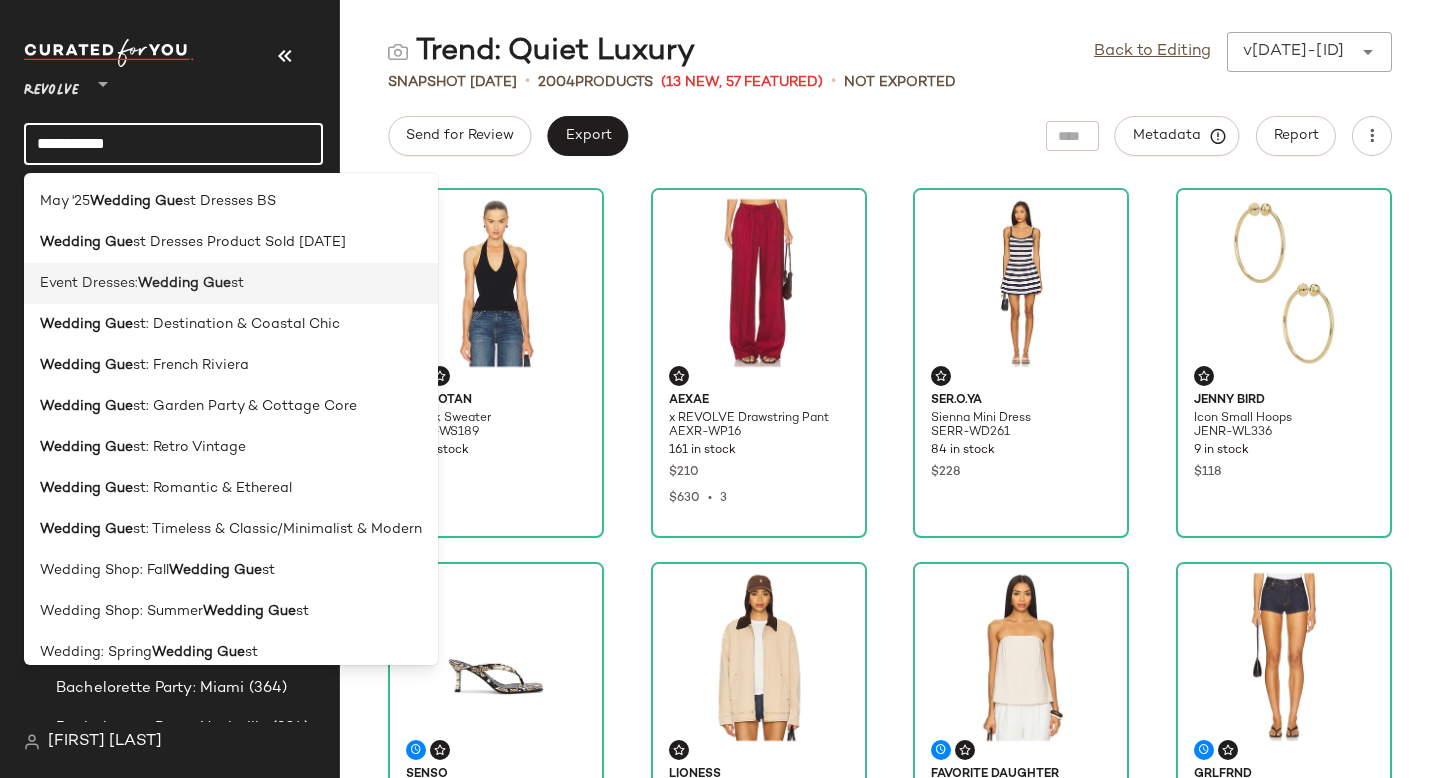 type on "**********" 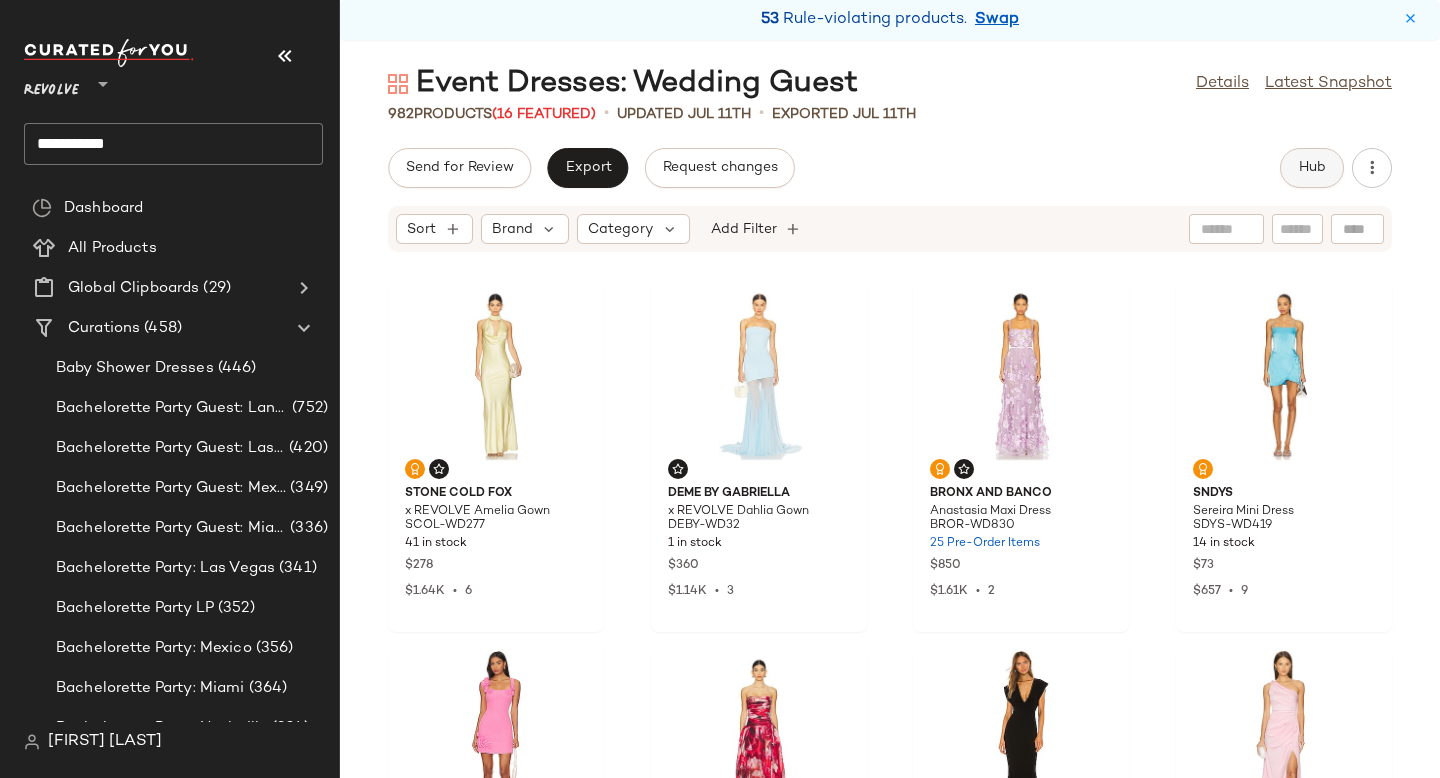 click on "Hub" 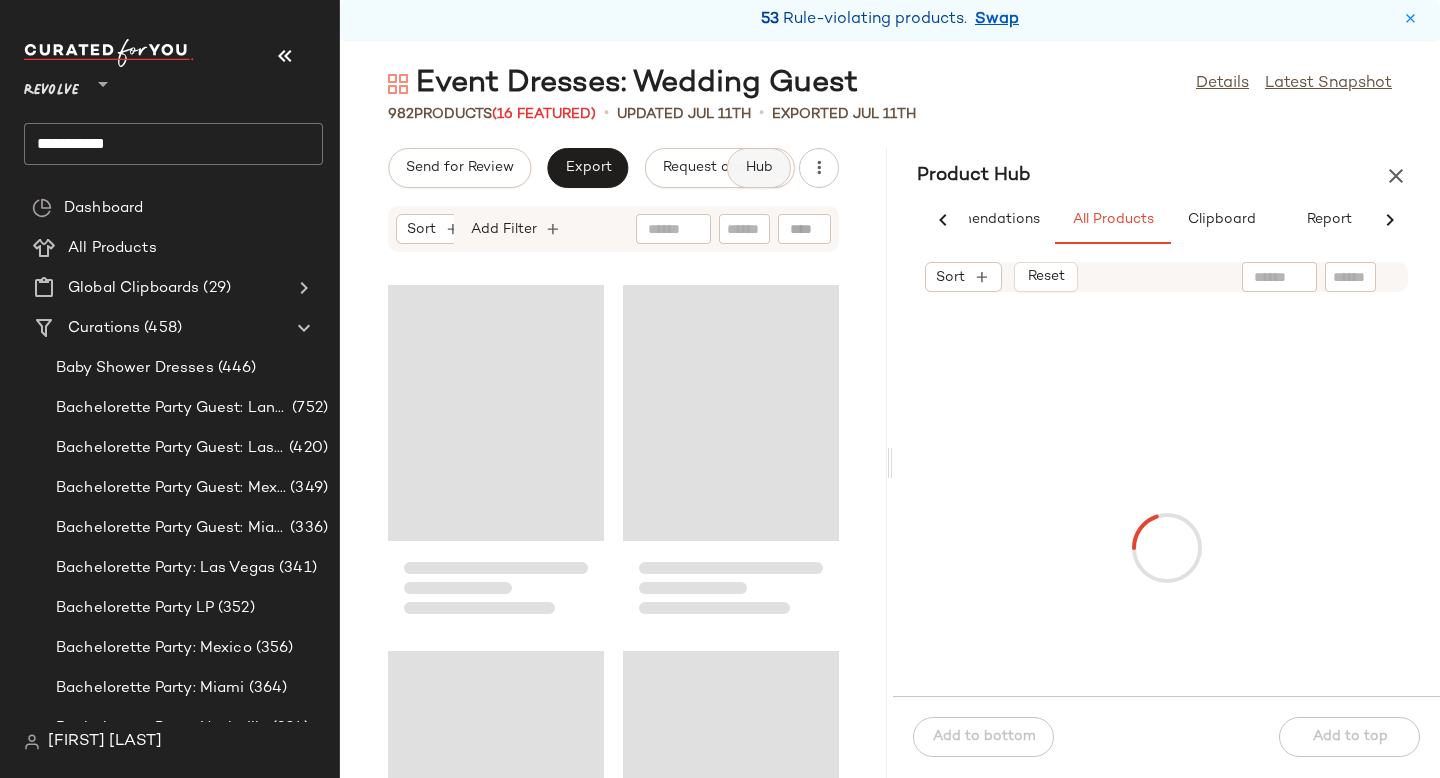 scroll, scrollTop: 0, scrollLeft: 92, axis: horizontal 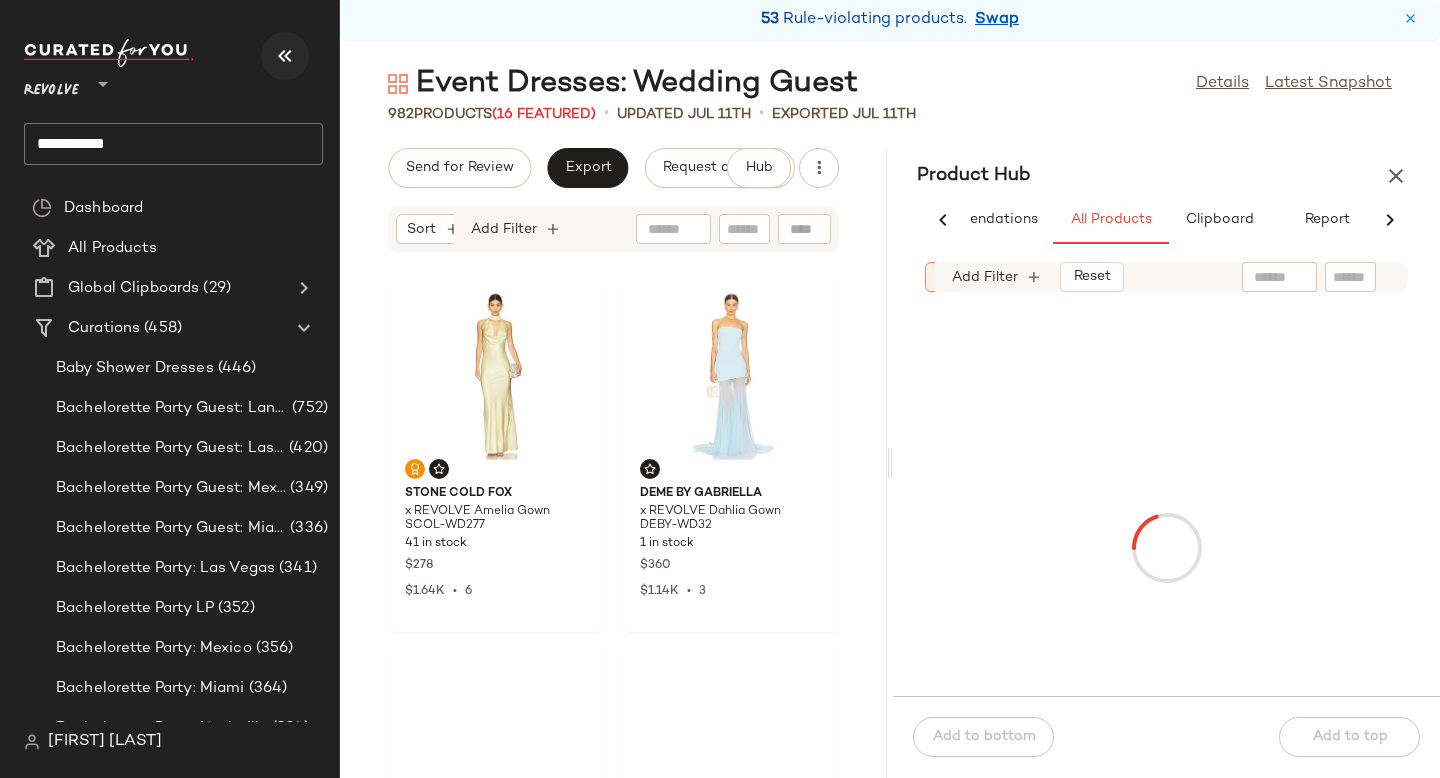 click at bounding box center [285, 56] 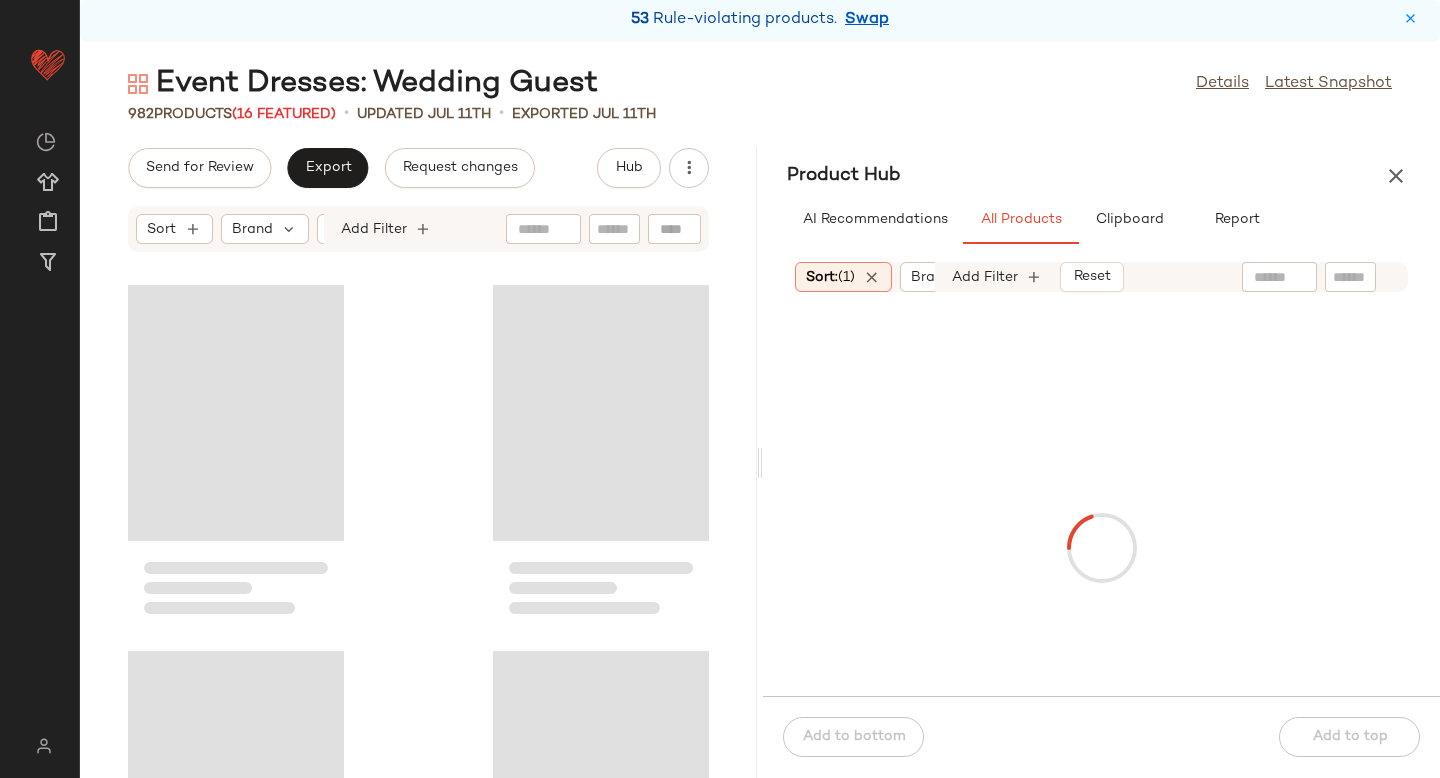 scroll, scrollTop: 0, scrollLeft: 0, axis: both 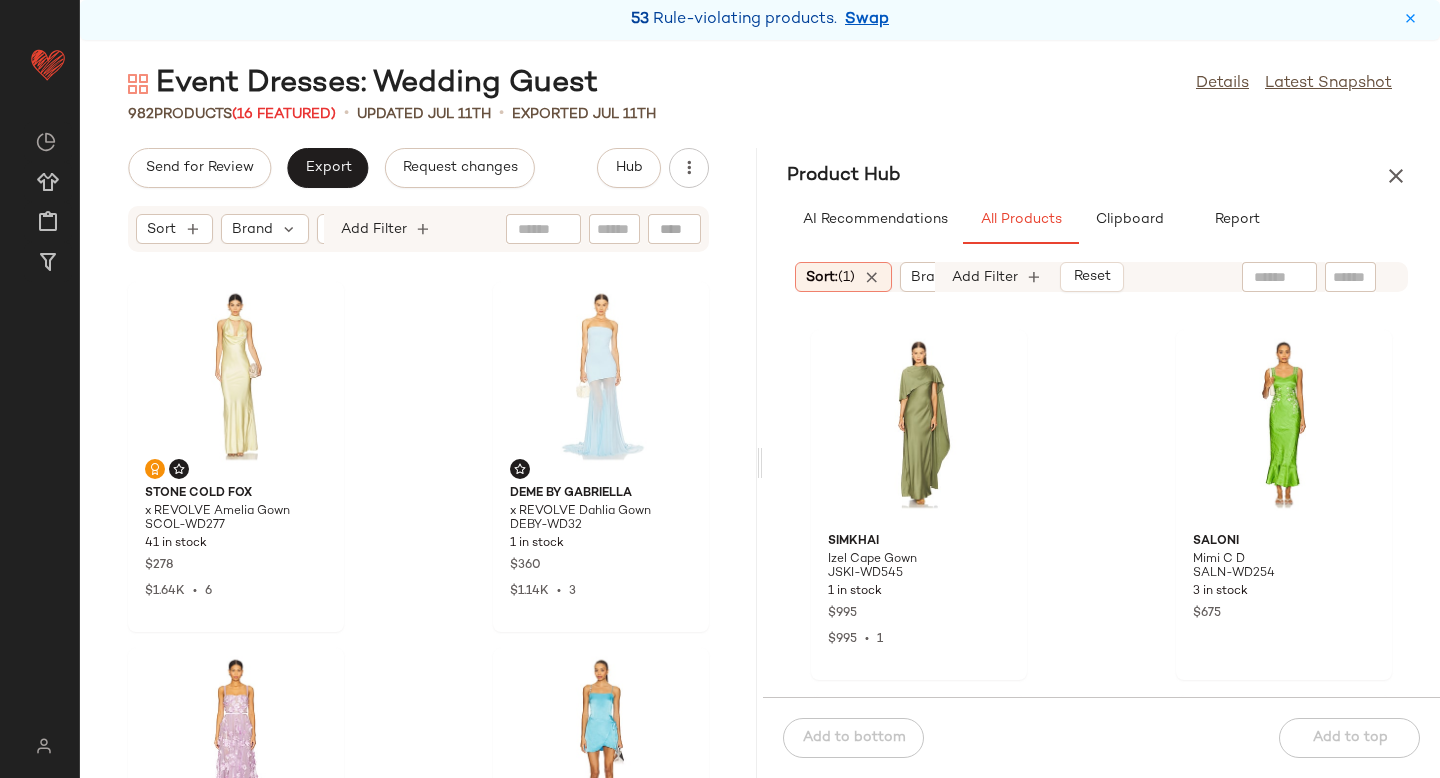 click 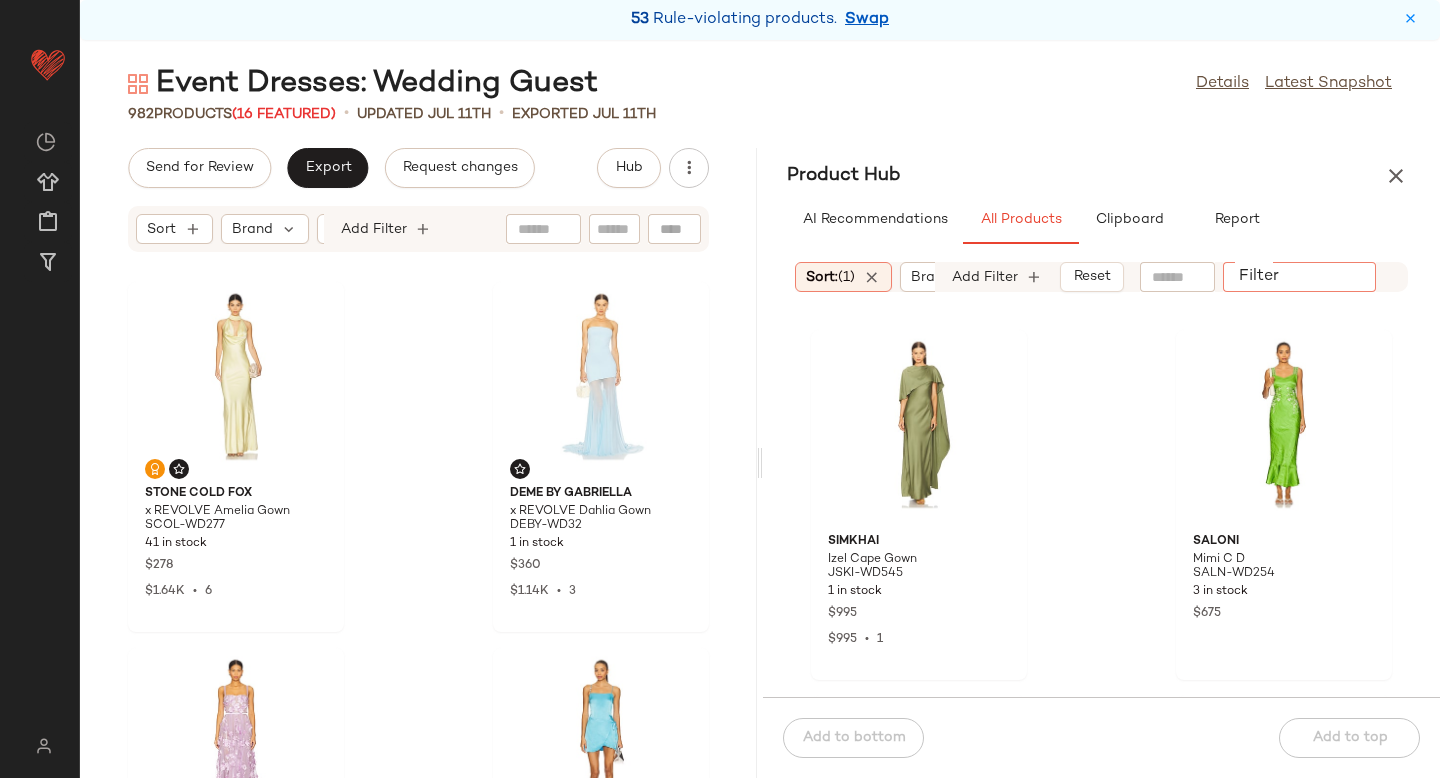 paste on "**********" 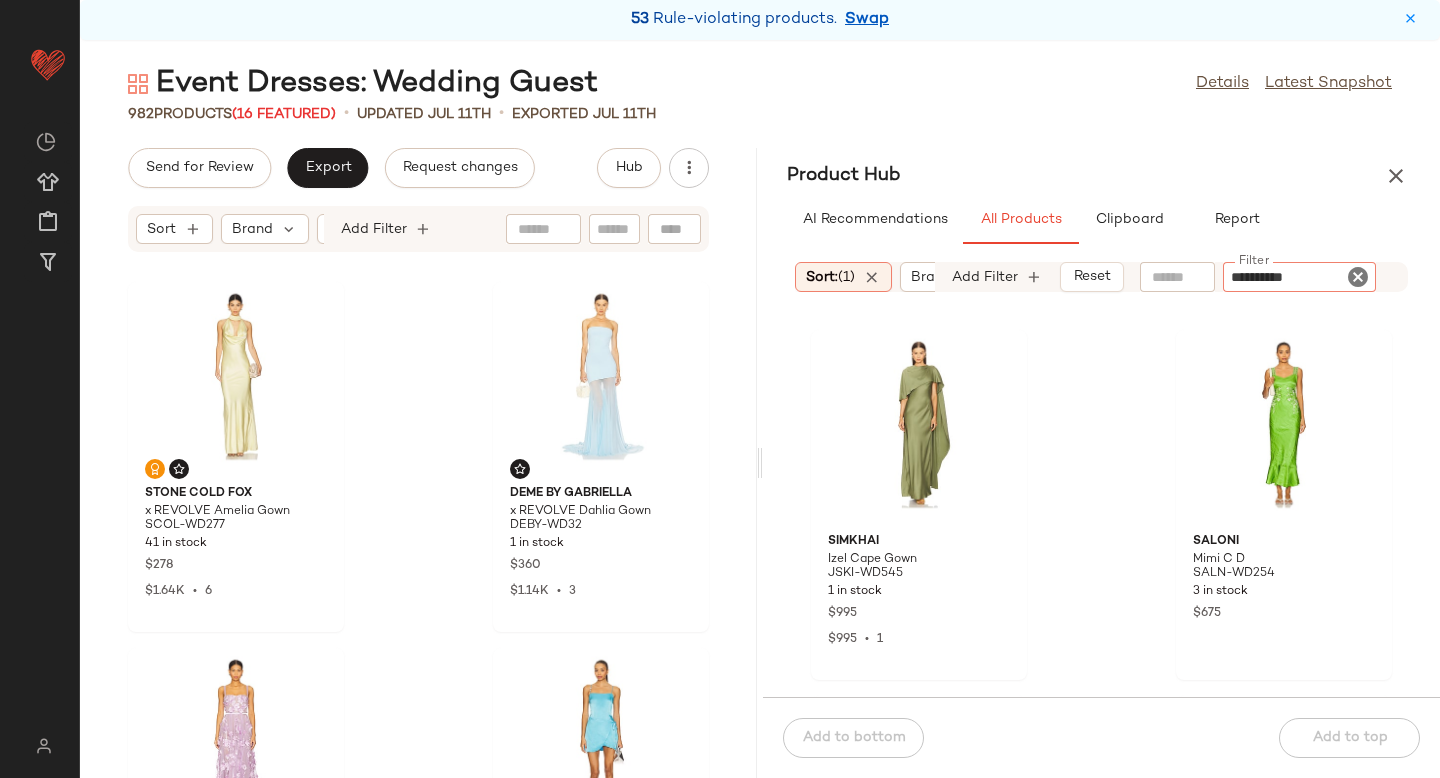 type 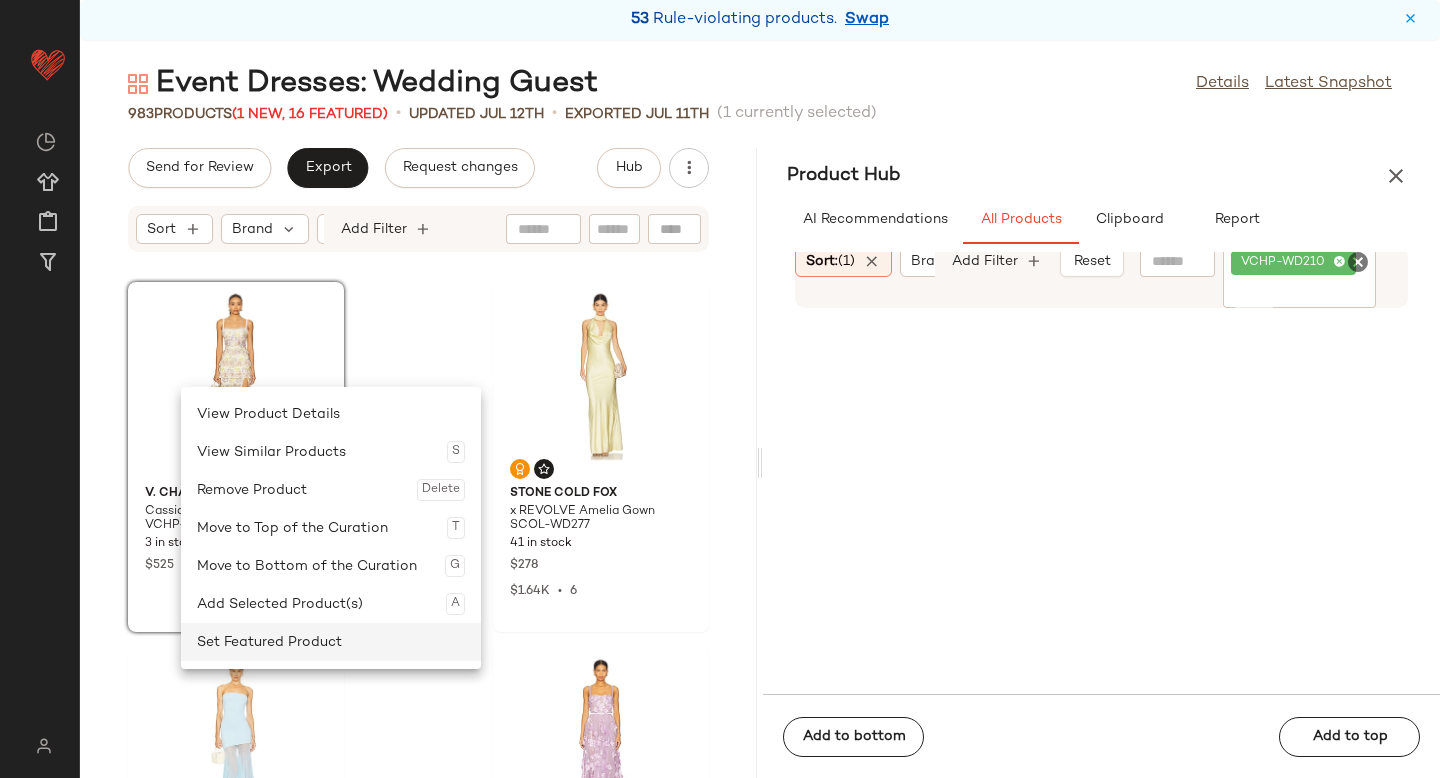 click on "Set Featured Product" 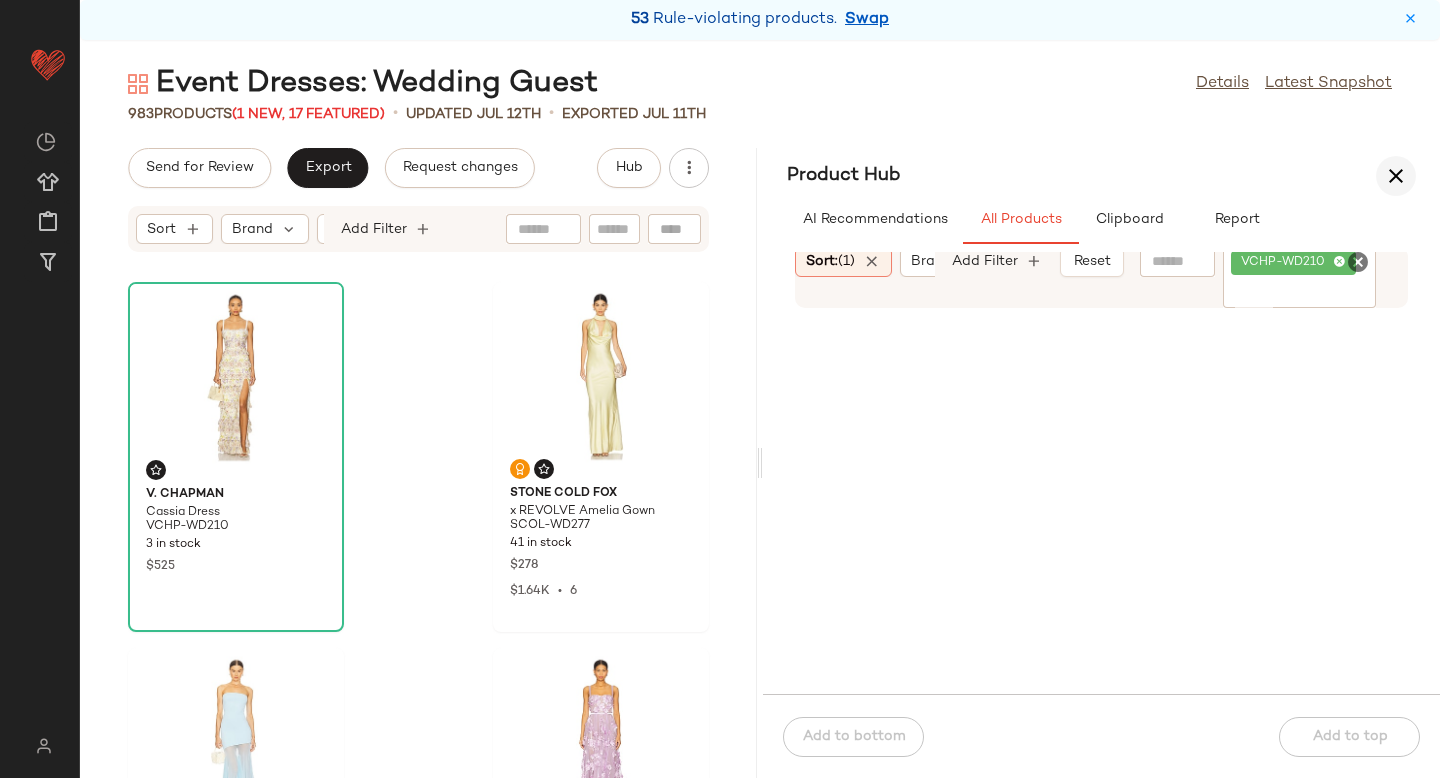 click at bounding box center (1396, 176) 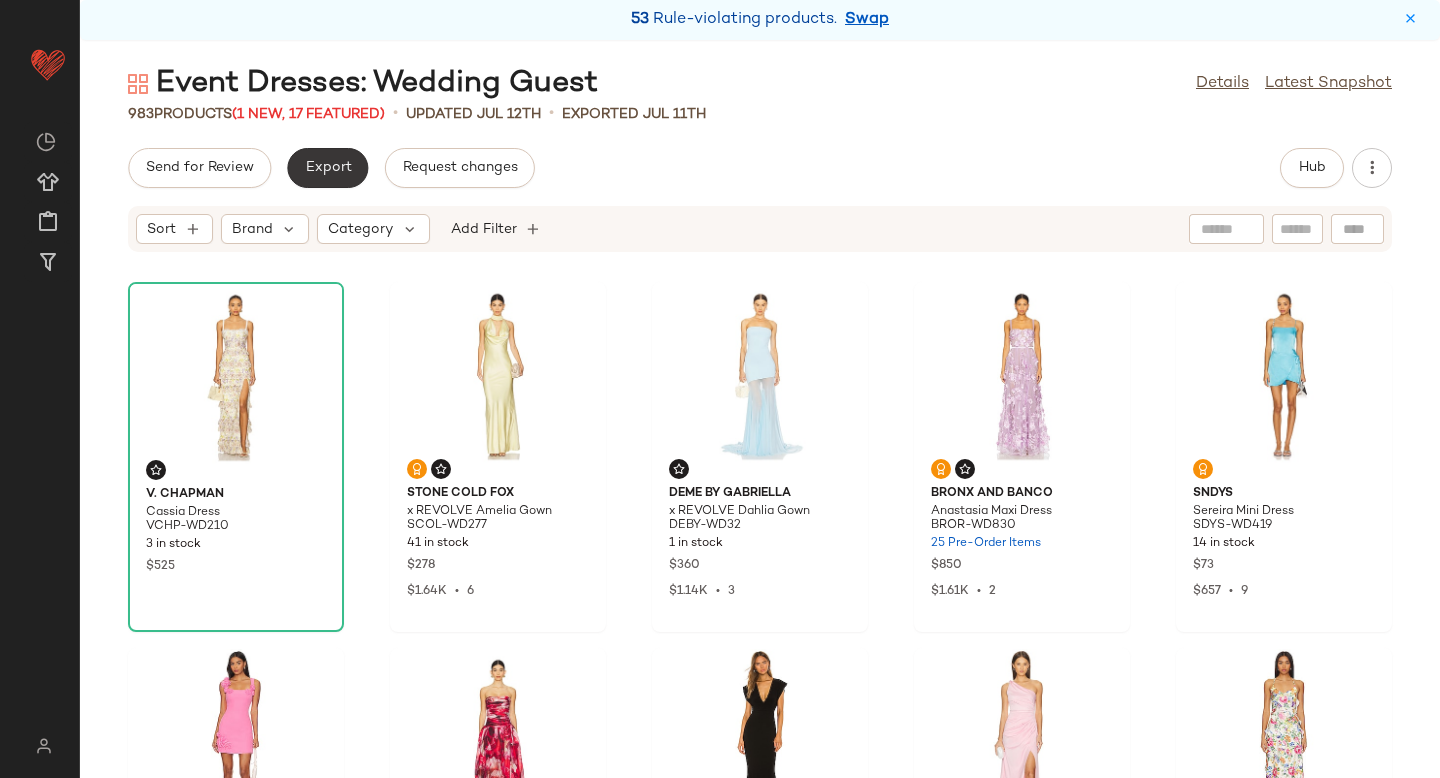 click on "Export" 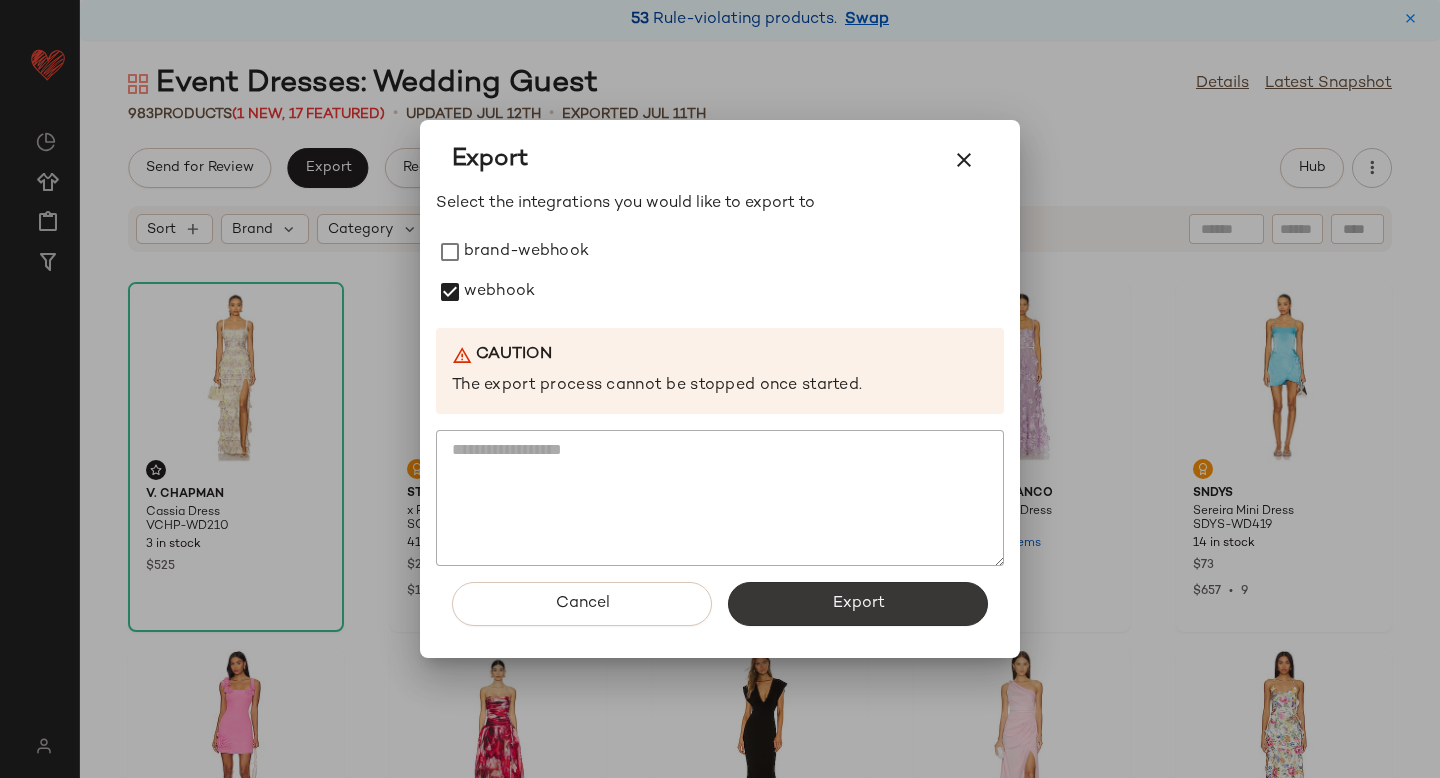 click on "Export" at bounding box center (858, 604) 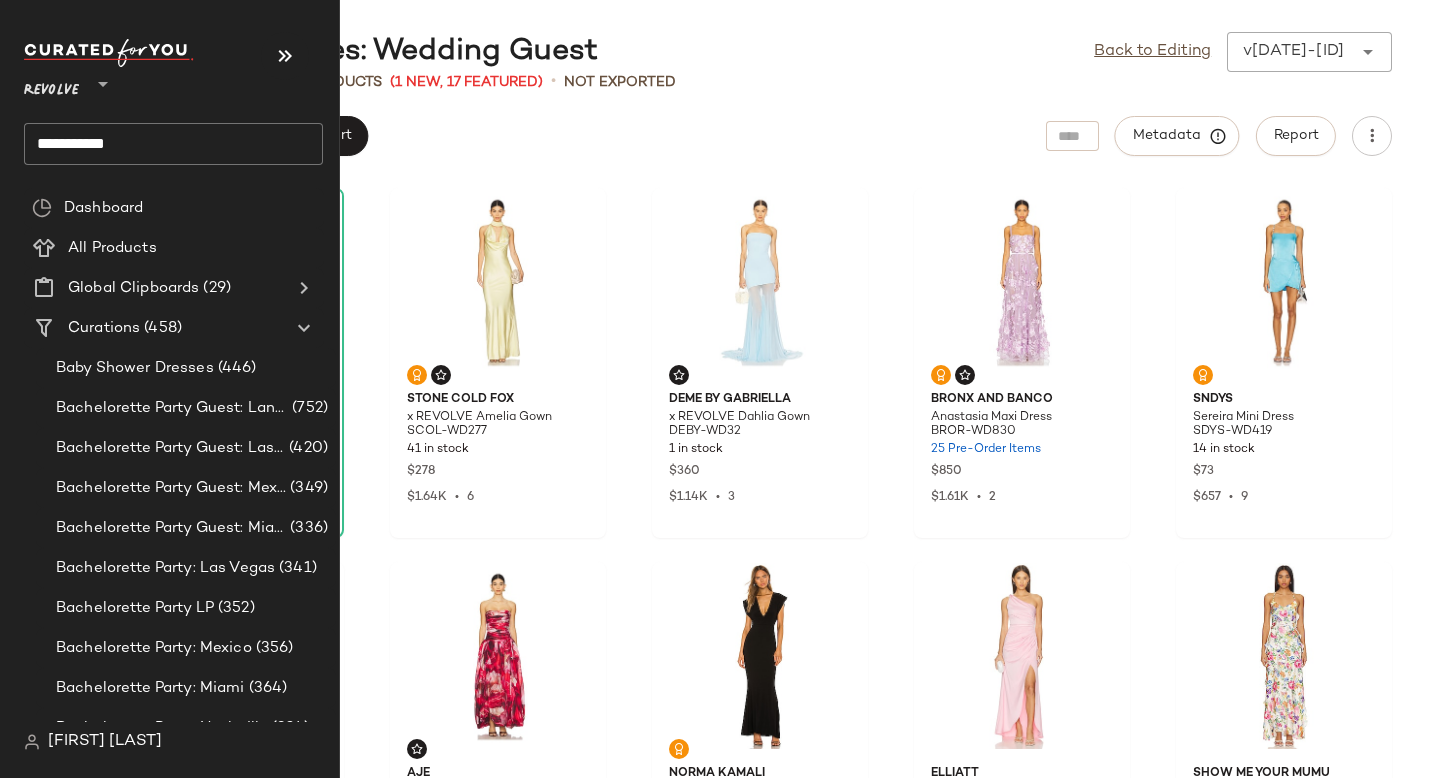 click on "**********" 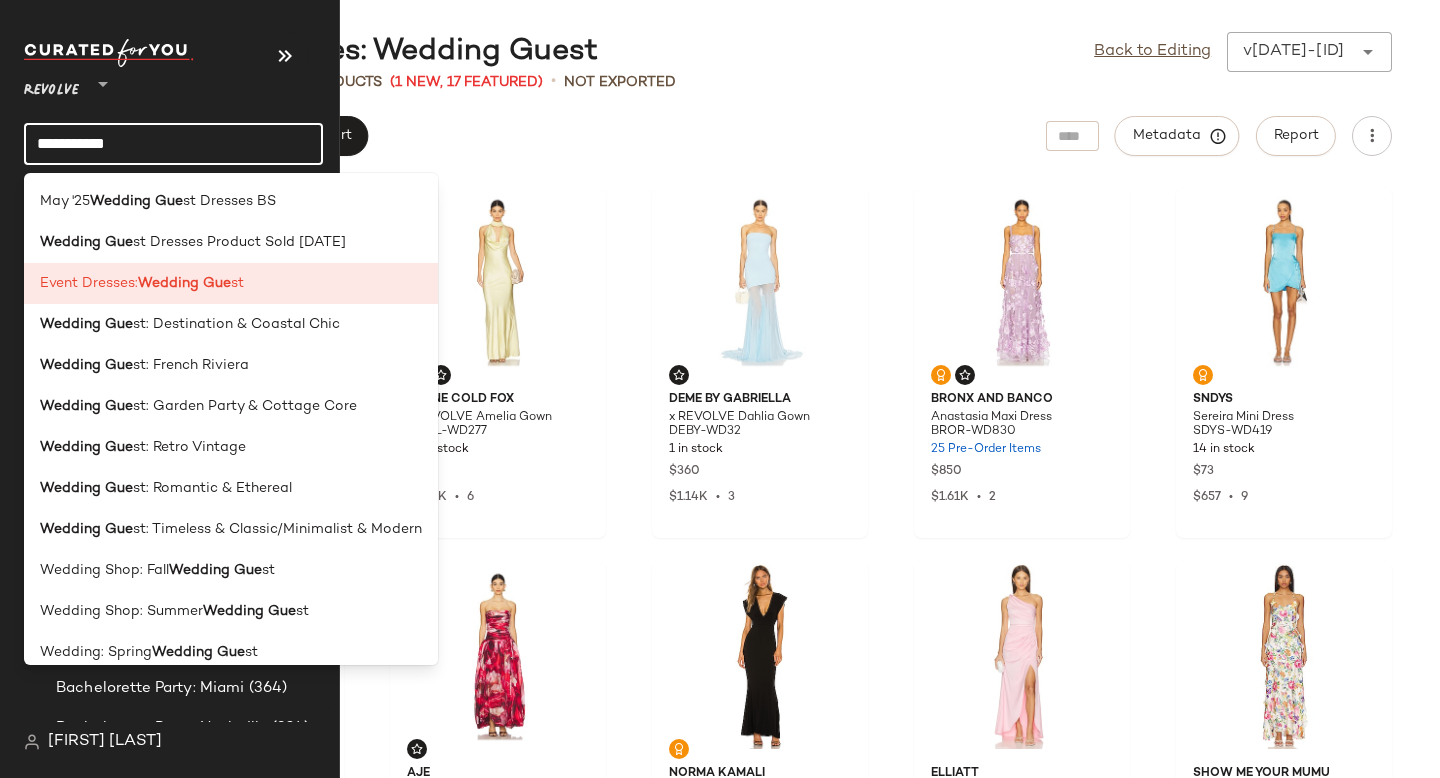 click on "**********" 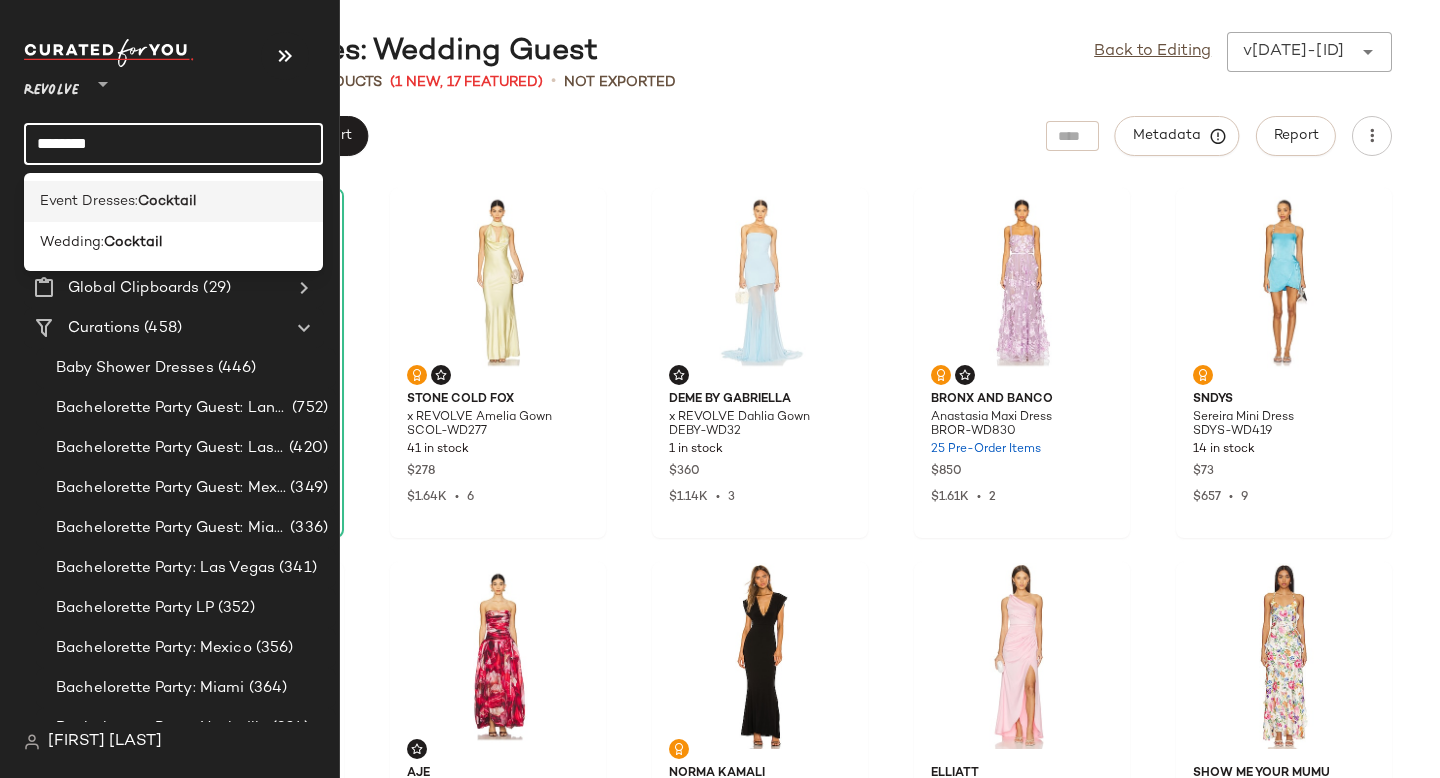 type on "********" 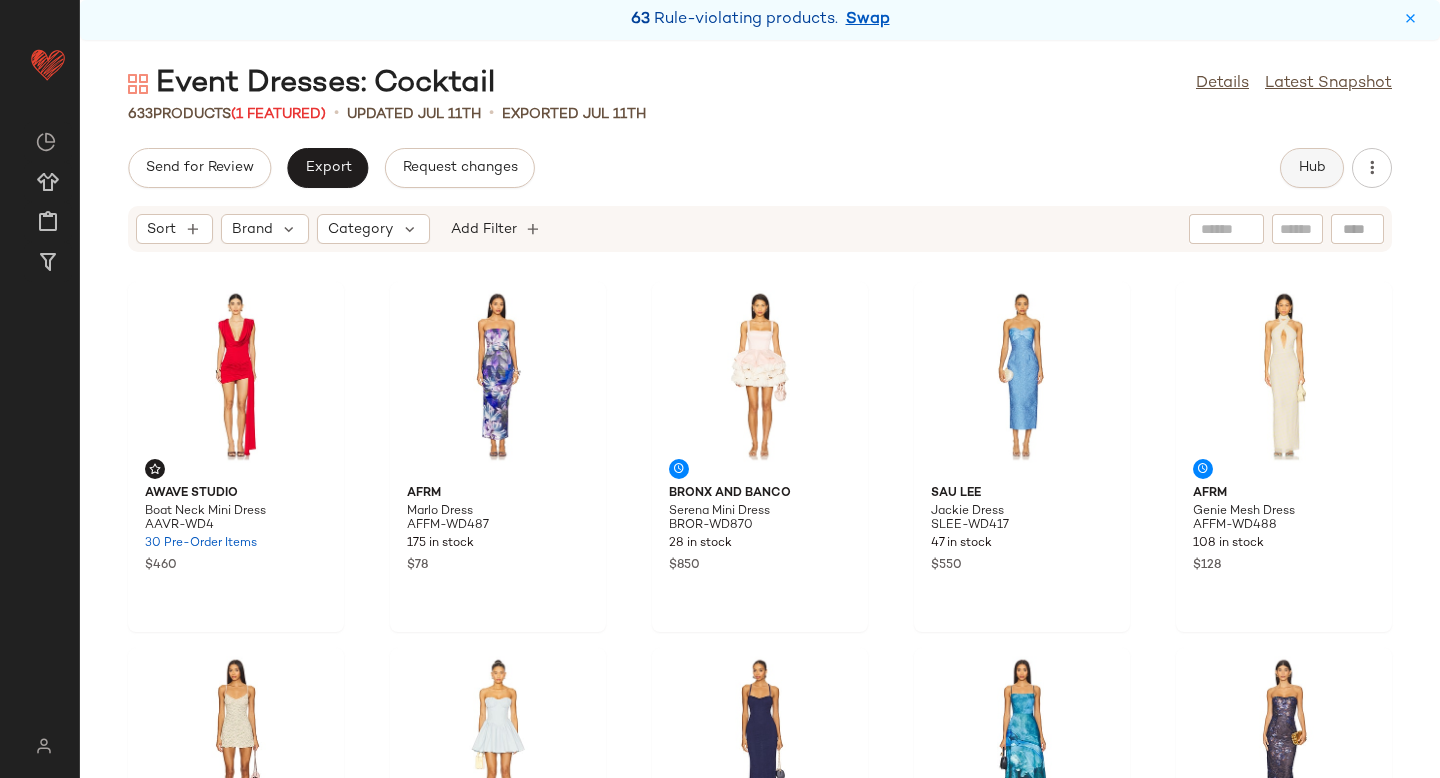 click on "Hub" 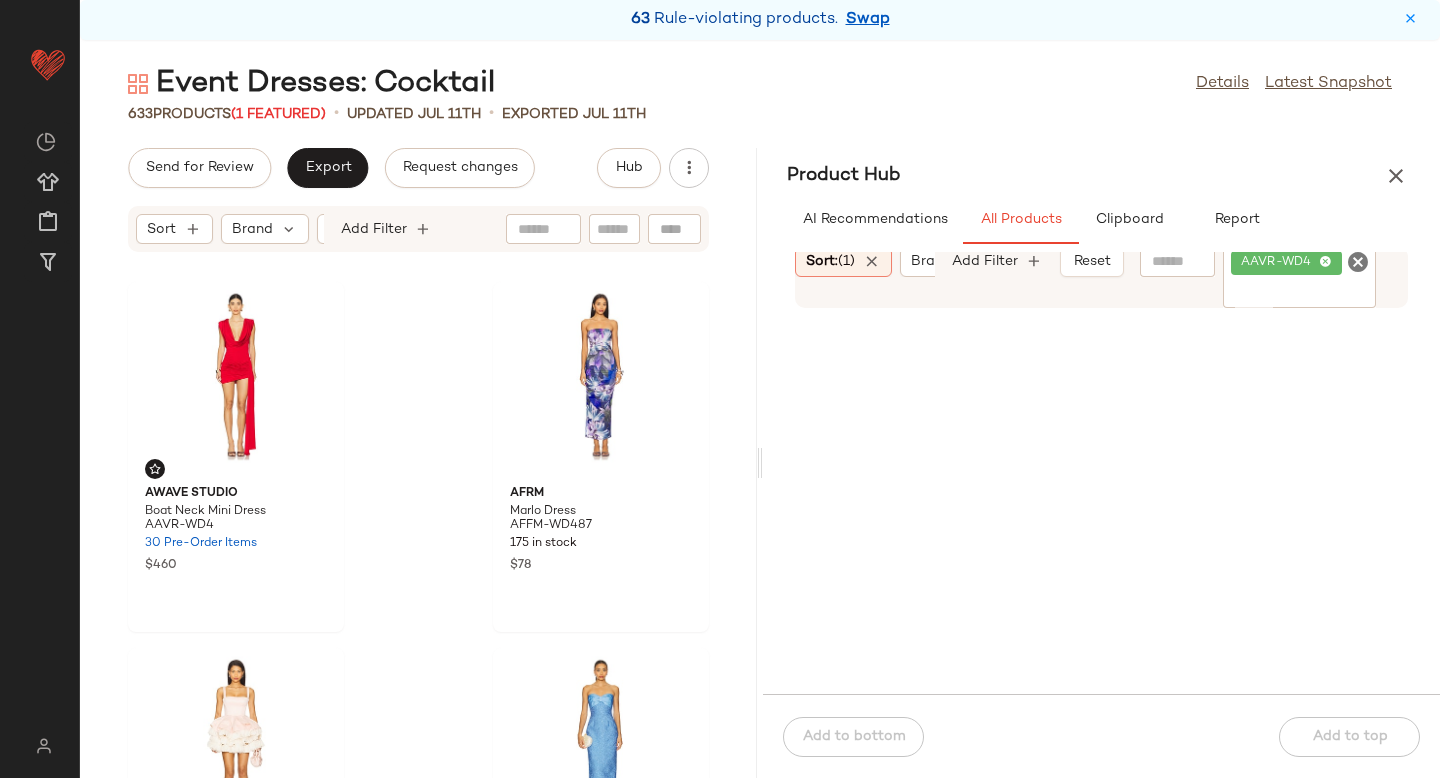click 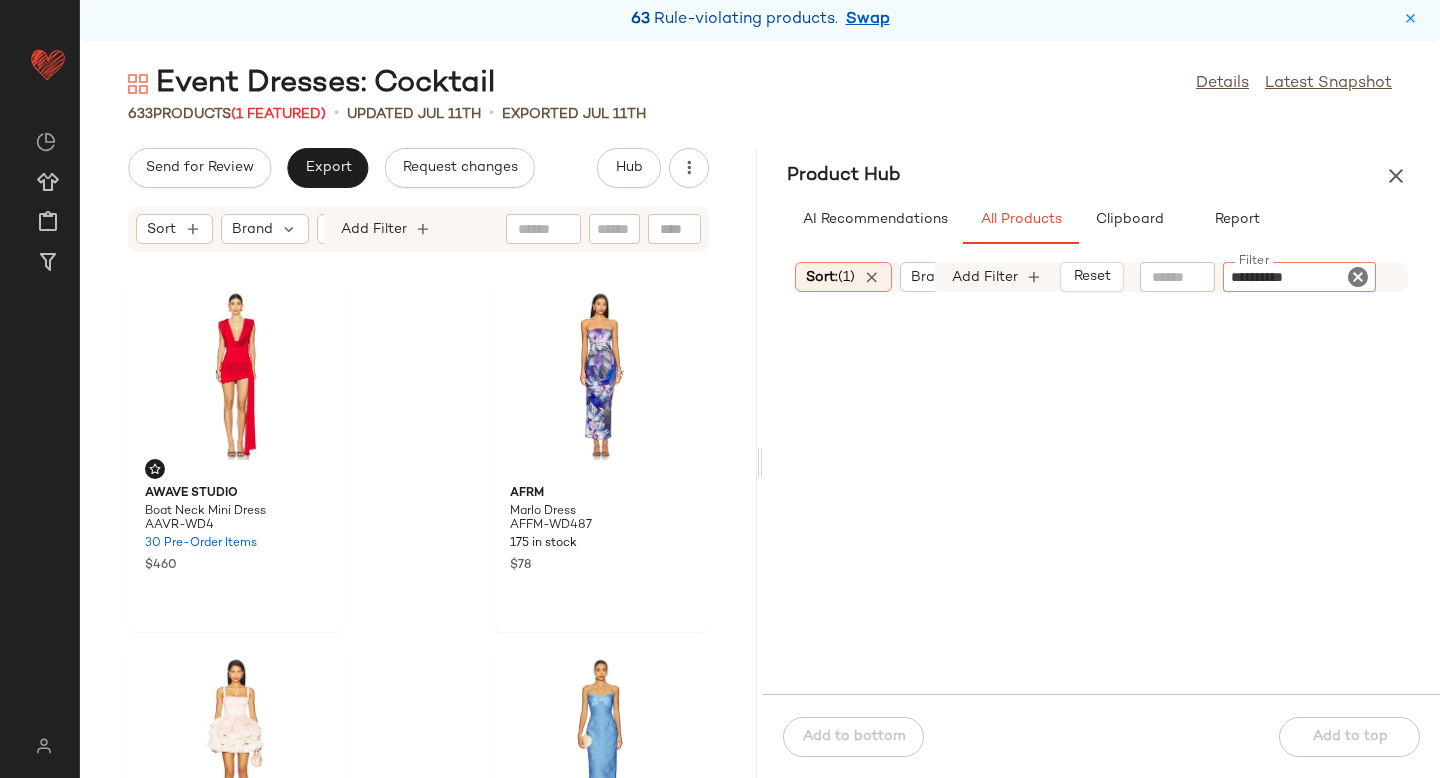 type 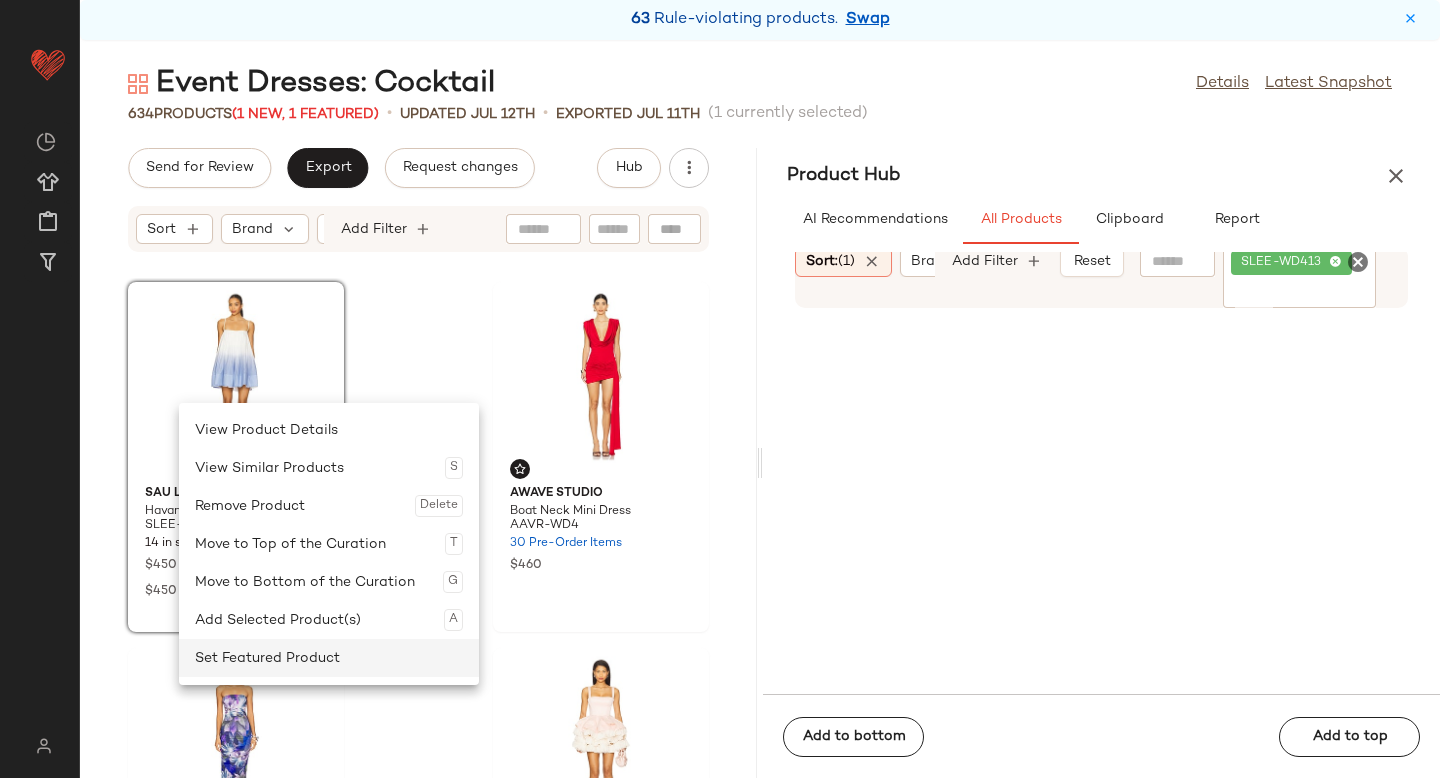 click on "Set Featured Product" 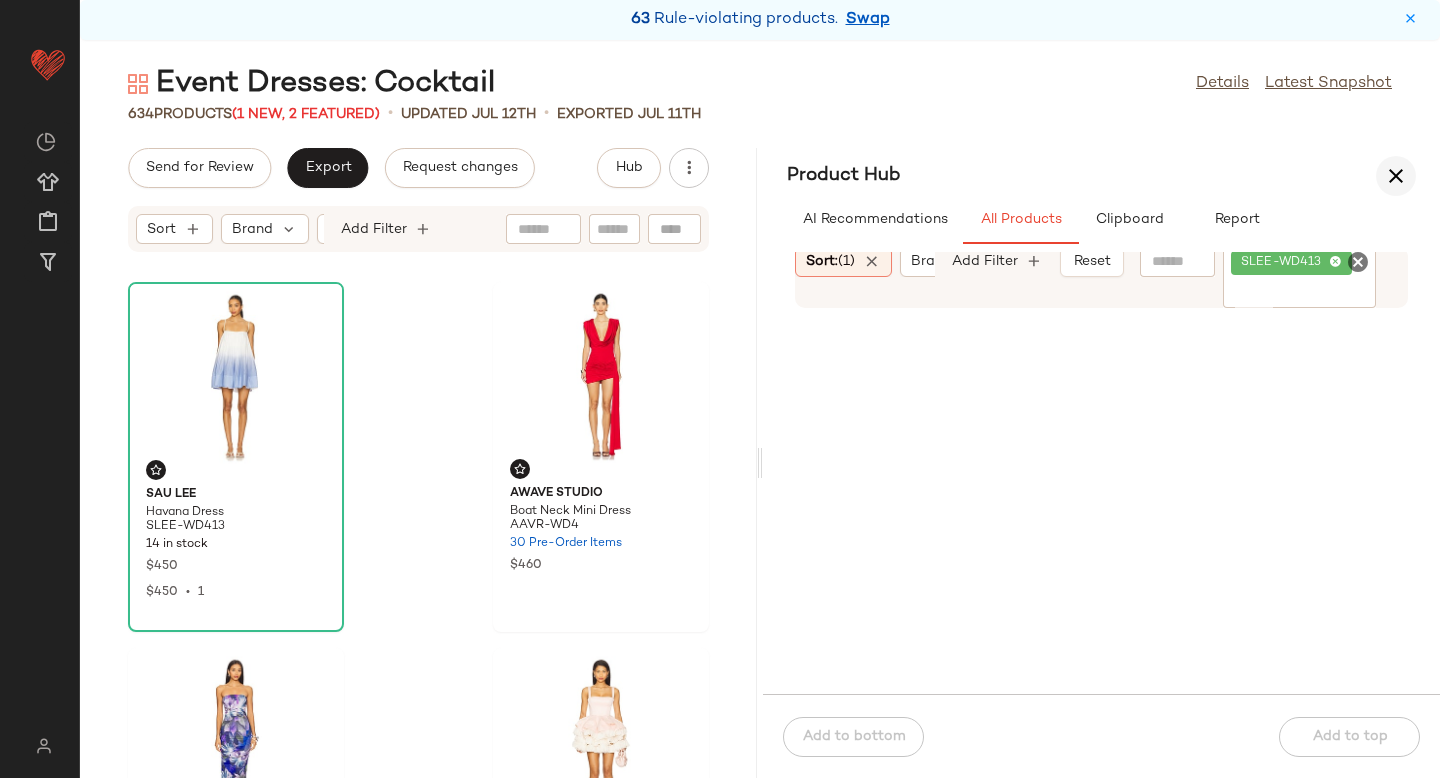 click at bounding box center (1396, 176) 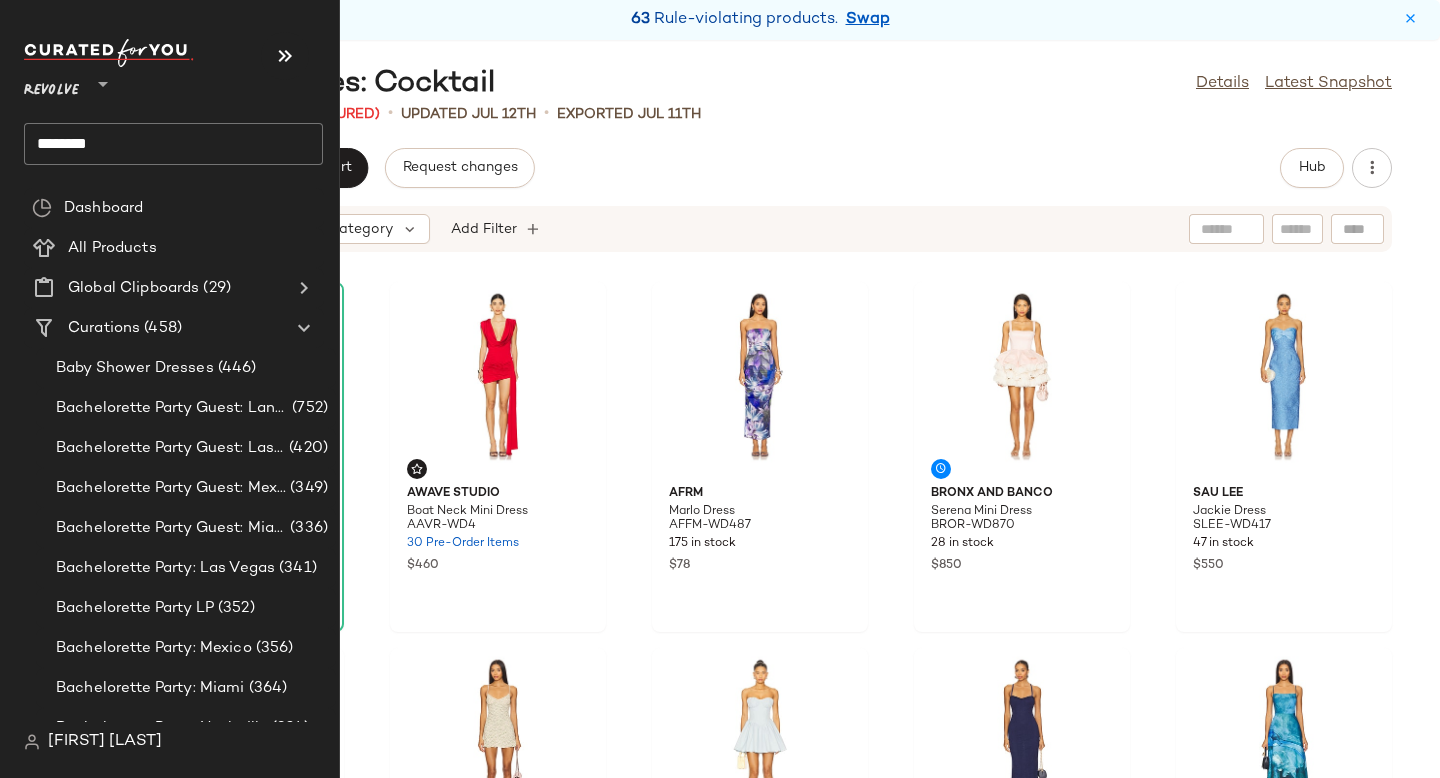click on "********" 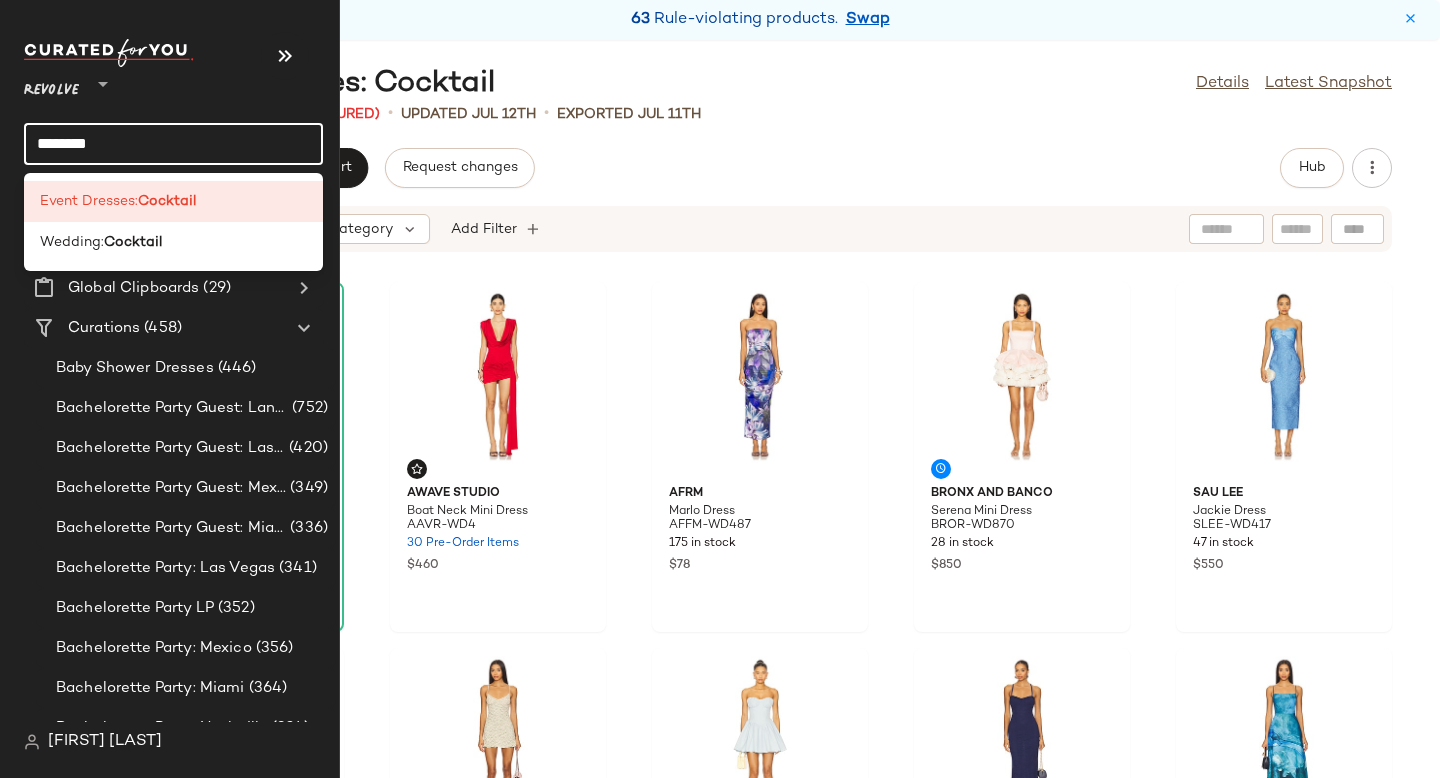 click on "********" 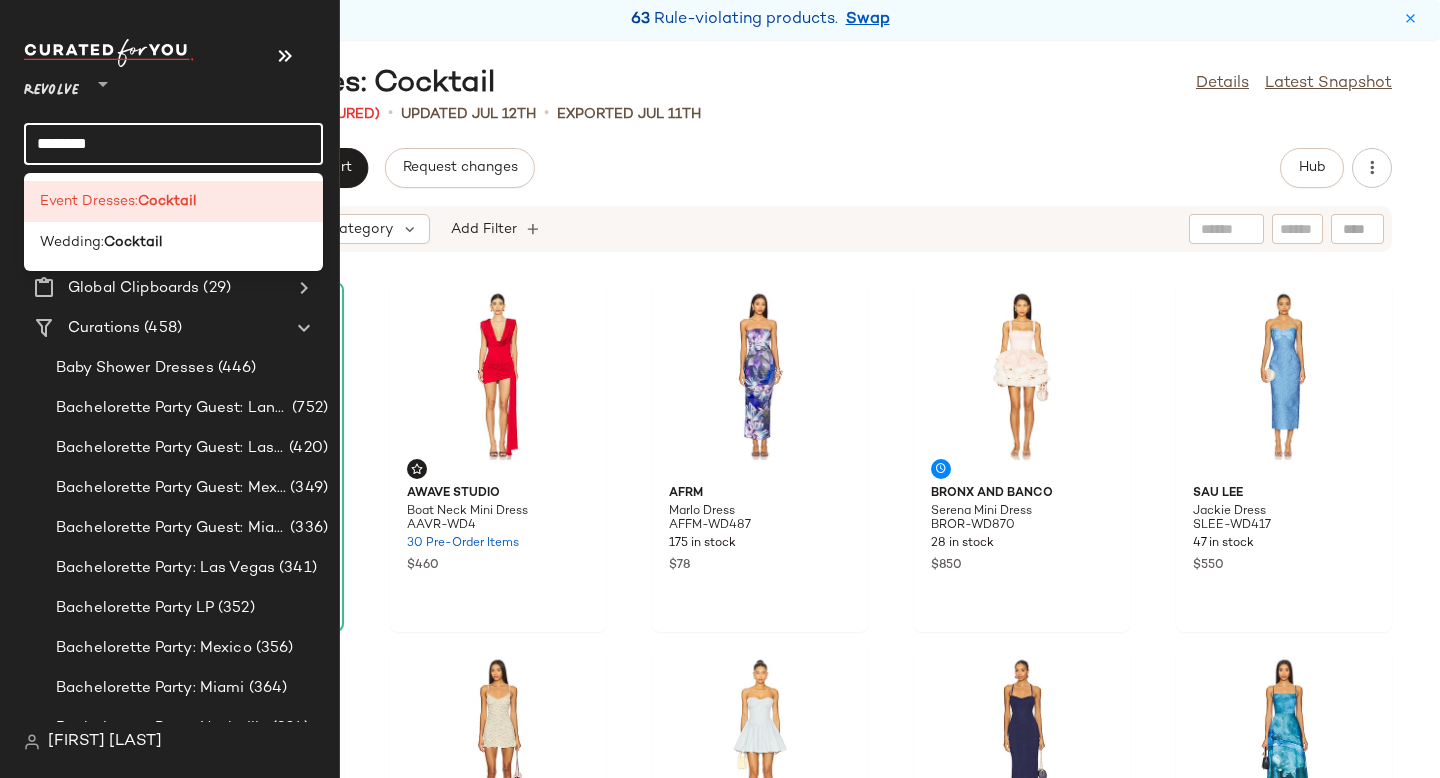 click on "********" 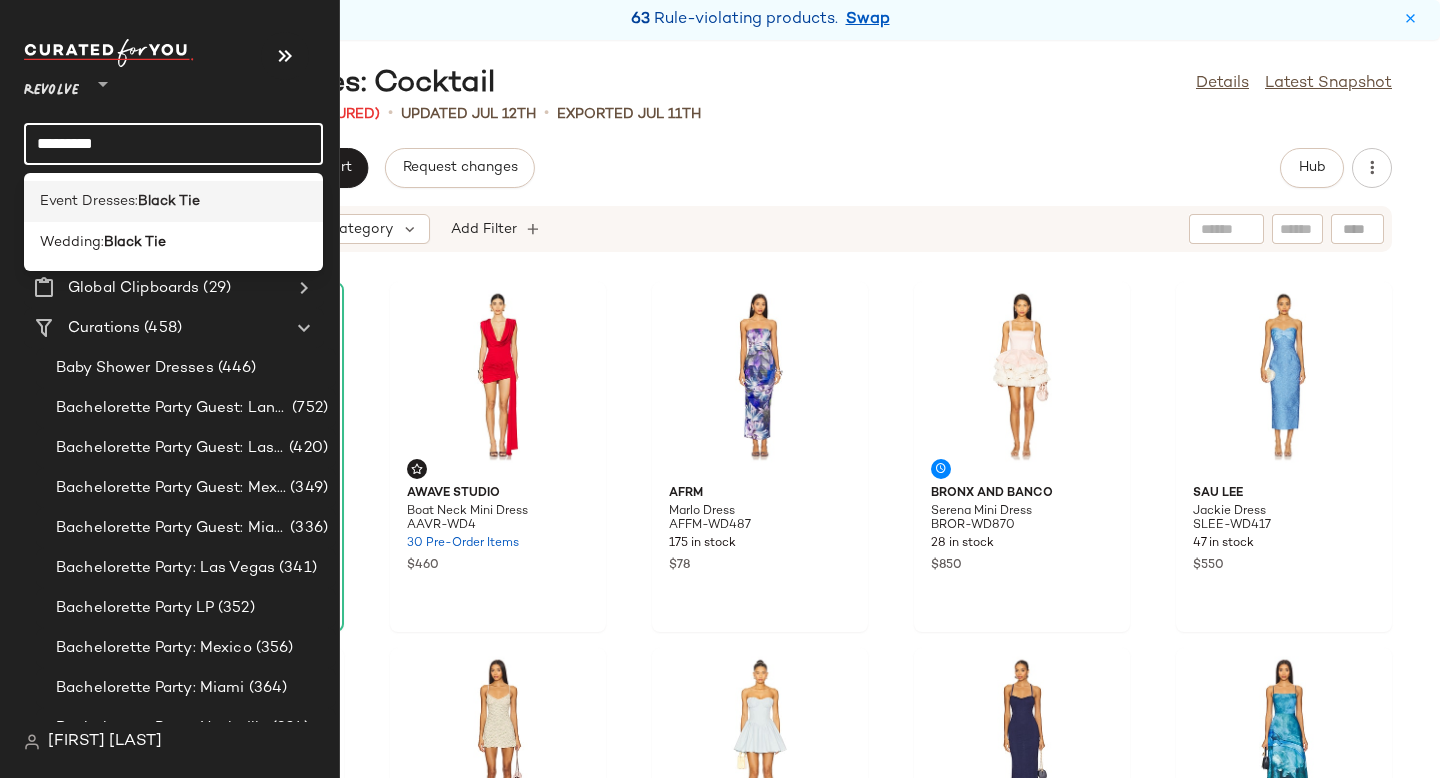 type on "*********" 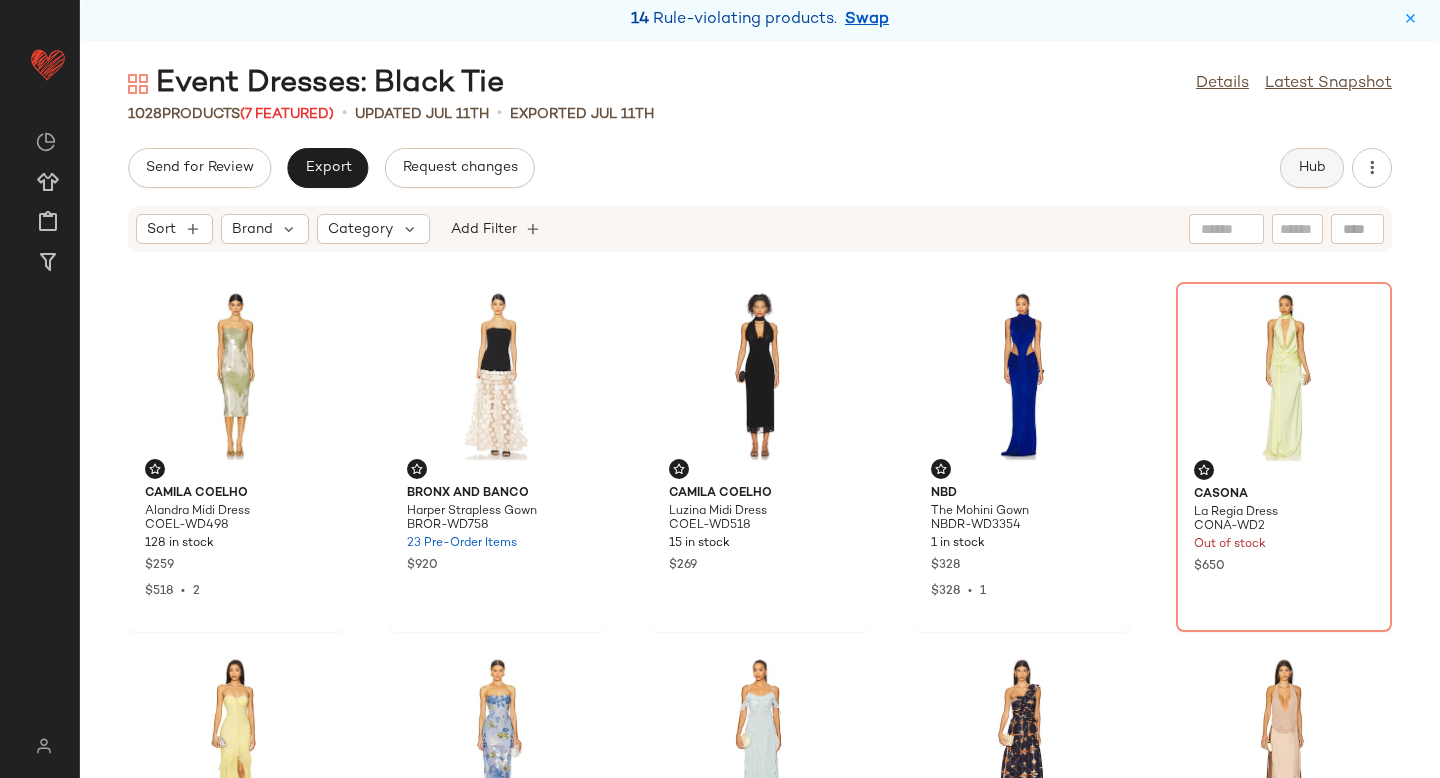 click on "Hub" 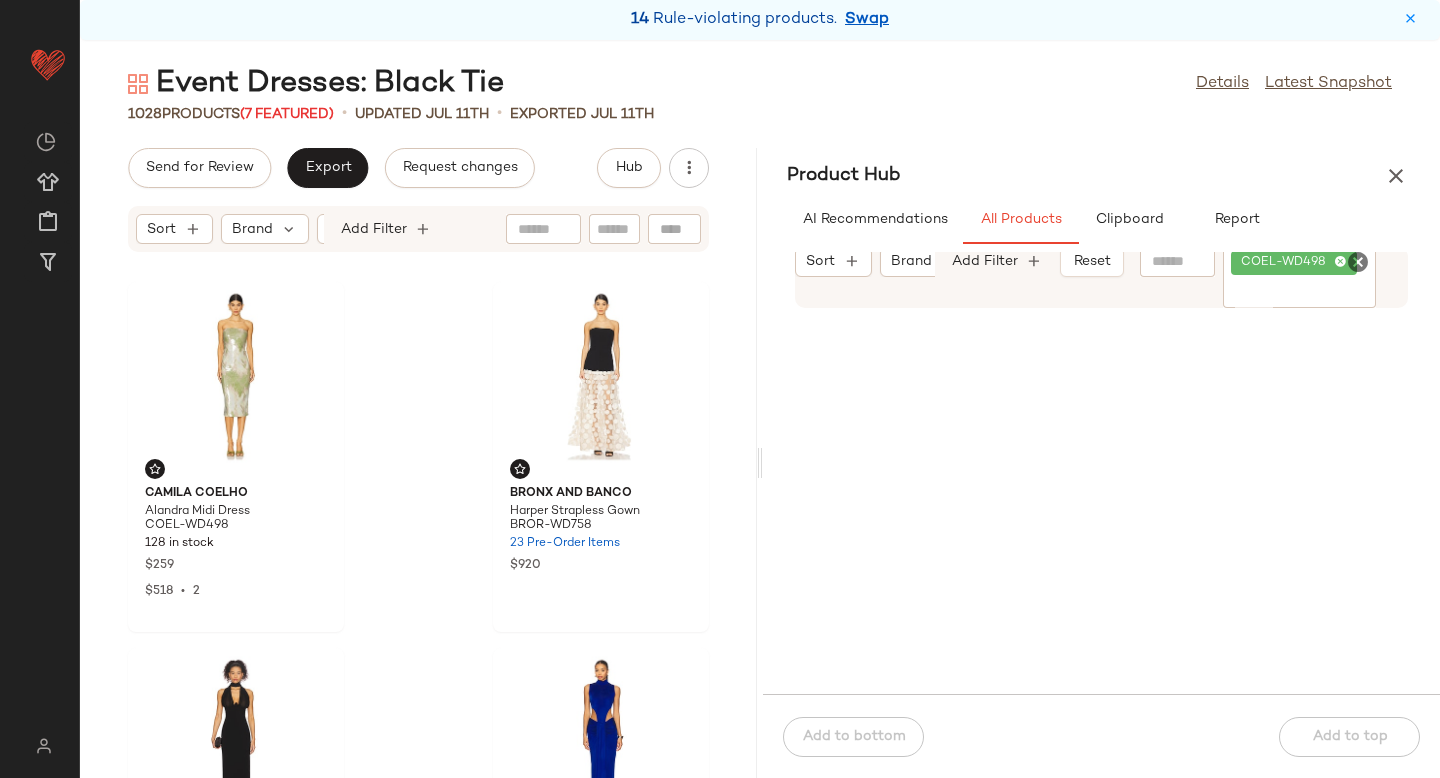 click 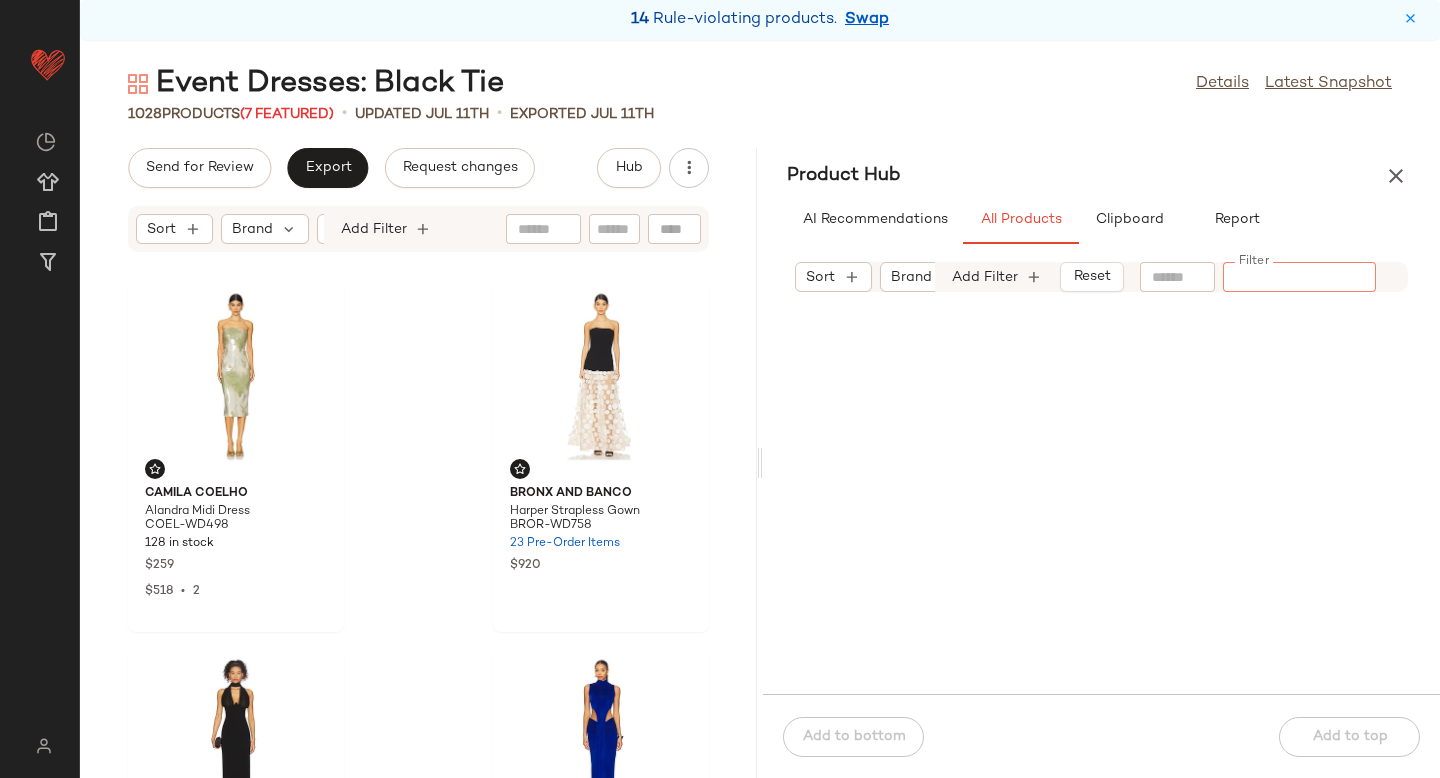 paste on "**********" 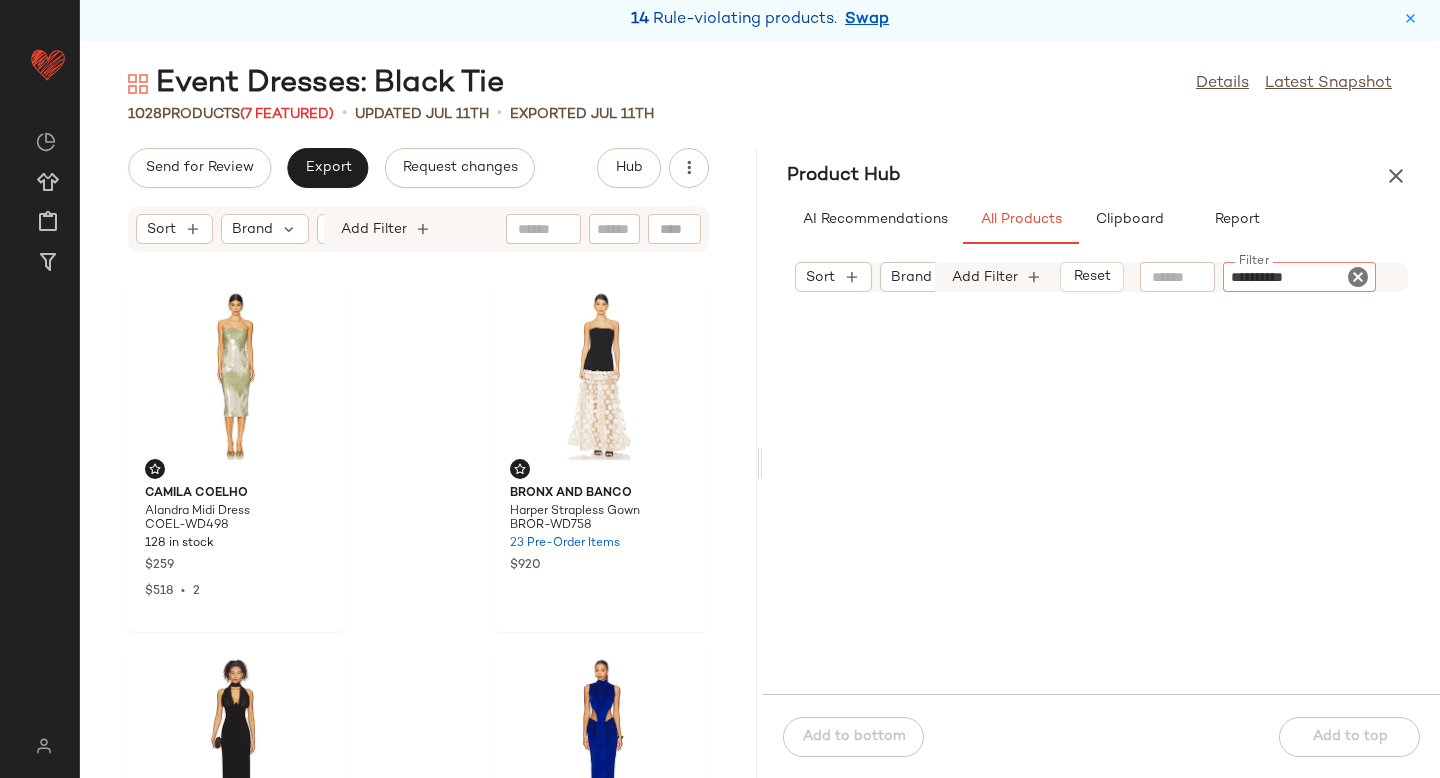 type 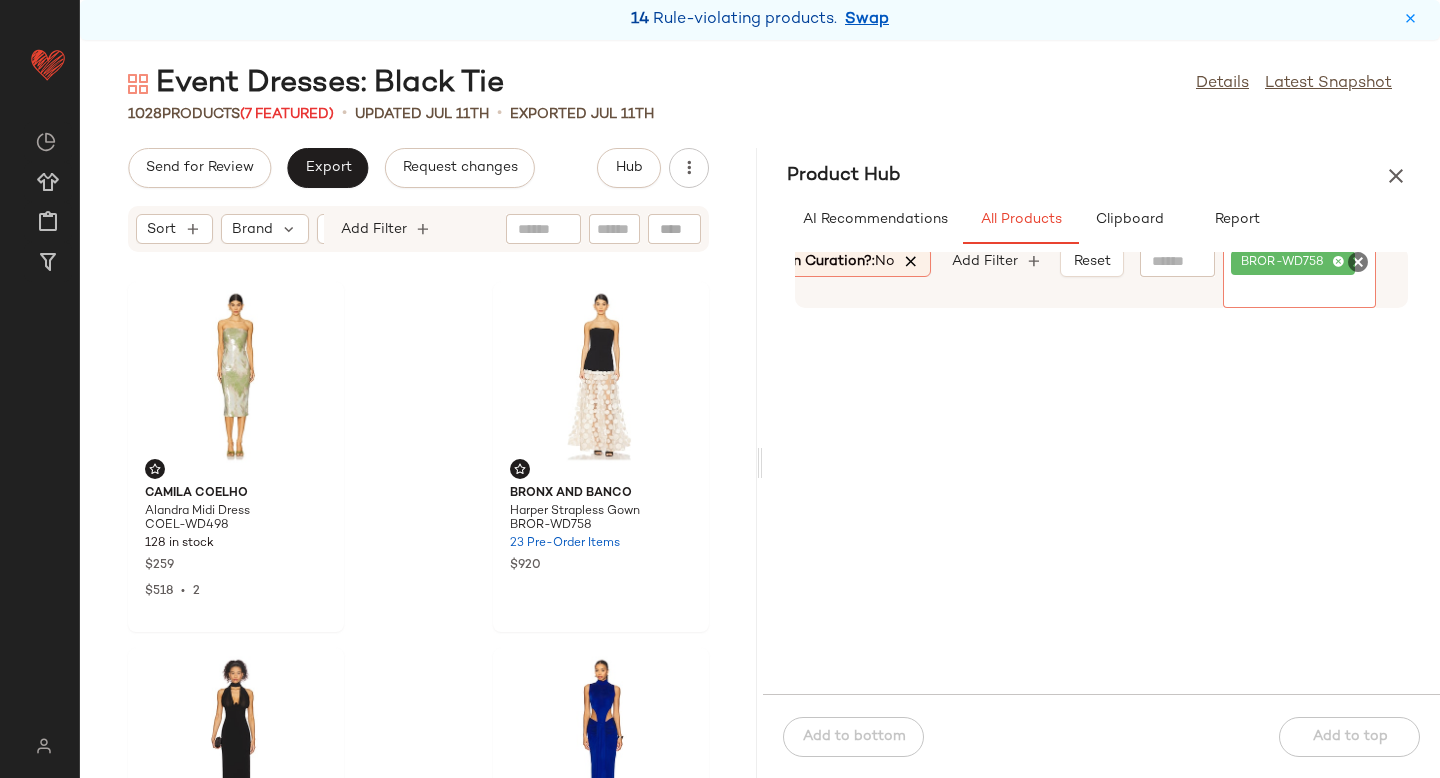 click at bounding box center [912, 262] 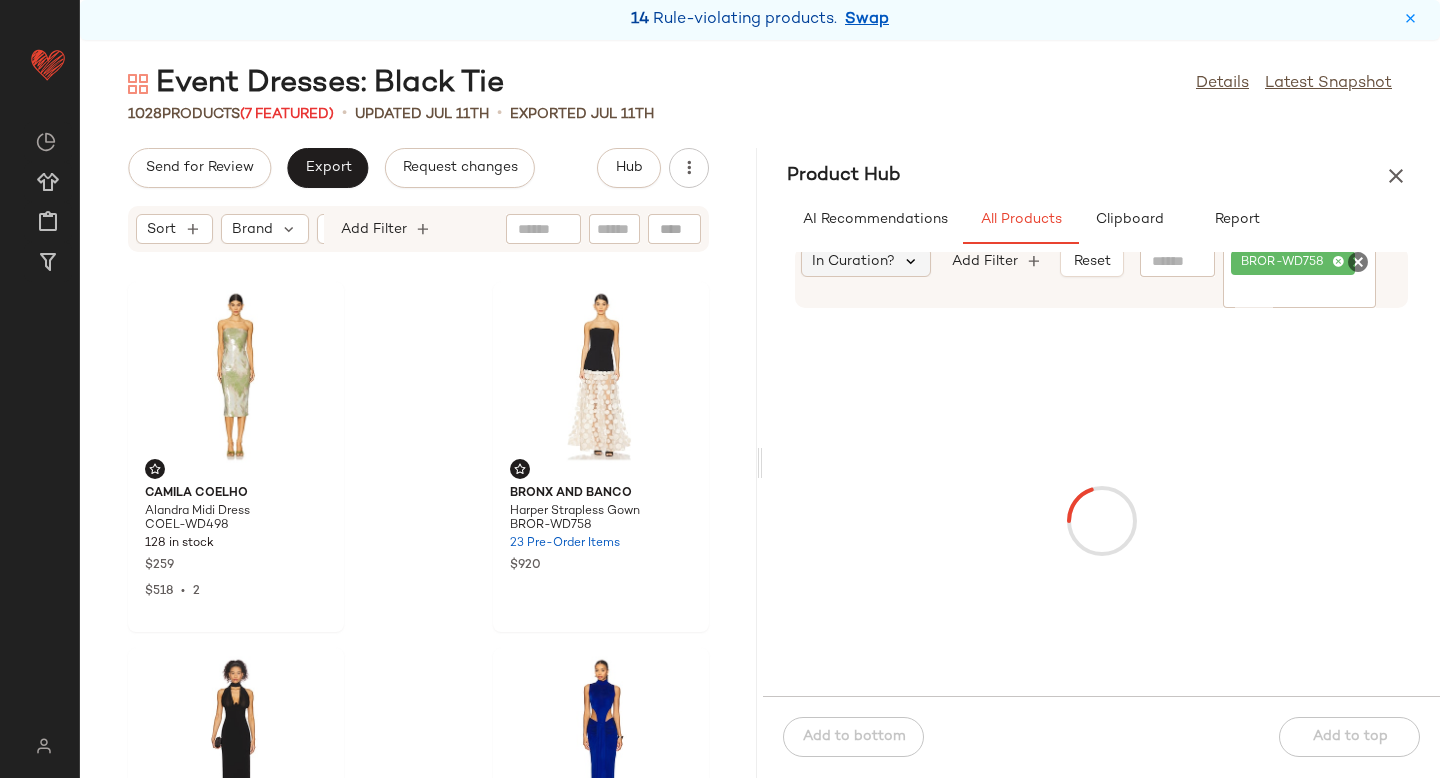 scroll, scrollTop: 0, scrollLeft: 291, axis: horizontal 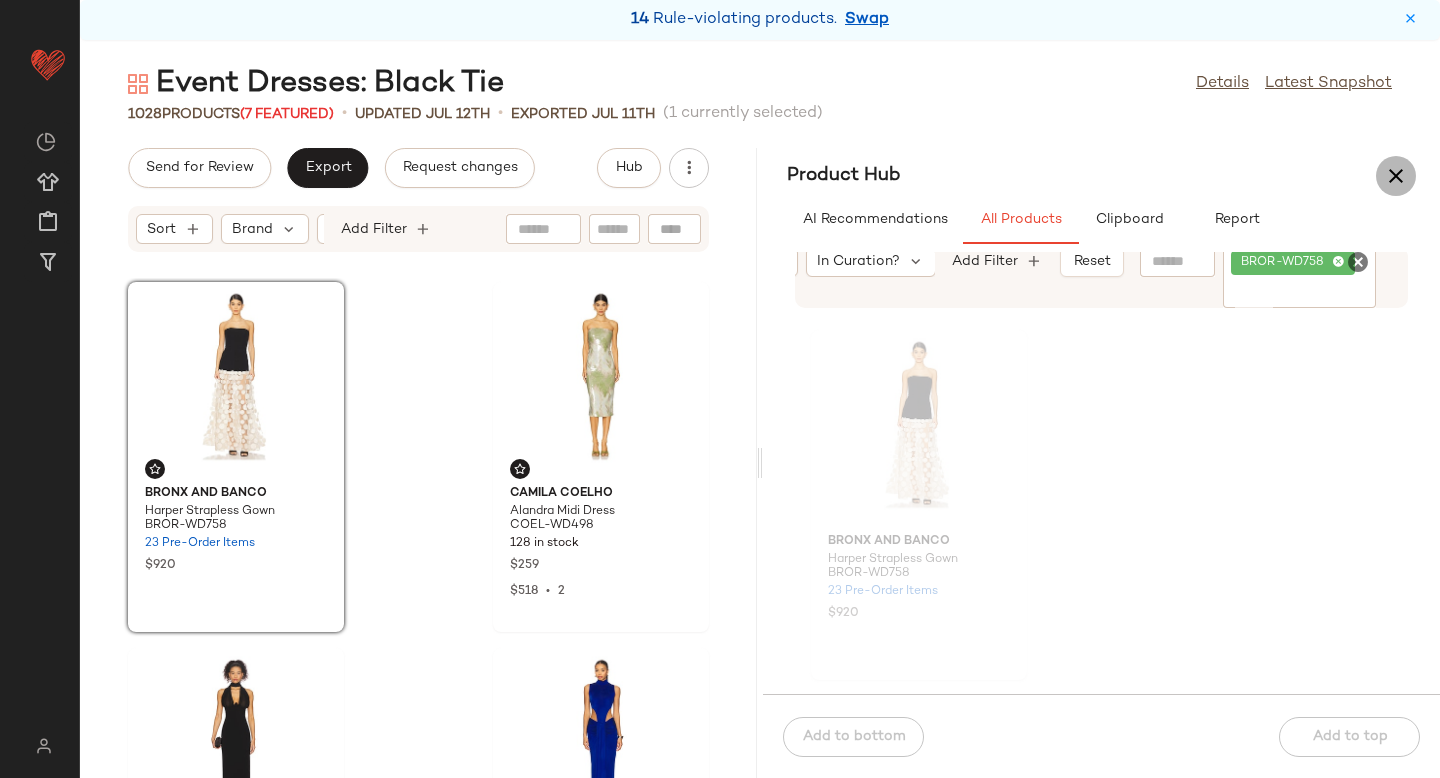 click at bounding box center (1396, 176) 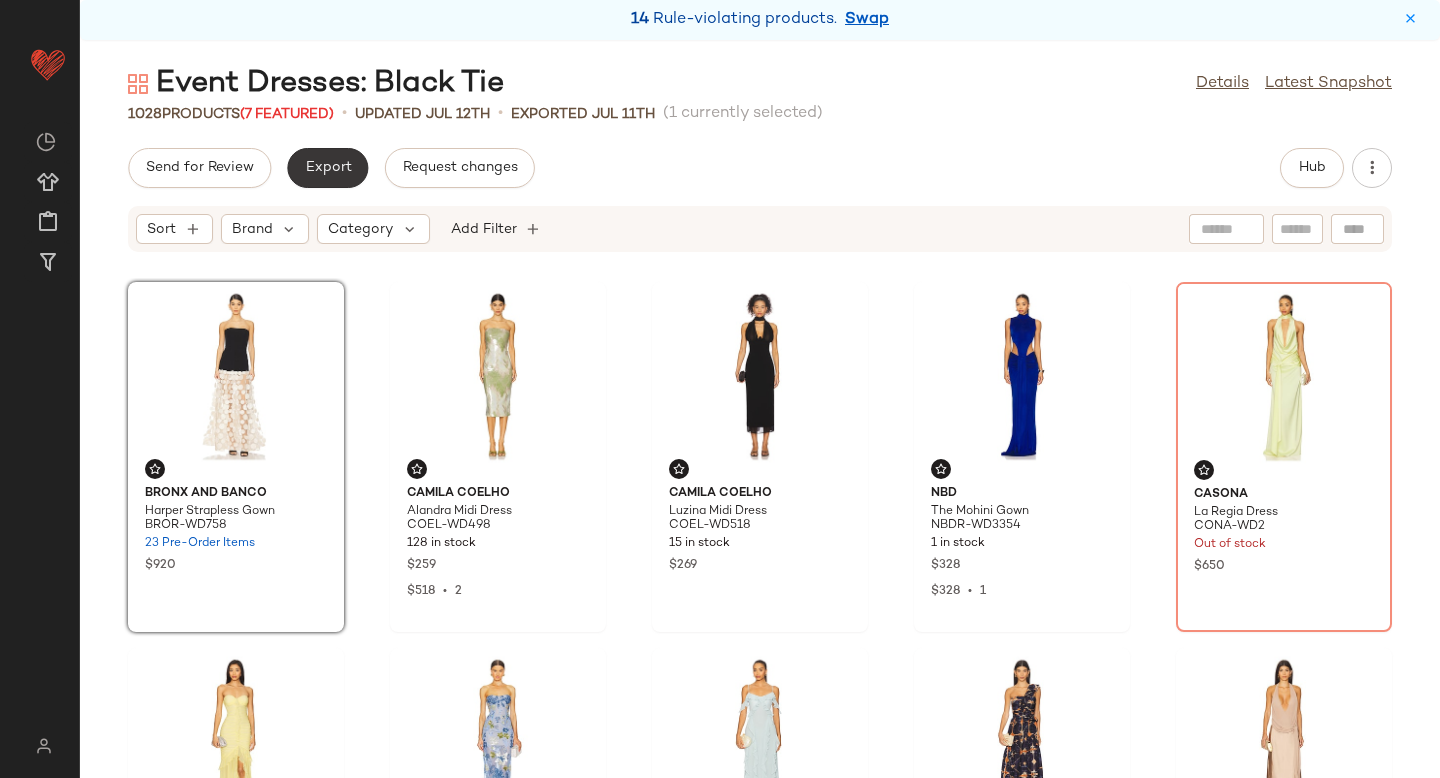 click on "Export" at bounding box center [327, 168] 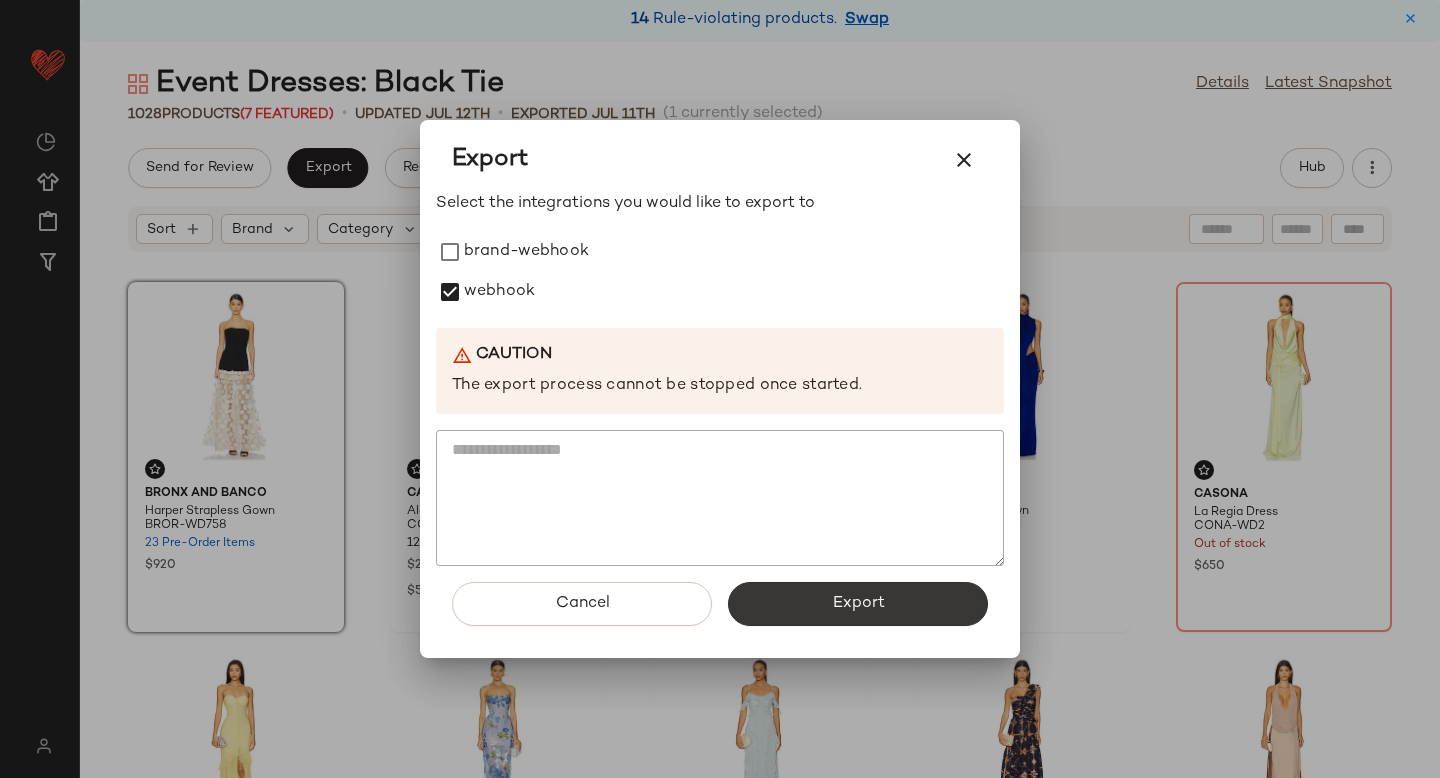 click on "Export" at bounding box center (858, 604) 